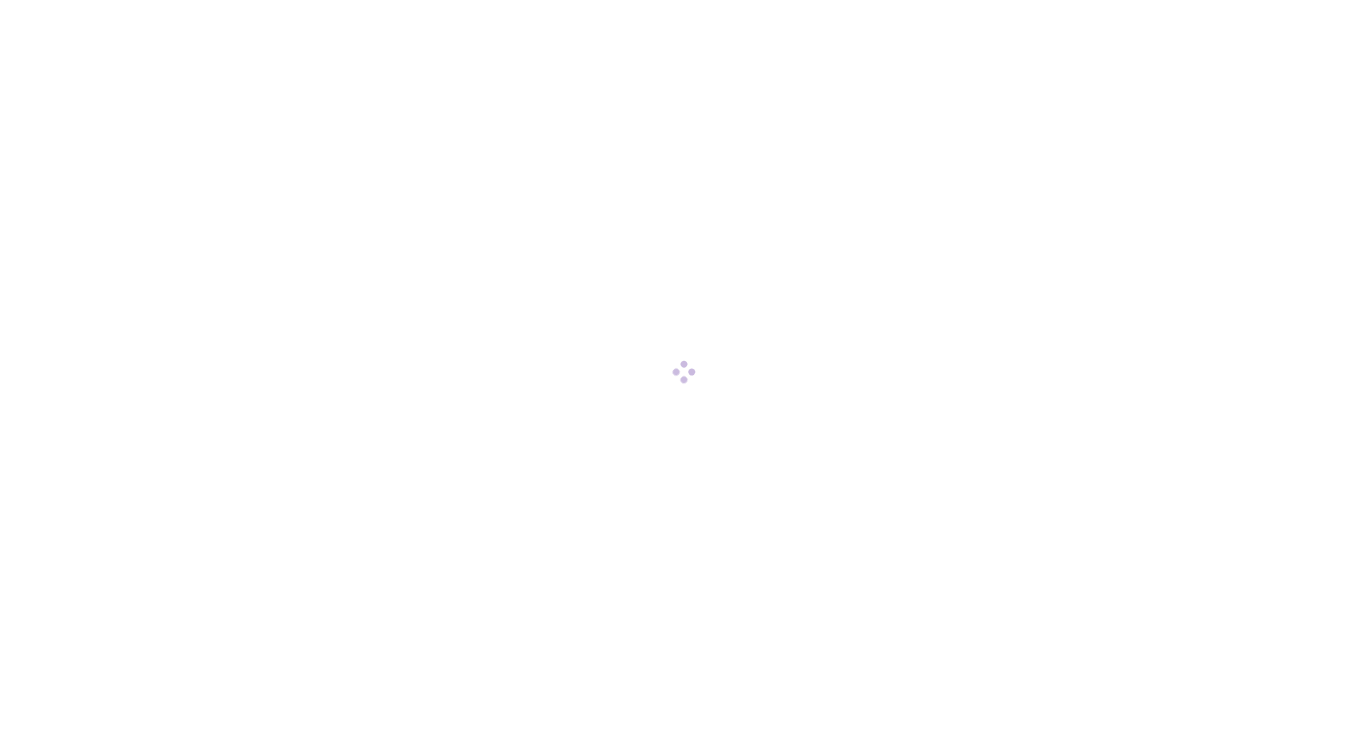scroll, scrollTop: 0, scrollLeft: 0, axis: both 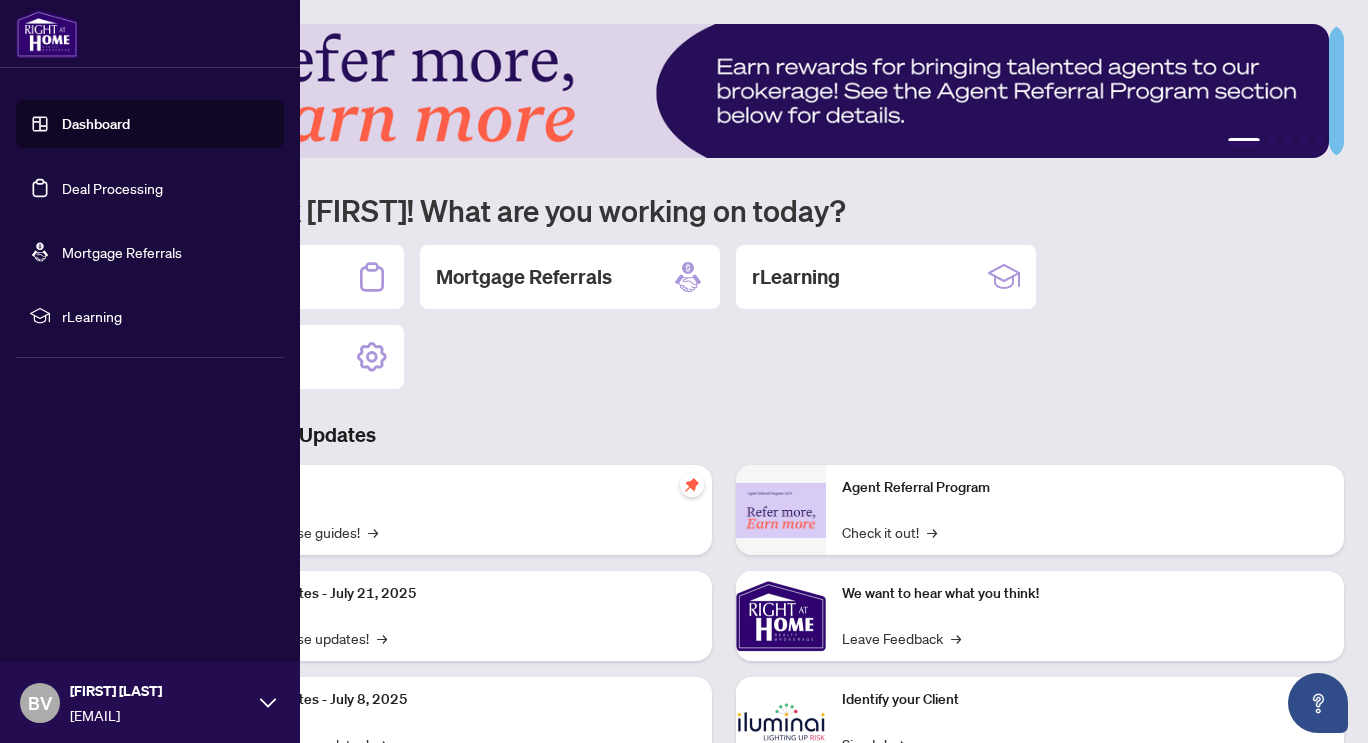click on "Deal Processing" at bounding box center [112, 188] 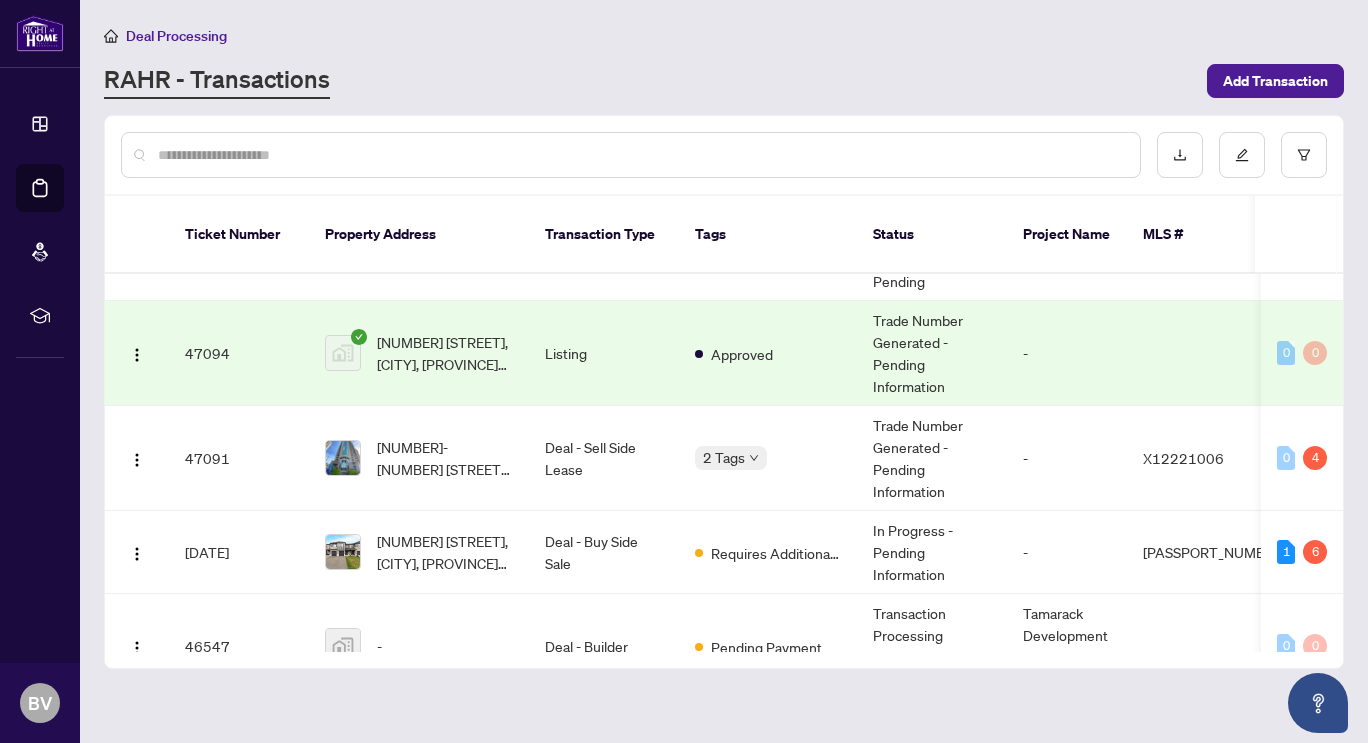 scroll, scrollTop: 100, scrollLeft: 0, axis: vertical 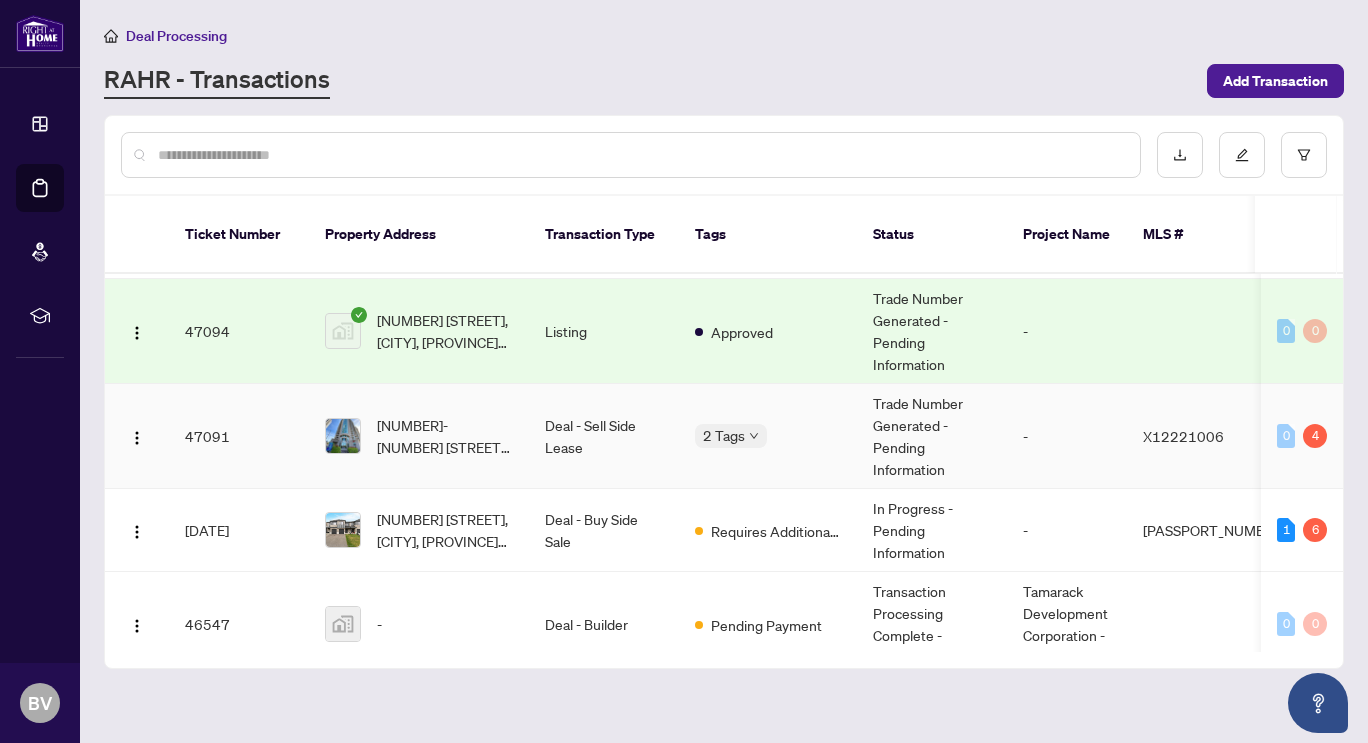 click on "[NUMBER]-[NUMBER] [STREET], [CITY], [PROVINCE] [POSTAL_CODE], [COUNTRY]" at bounding box center [419, 436] 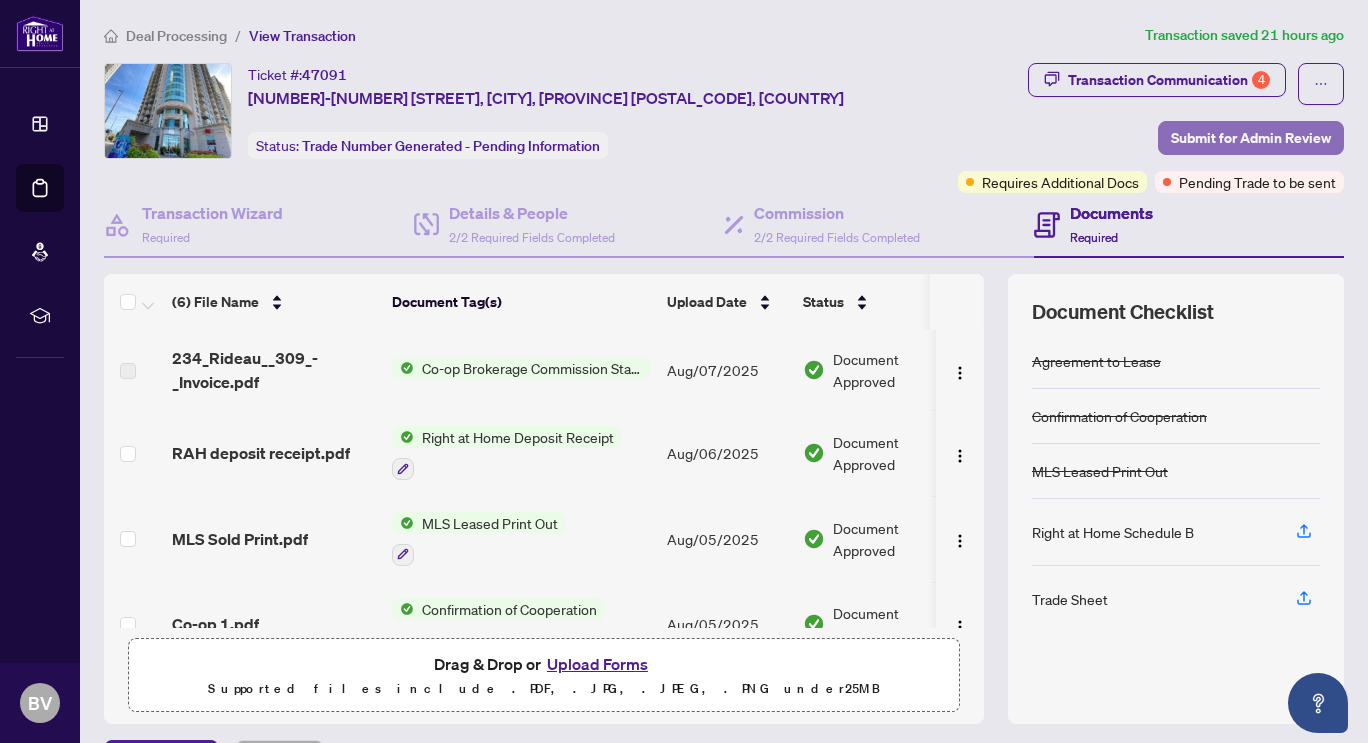click on "Submit for Admin Review" at bounding box center [1251, 138] 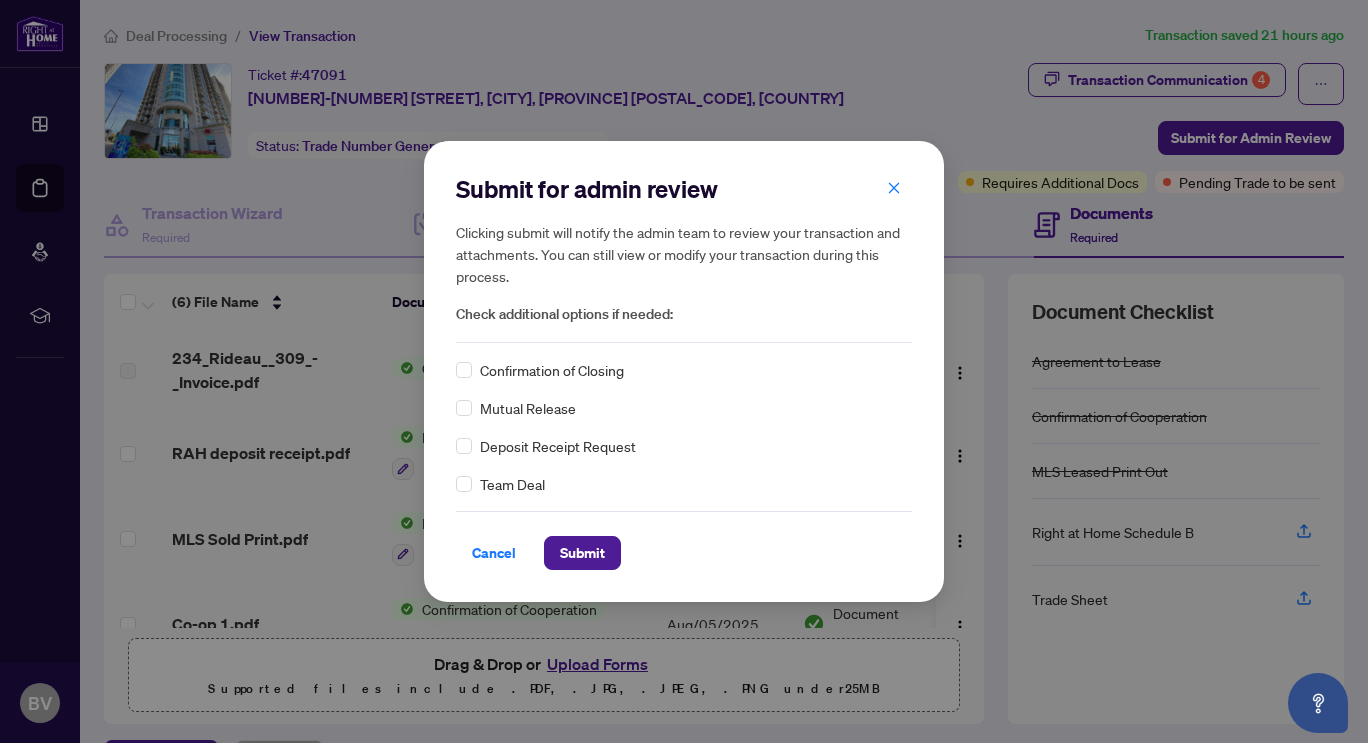 click on "Cancel" at bounding box center [494, 553] 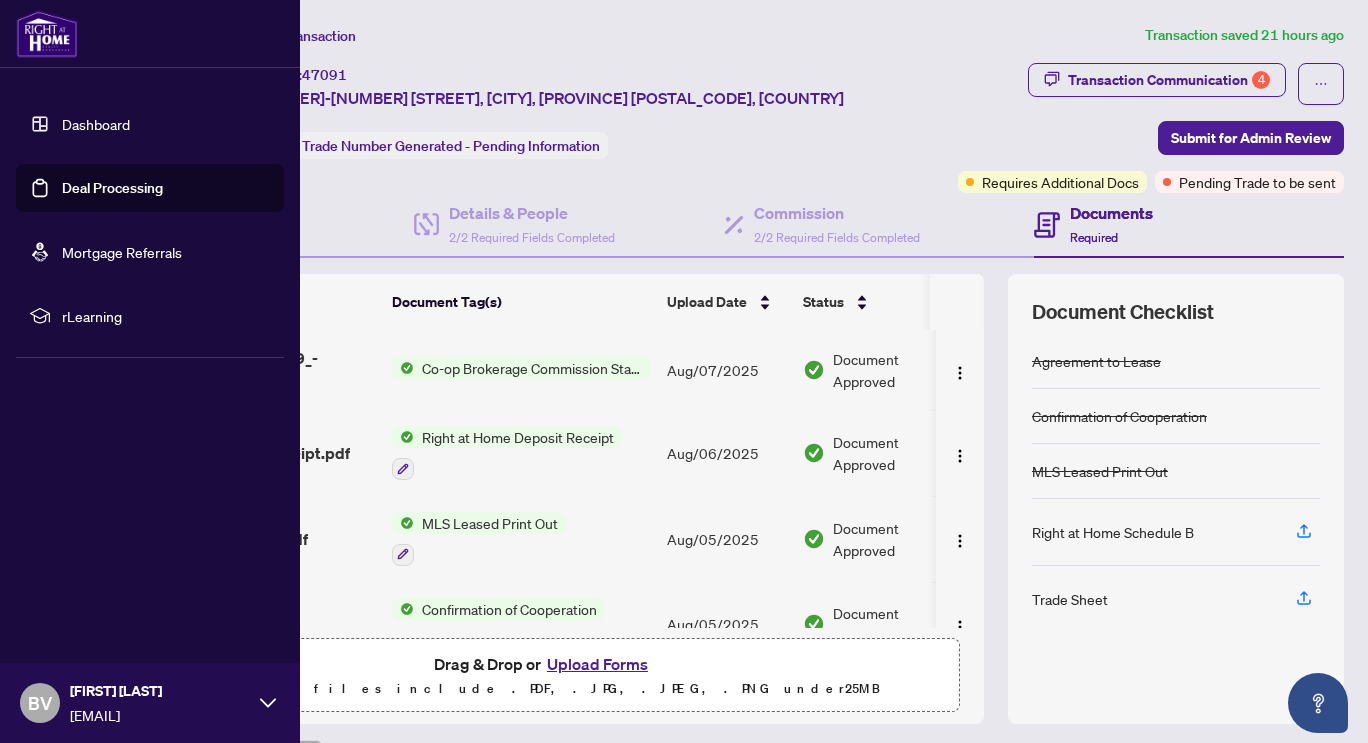 click on "Deal Processing" at bounding box center [112, 188] 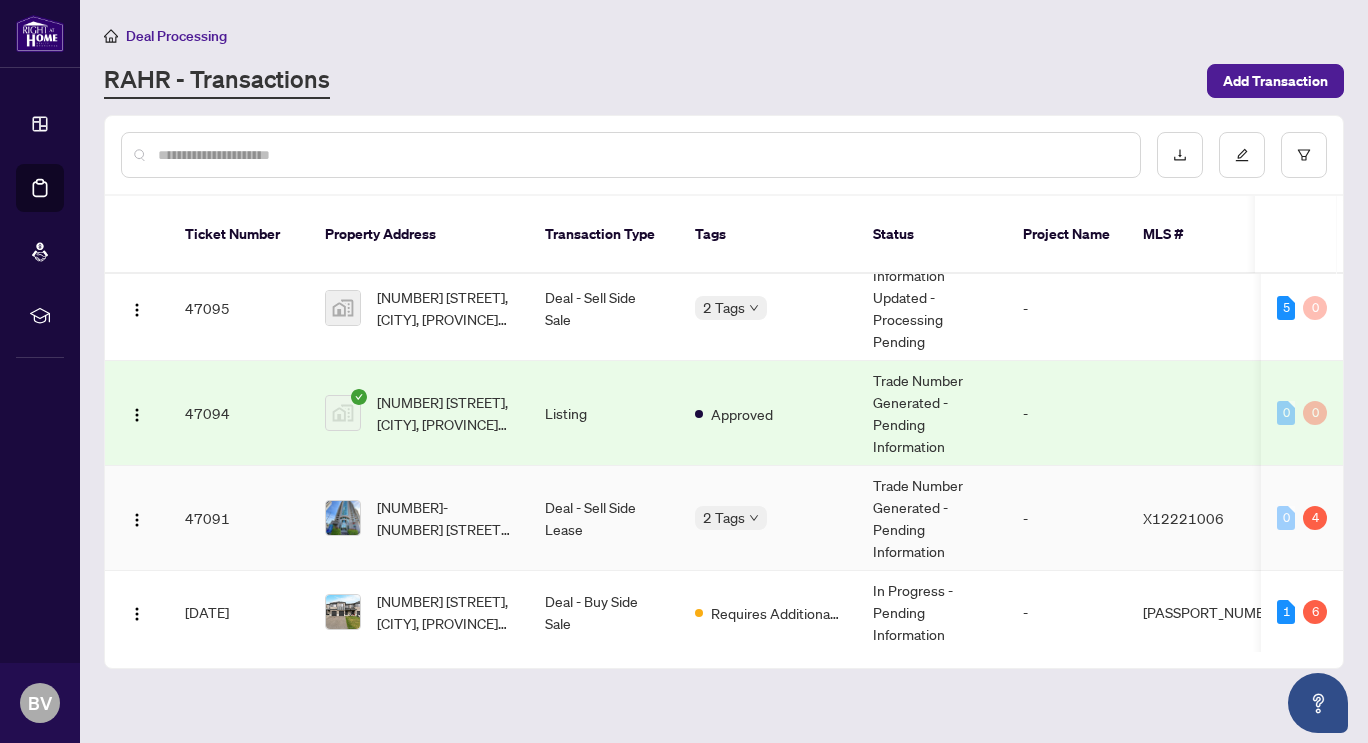 scroll, scrollTop: 0, scrollLeft: 0, axis: both 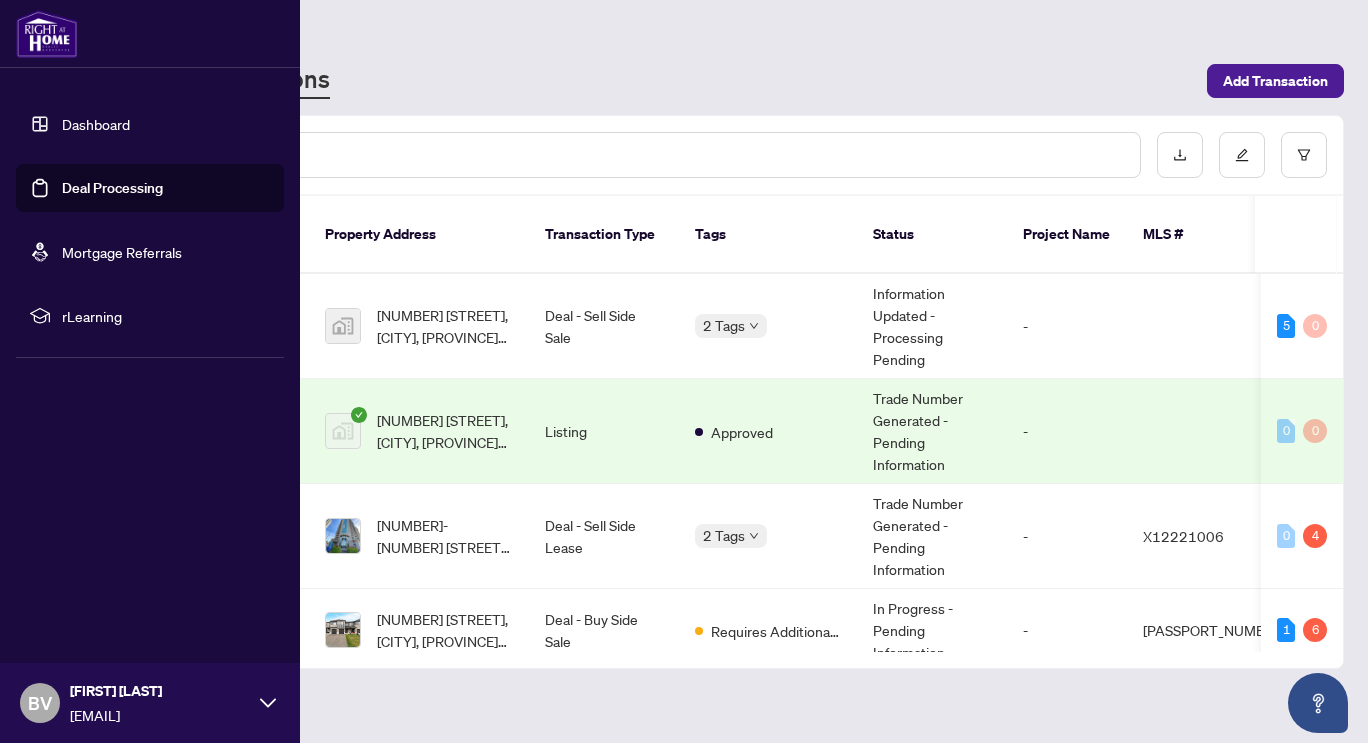 click on "Deal Processing" at bounding box center [112, 188] 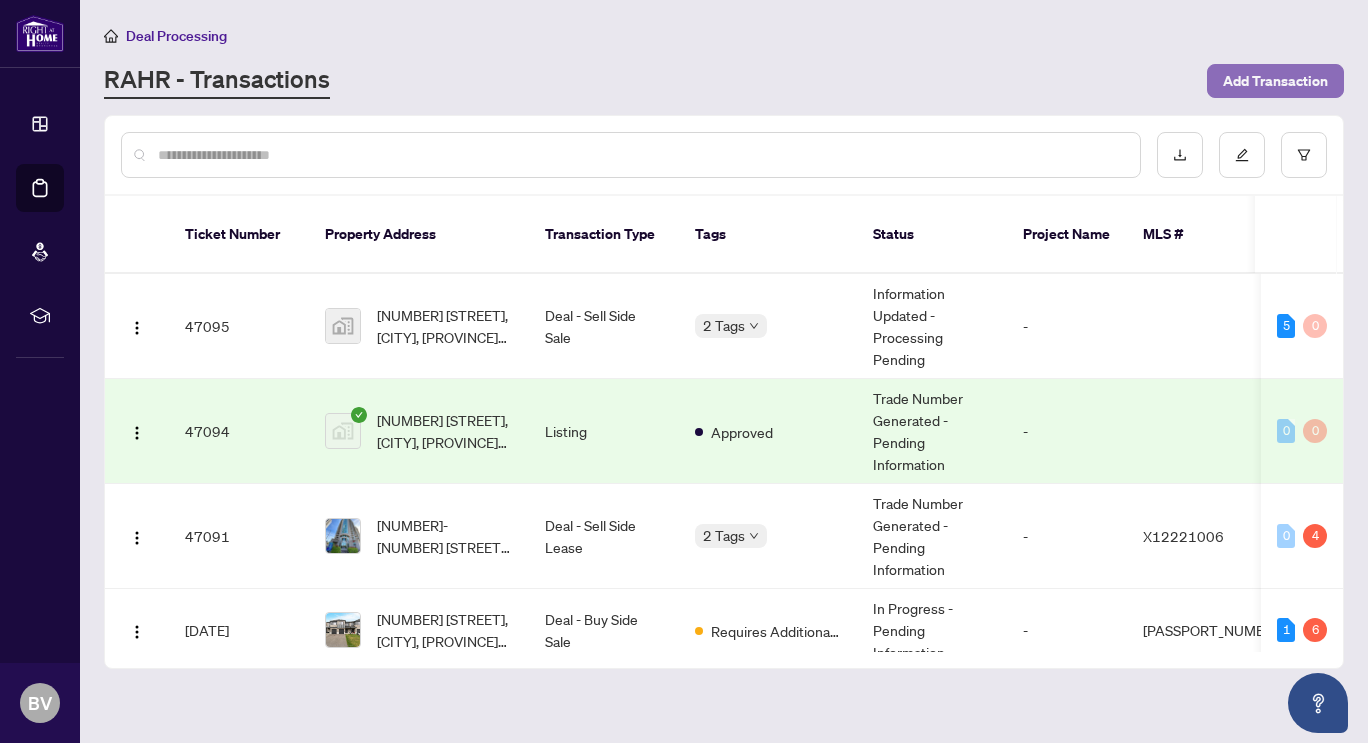 click on "Add Transaction" at bounding box center [1275, 81] 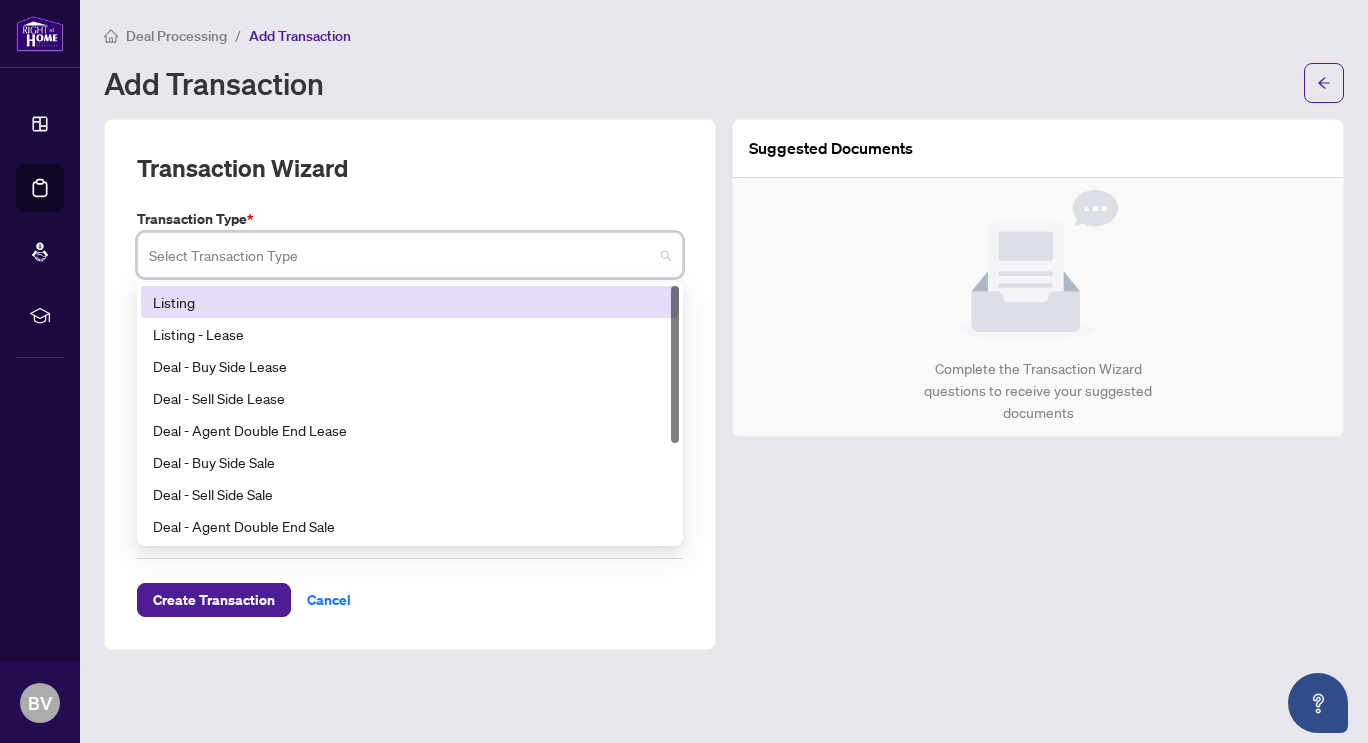 click at bounding box center [401, 258] 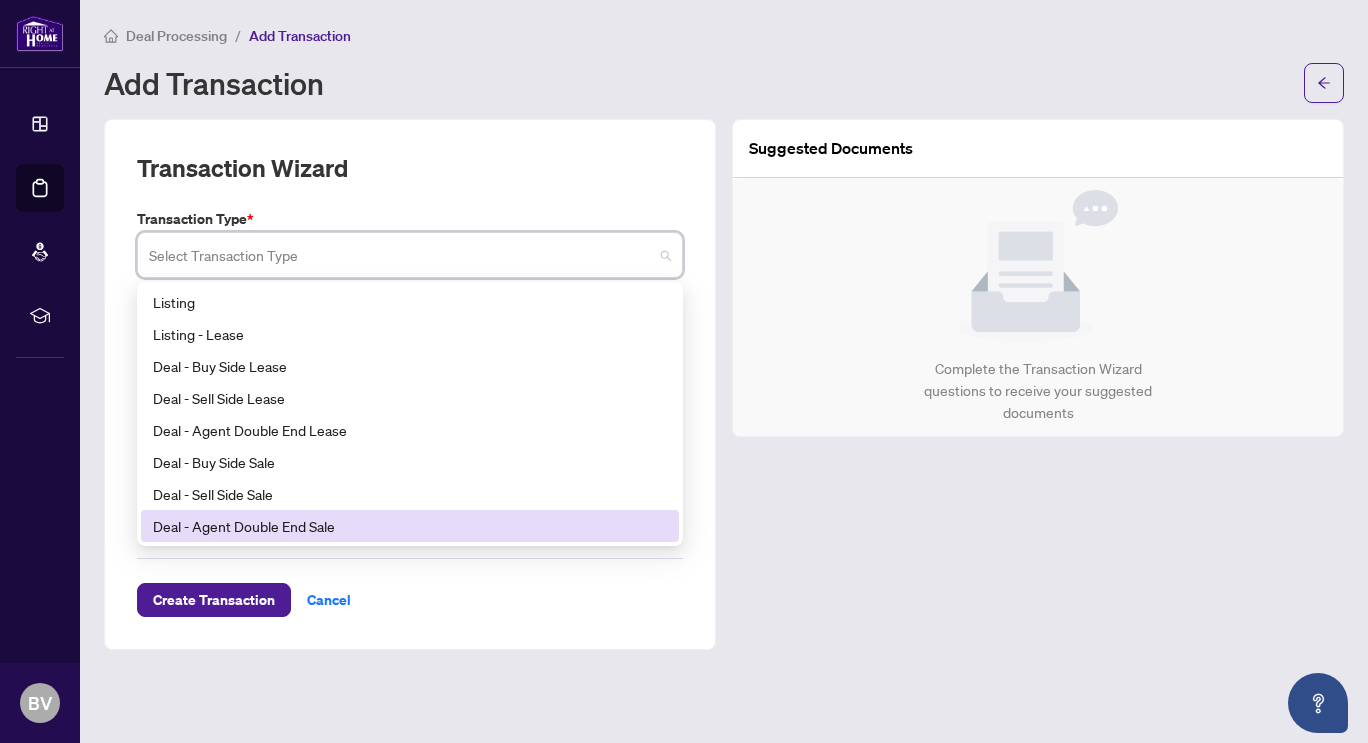 click on "Deal - Agent Double End Sale" at bounding box center [410, 526] 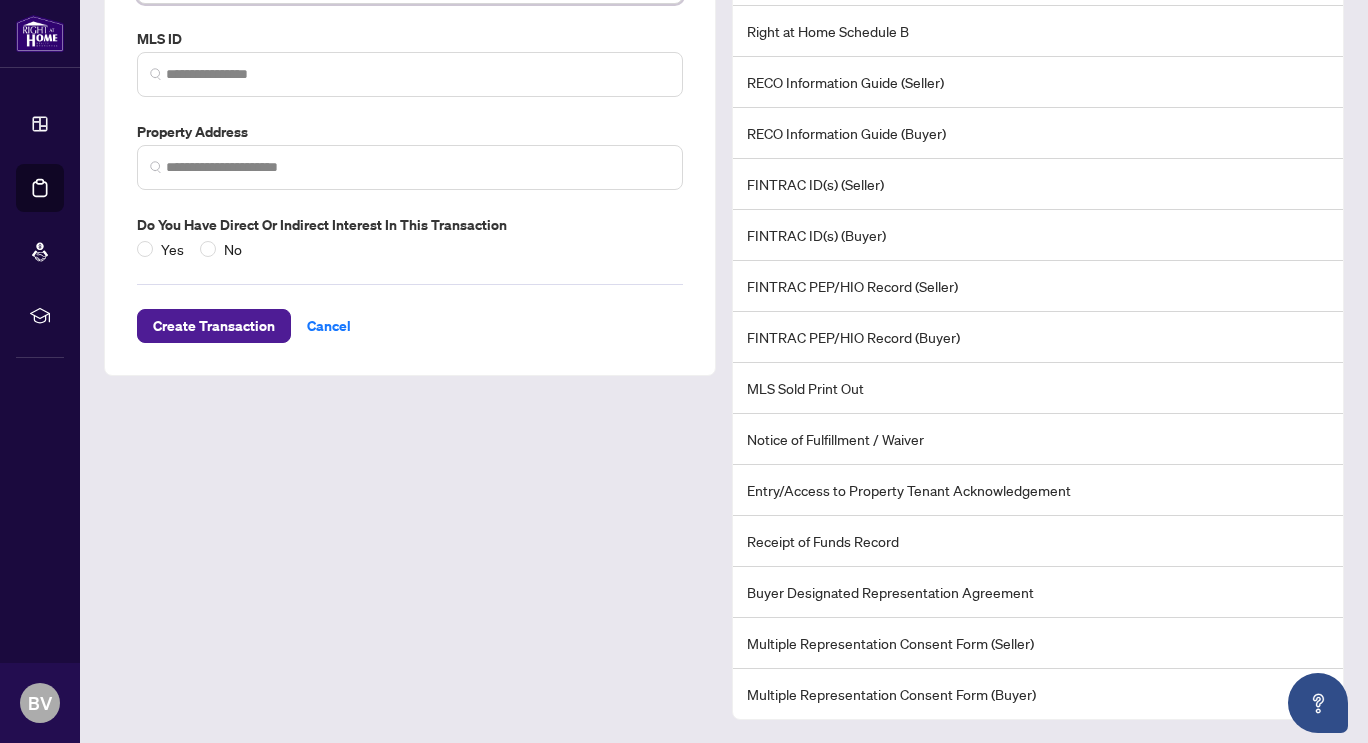 scroll, scrollTop: 0, scrollLeft: 0, axis: both 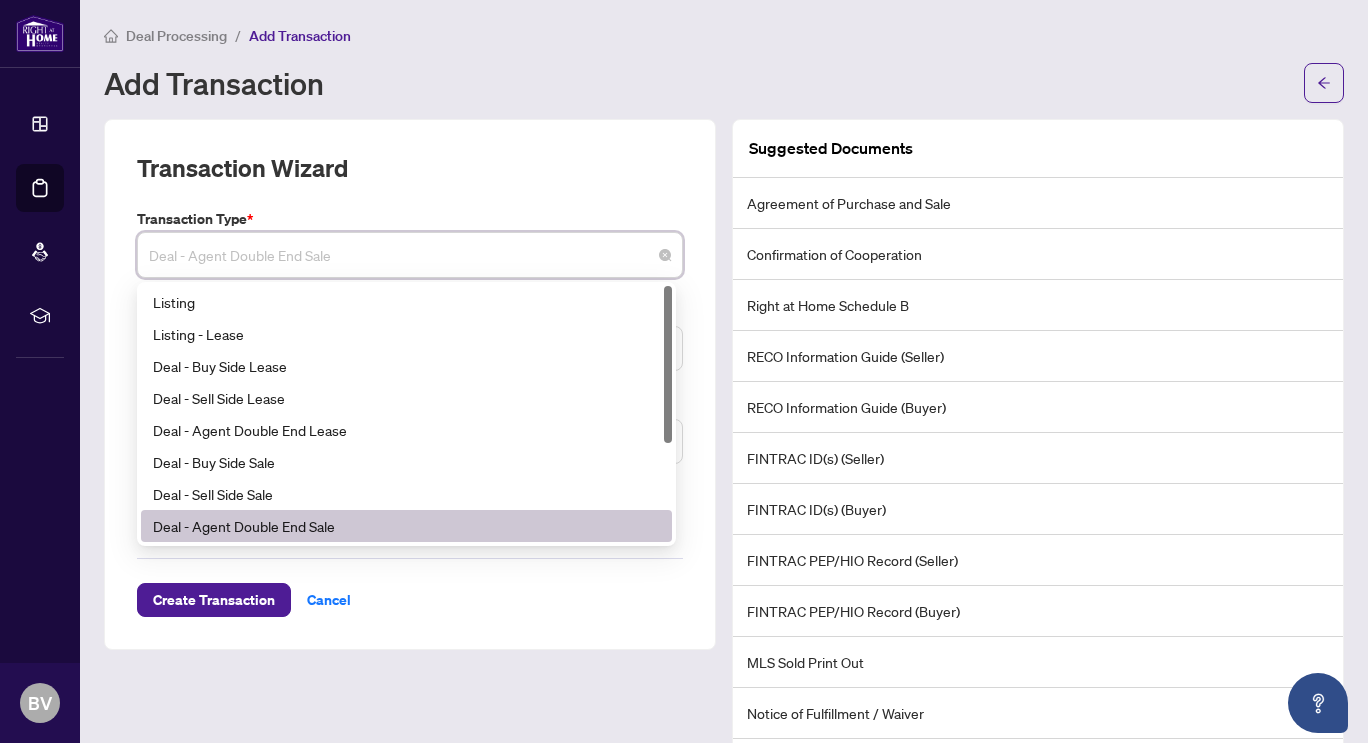 click on "Deal - Agent Double End Sale" at bounding box center (410, 255) 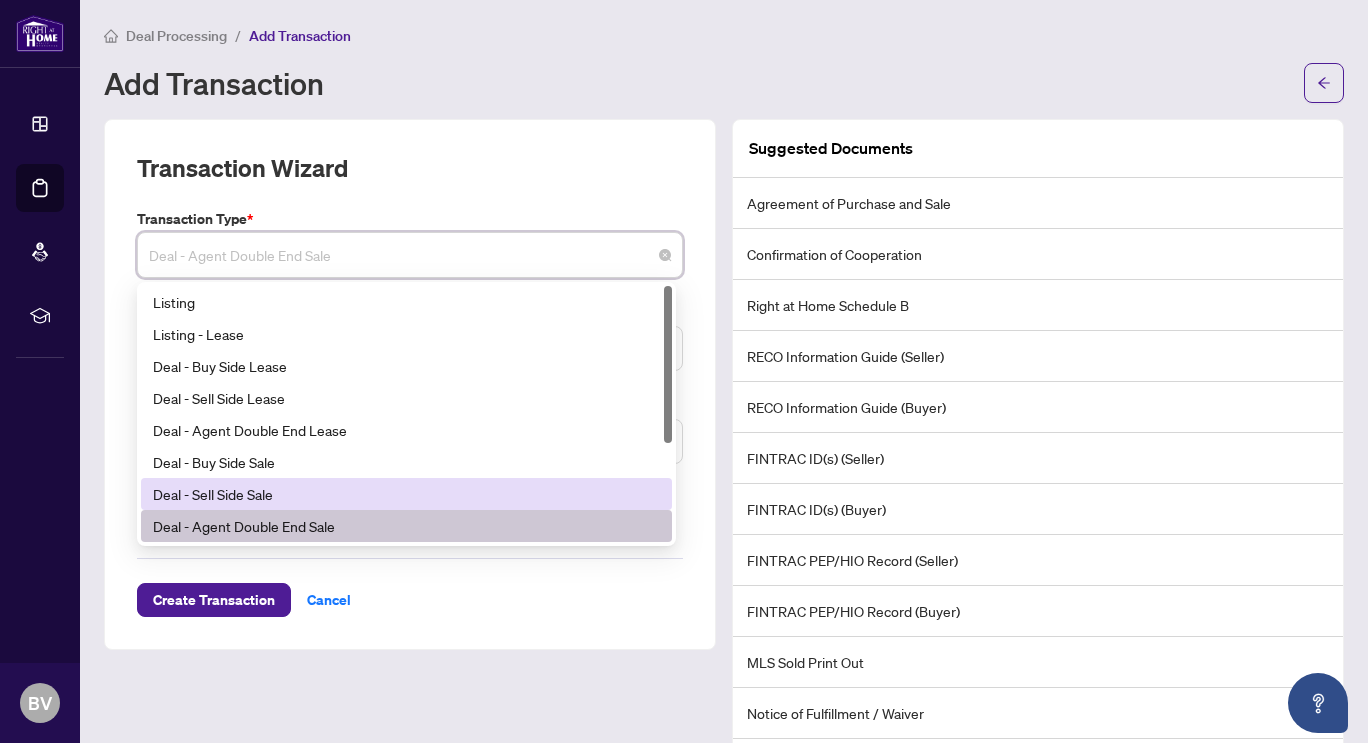 click on "Deal - Sell Side Sale" at bounding box center [406, 494] 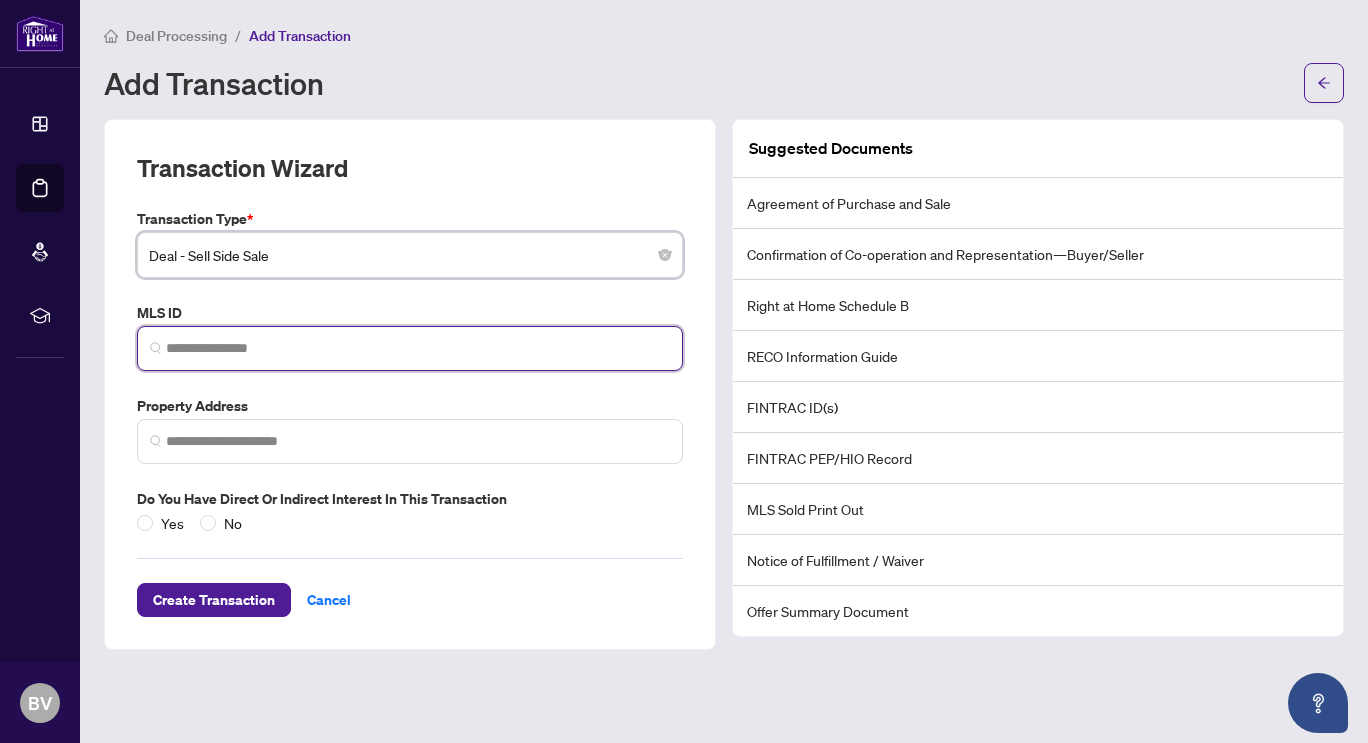 click at bounding box center (418, 348) 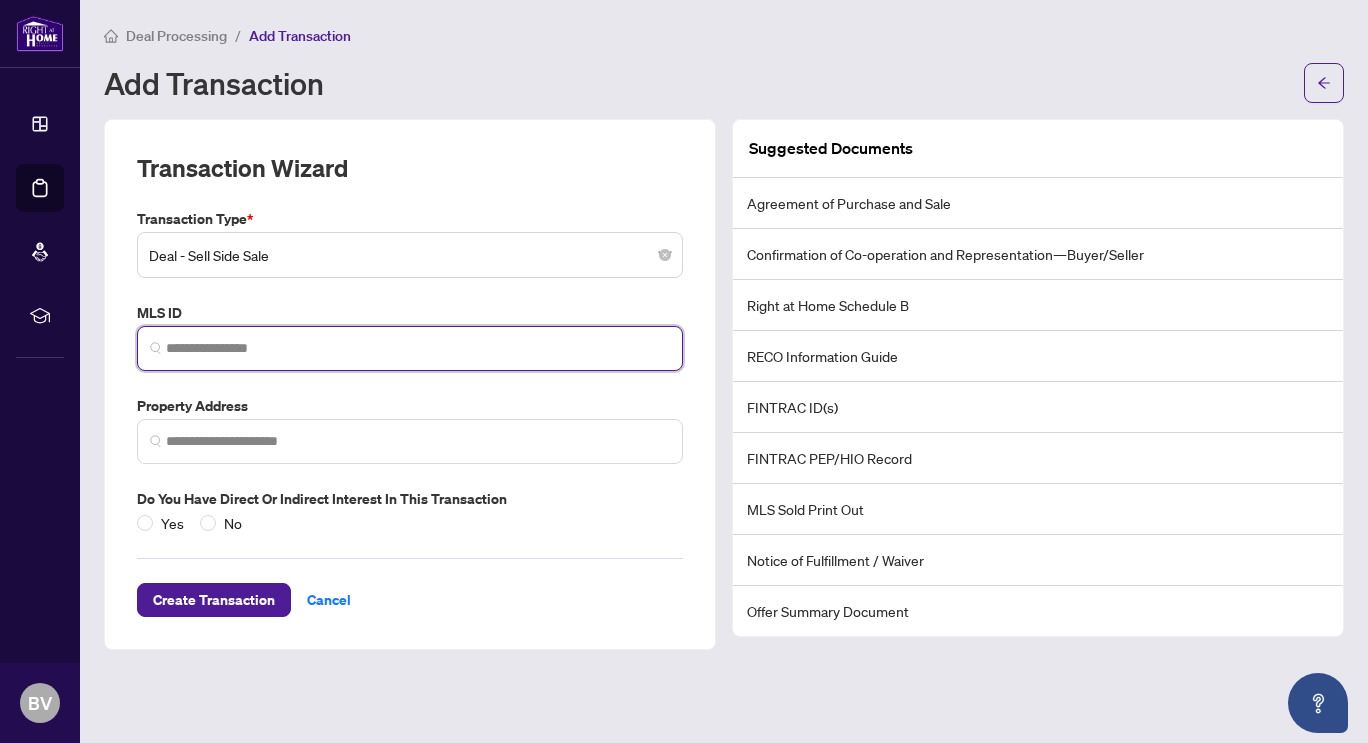 paste on "*********" 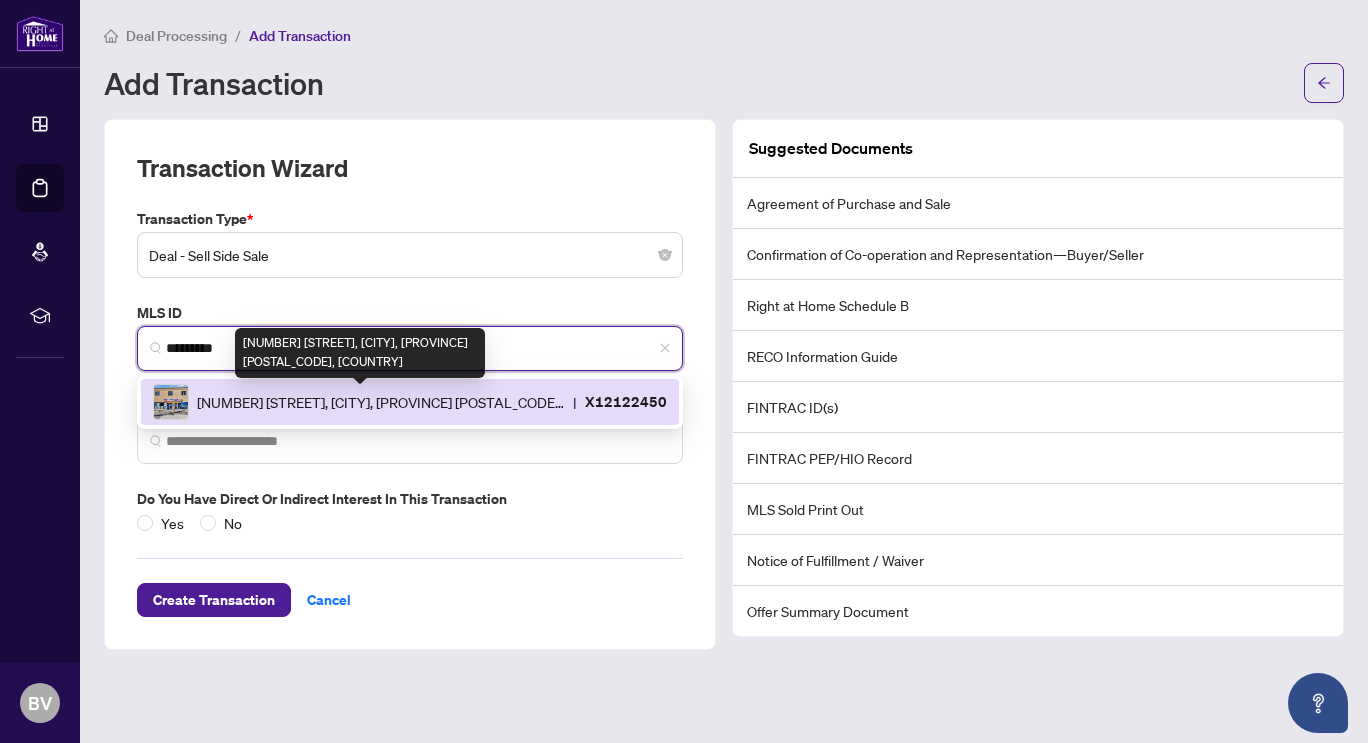 click on "[NUMBER] [STREET], [CITY], [PROVINCE] [POSTAL_CODE], [COUNTRY]" at bounding box center [381, 402] 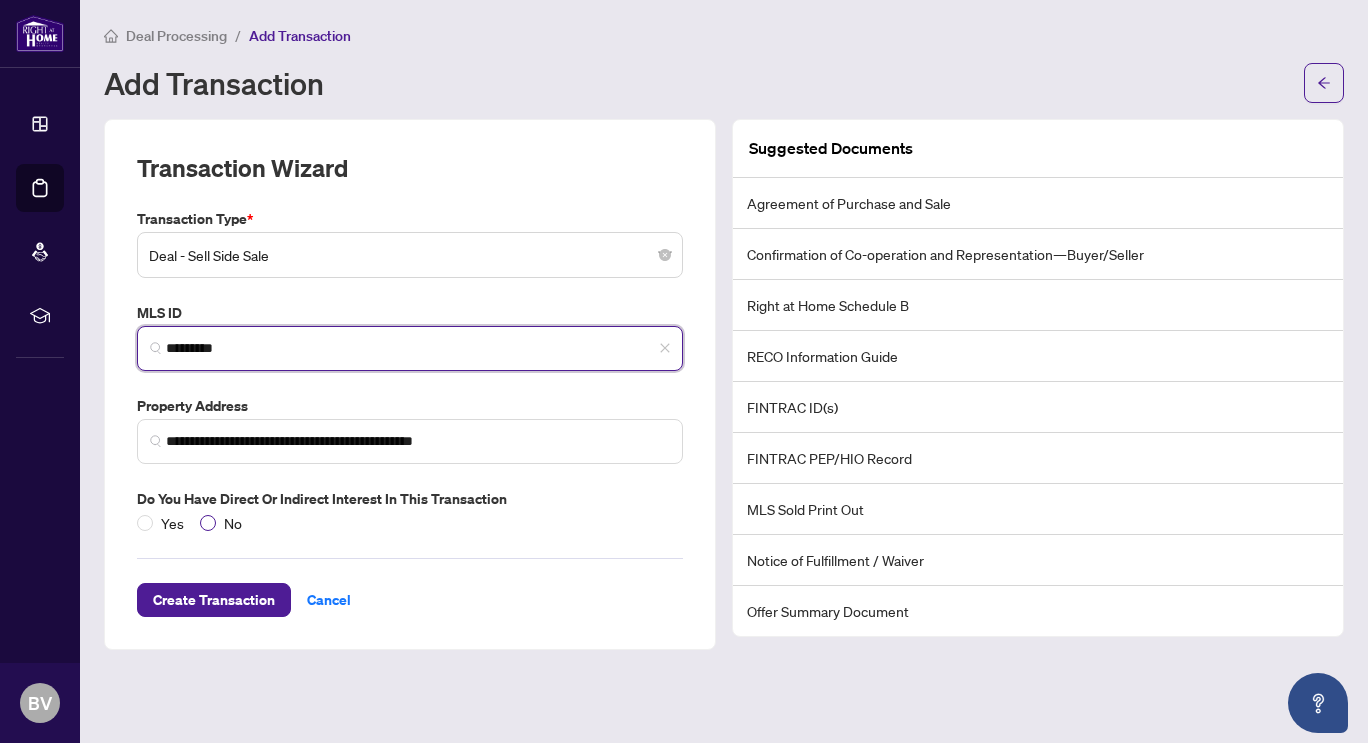 type on "*********" 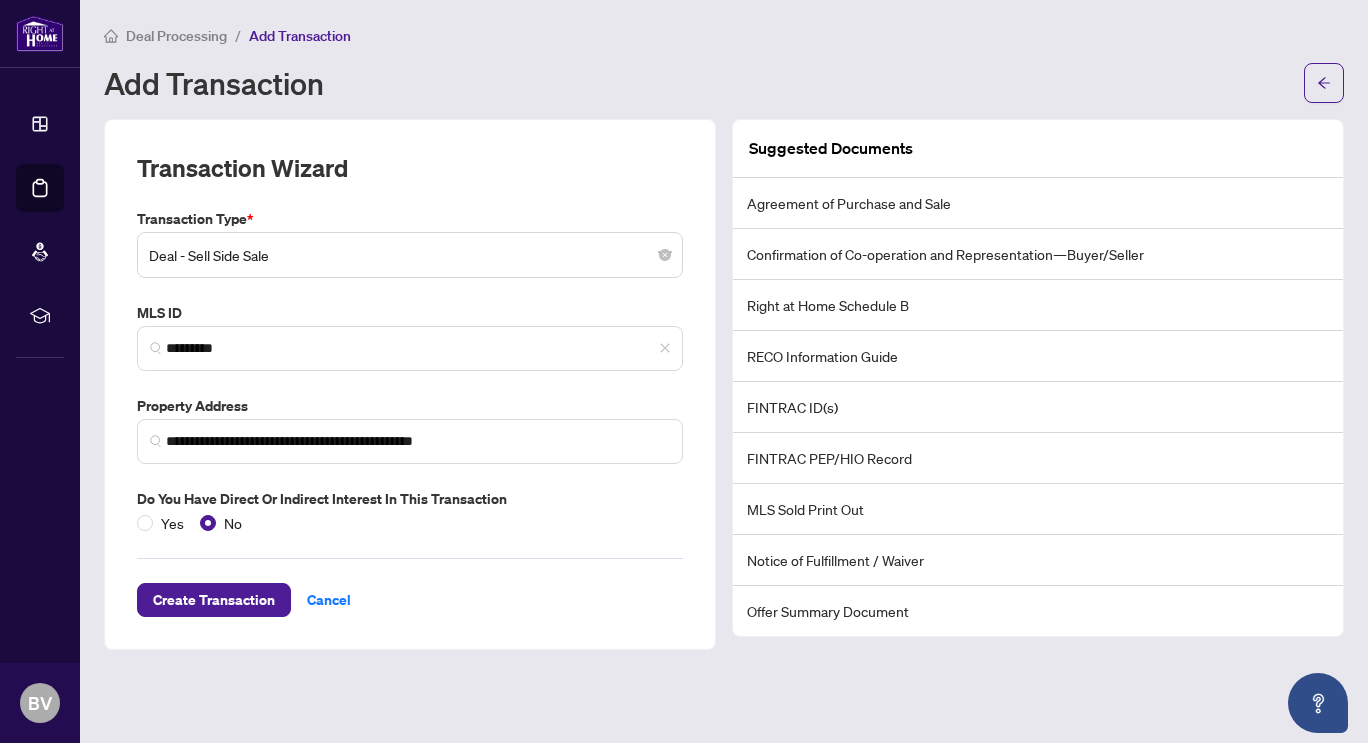 click on "Agreement of Purchase and Sale" at bounding box center [1038, 203] 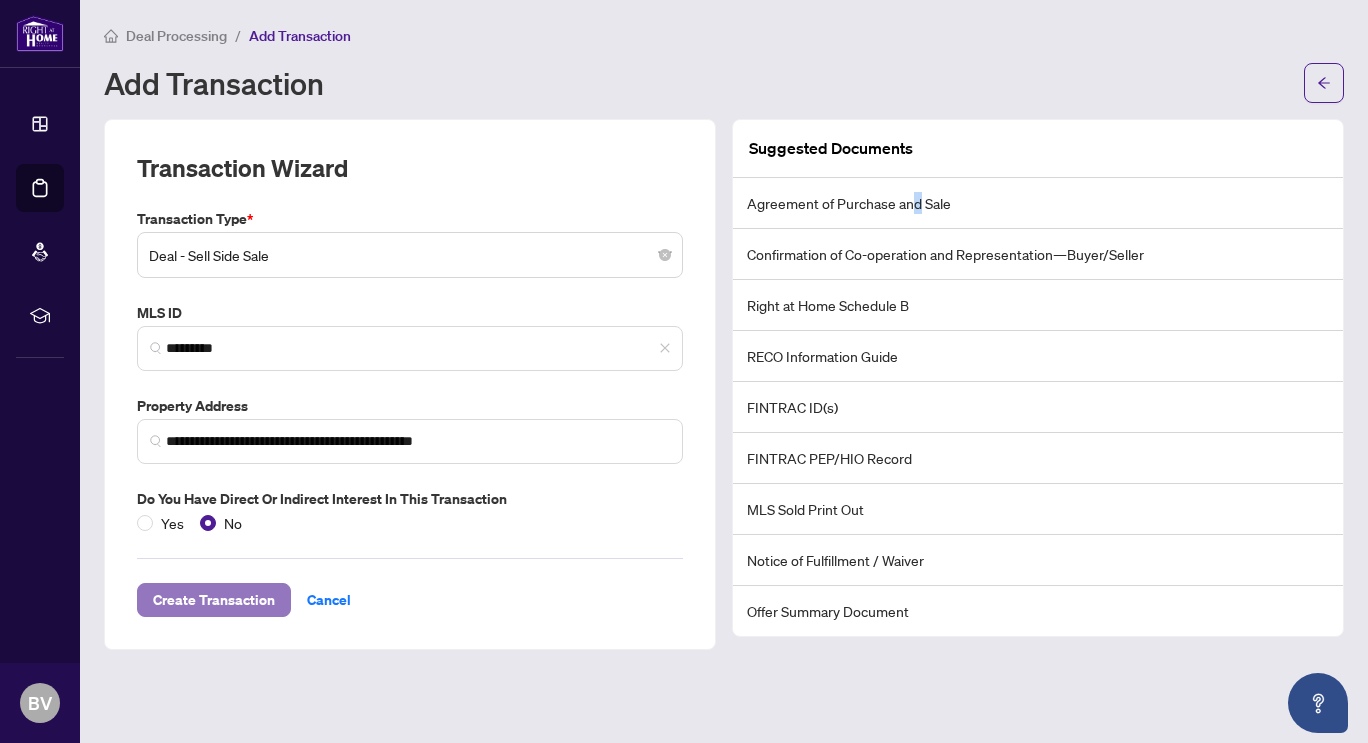click on "Create Transaction" at bounding box center [214, 600] 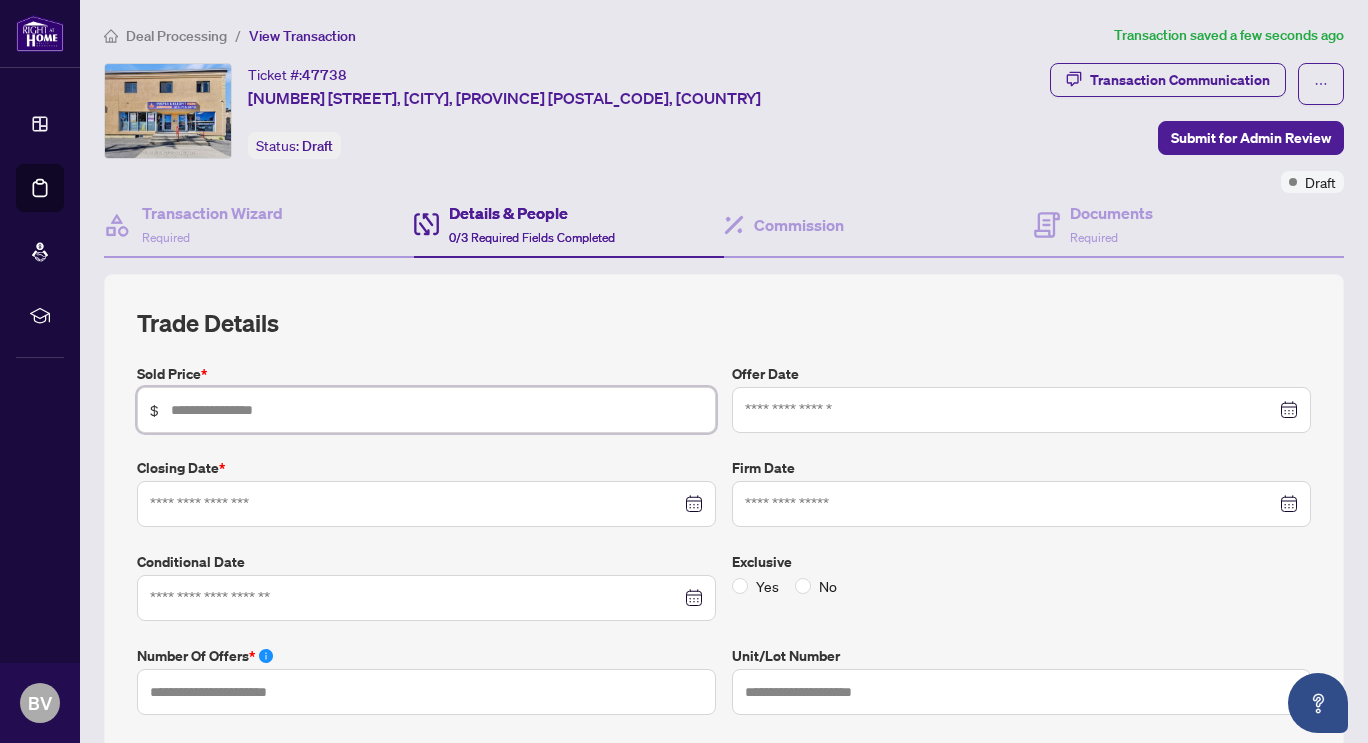 click at bounding box center (437, 410) 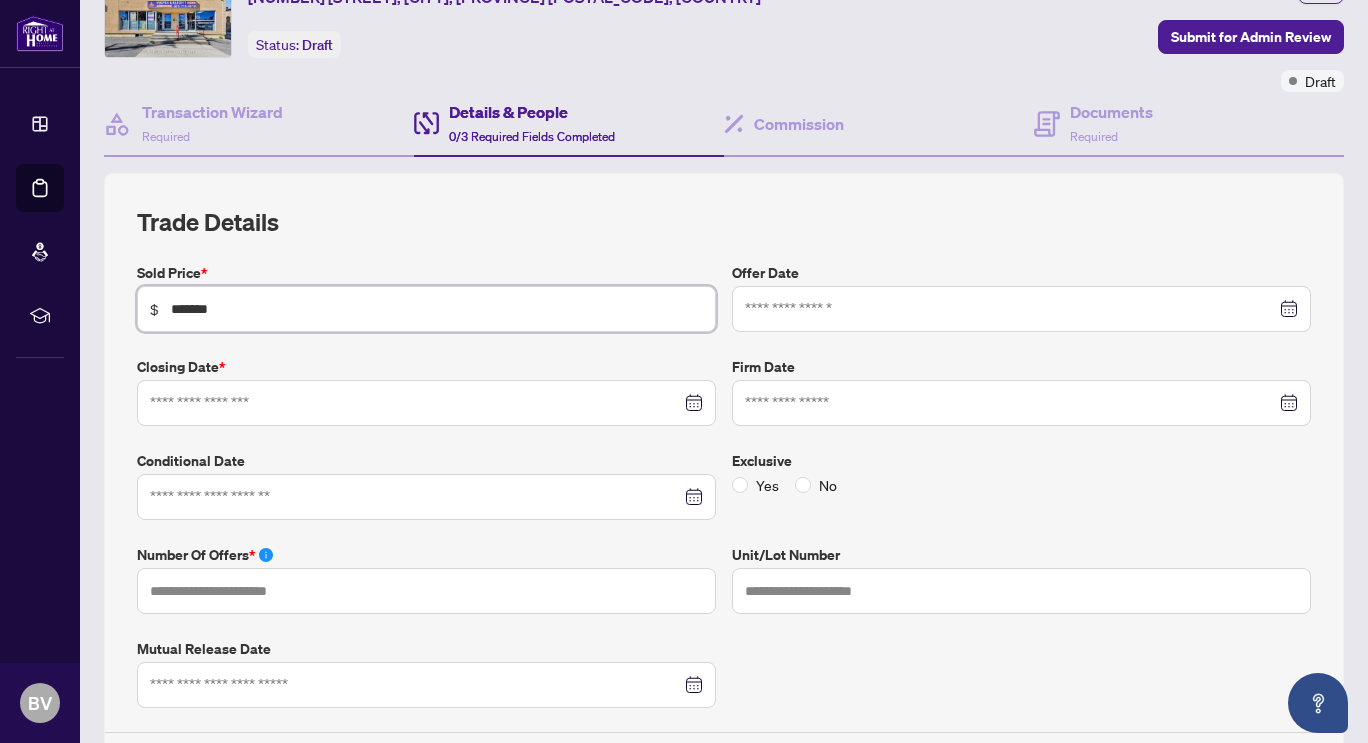 scroll, scrollTop: 200, scrollLeft: 0, axis: vertical 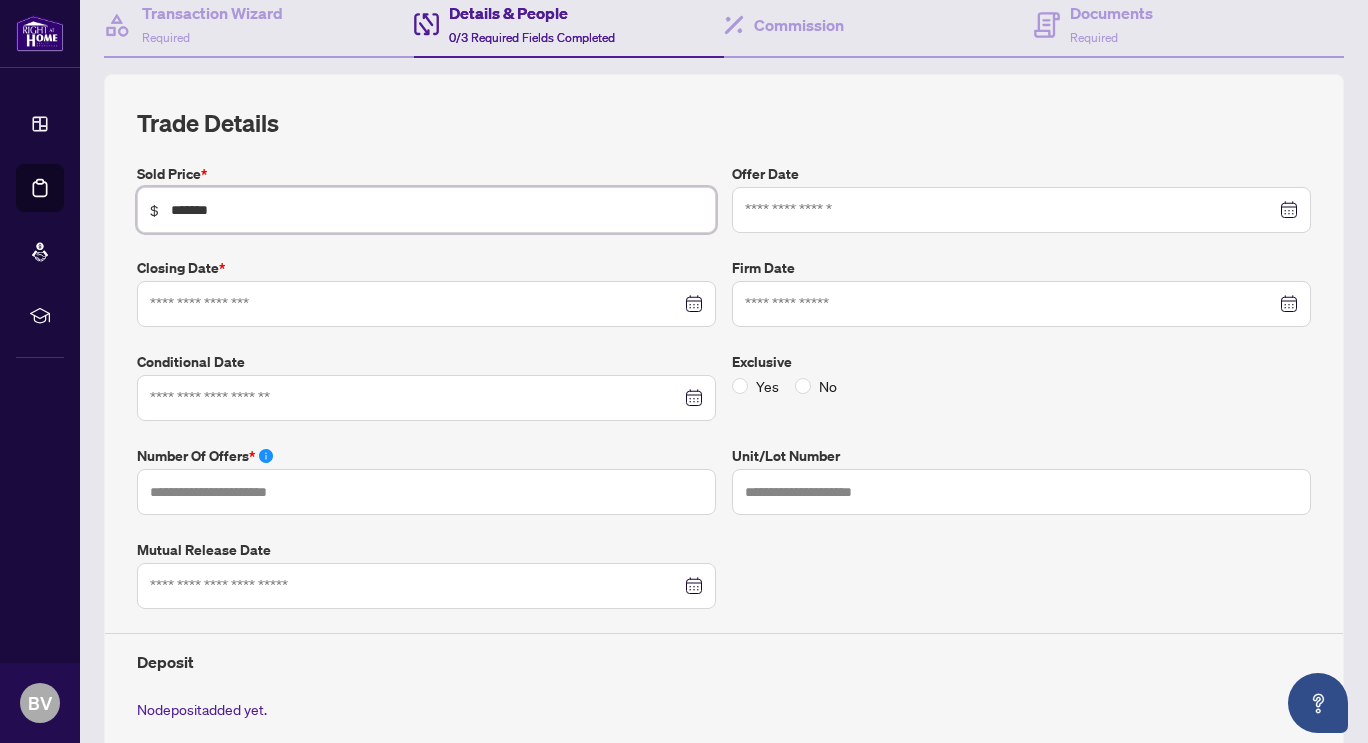 type on "*******" 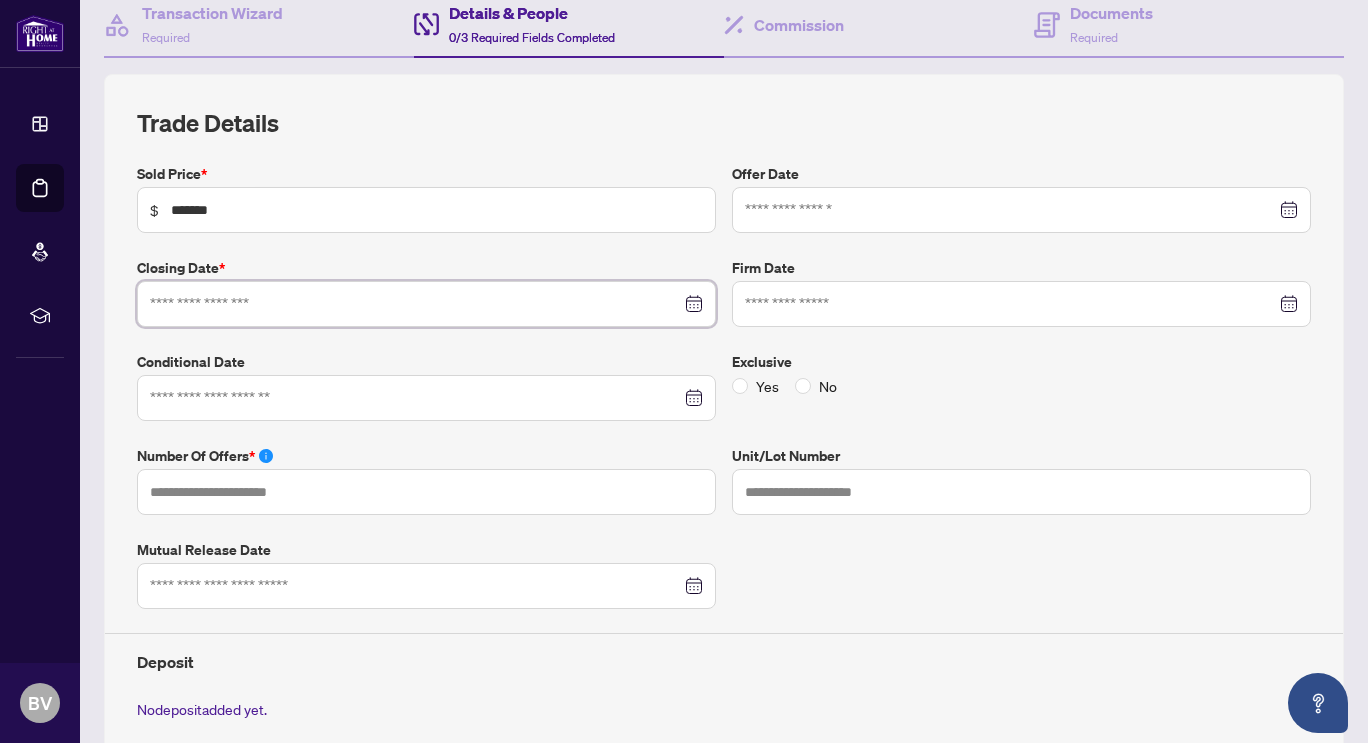 click at bounding box center [415, 304] 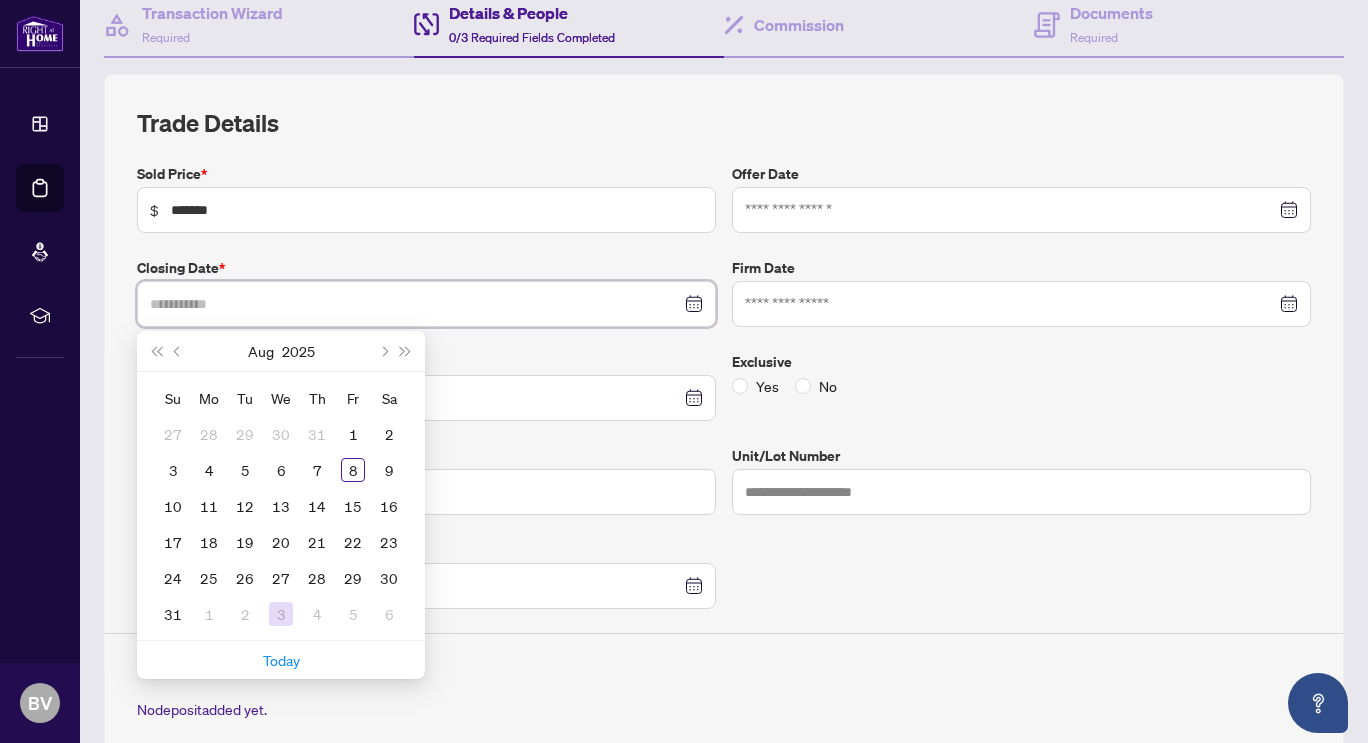 type on "**********" 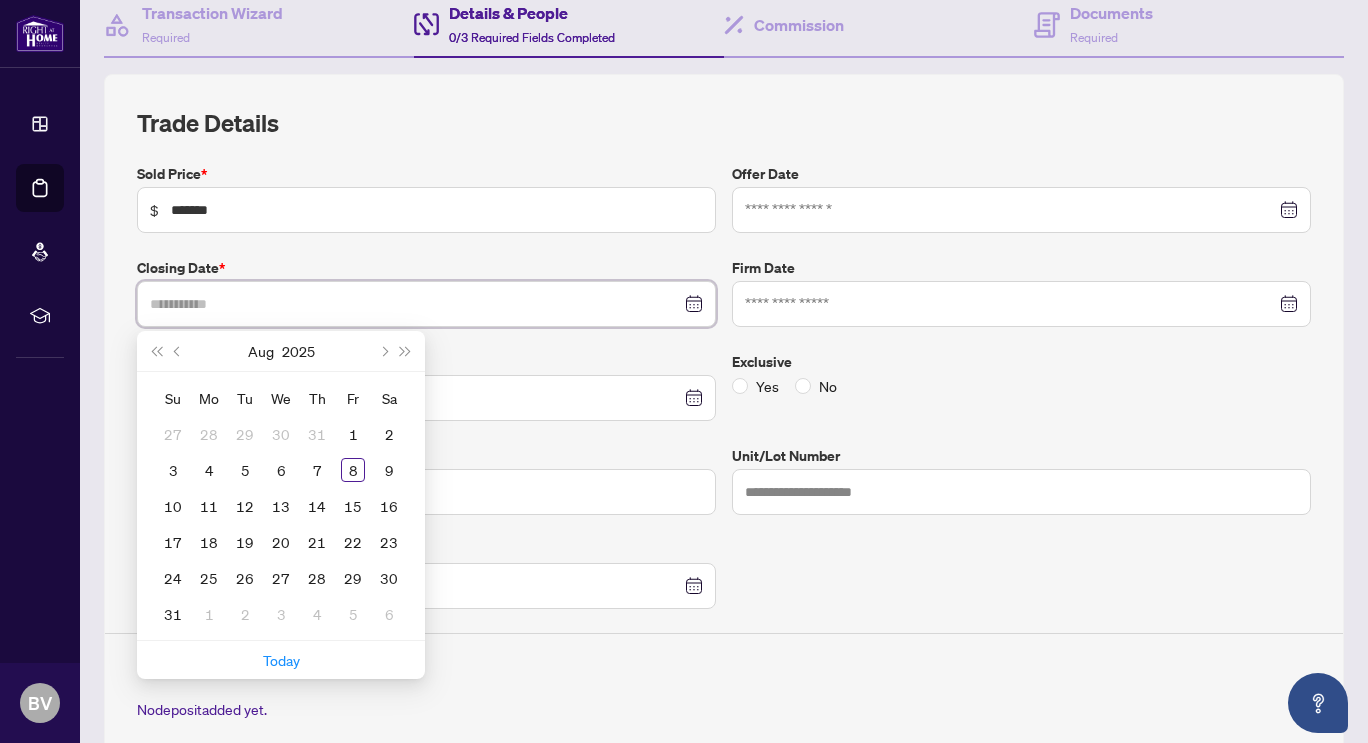 type on "**********" 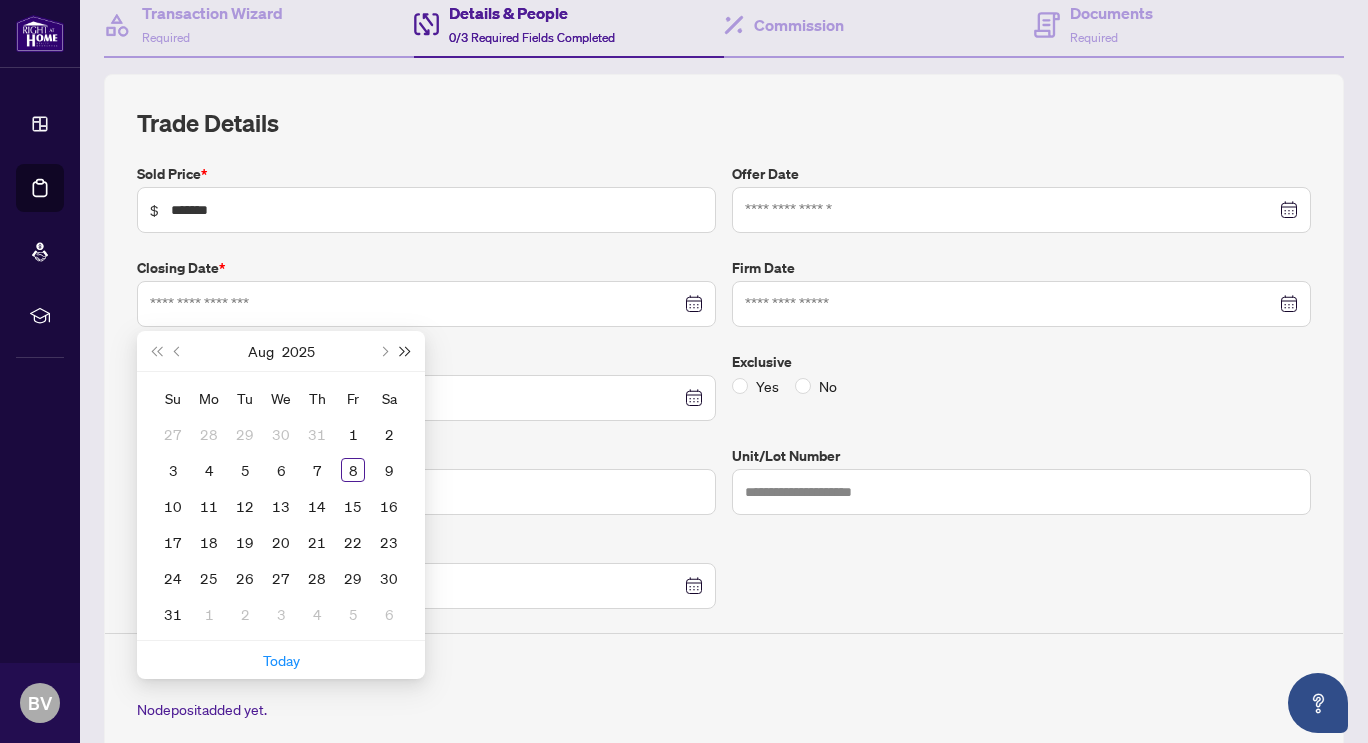 click at bounding box center (406, 351) 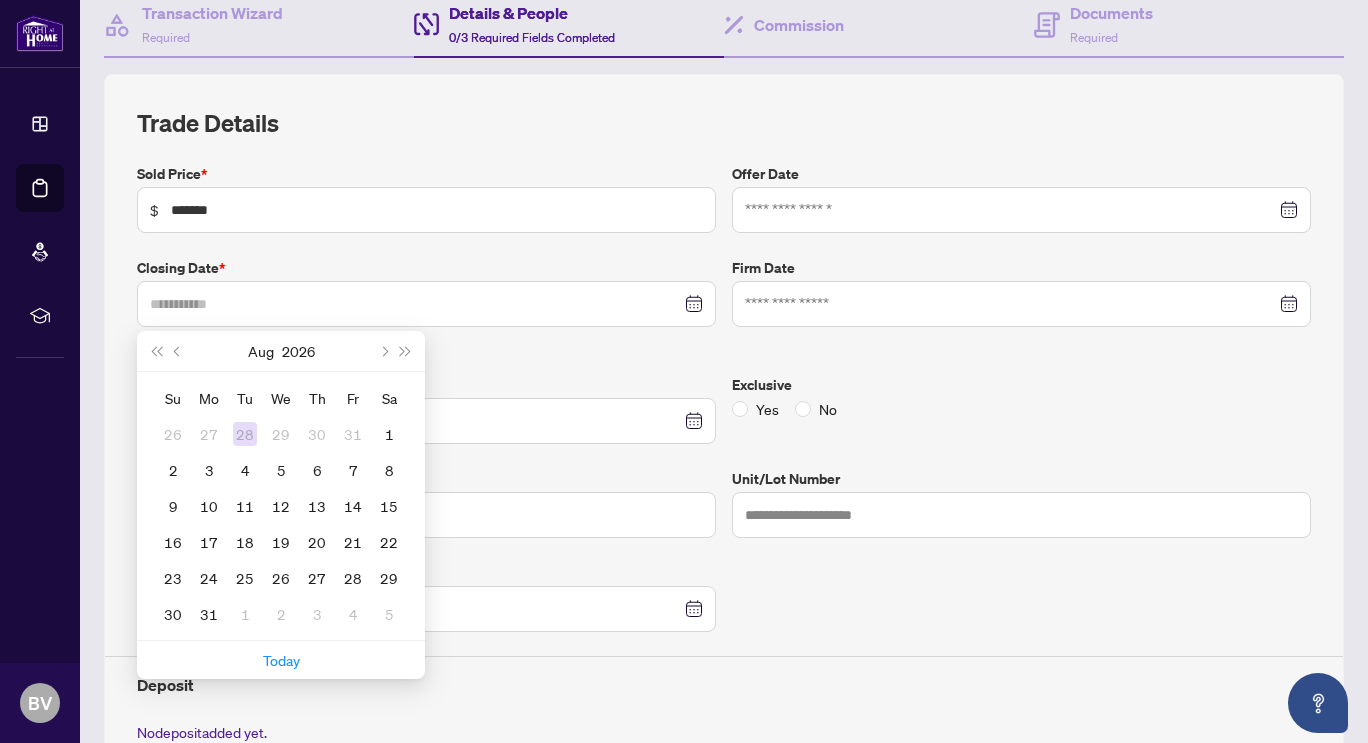 type on "**********" 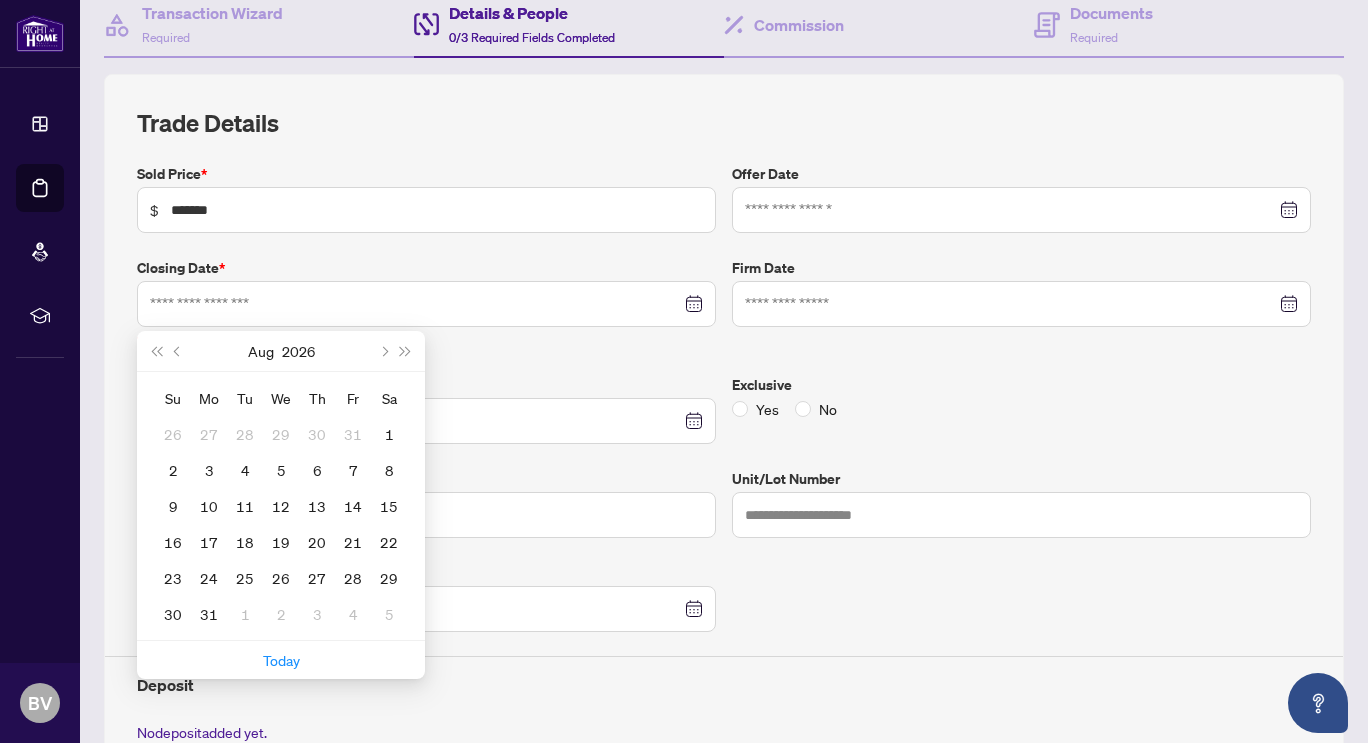 type on "**********" 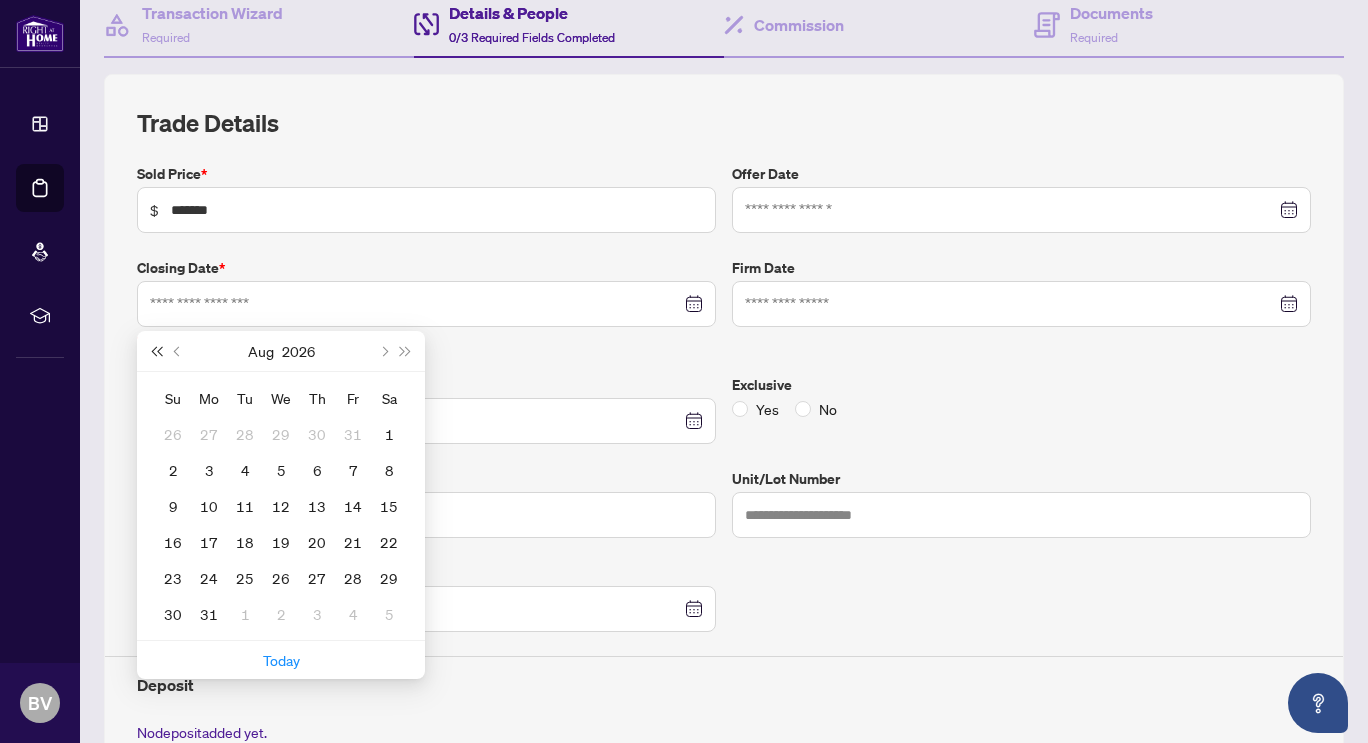 click at bounding box center [156, 351] 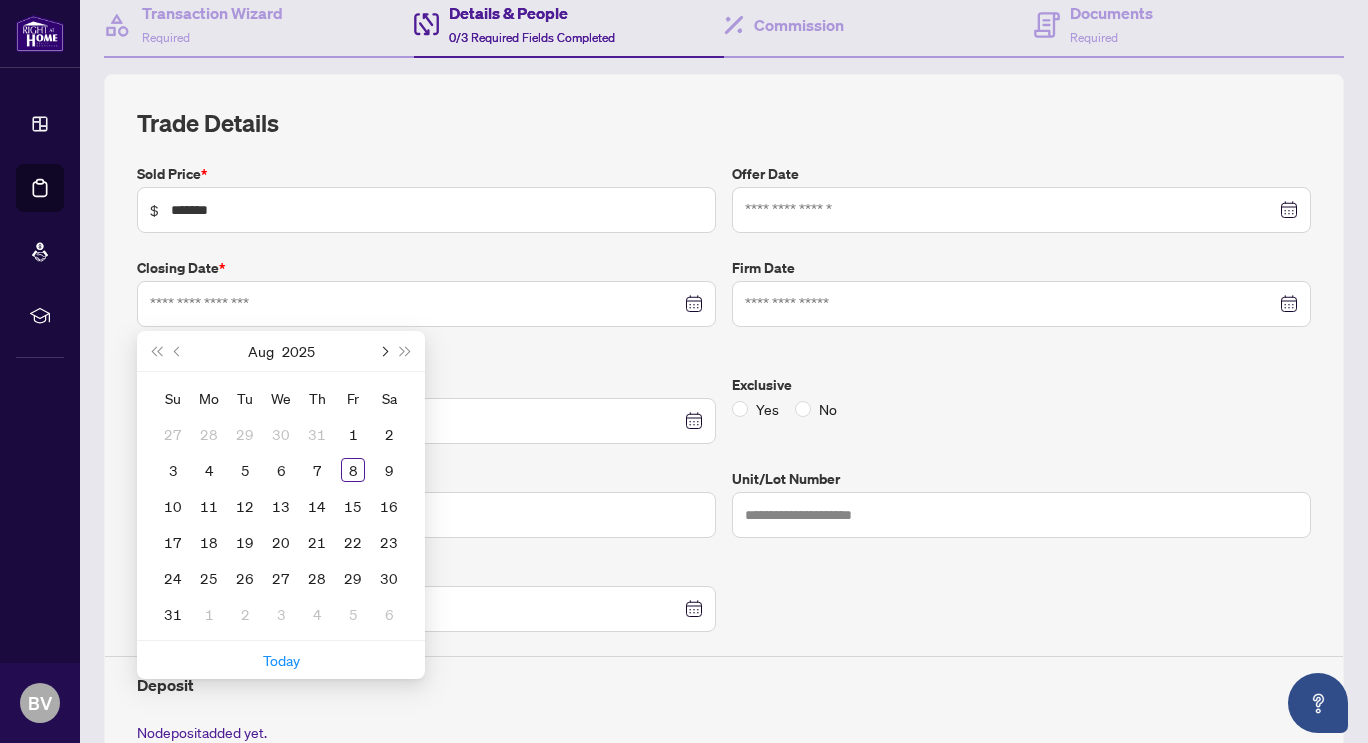 click at bounding box center (383, 351) 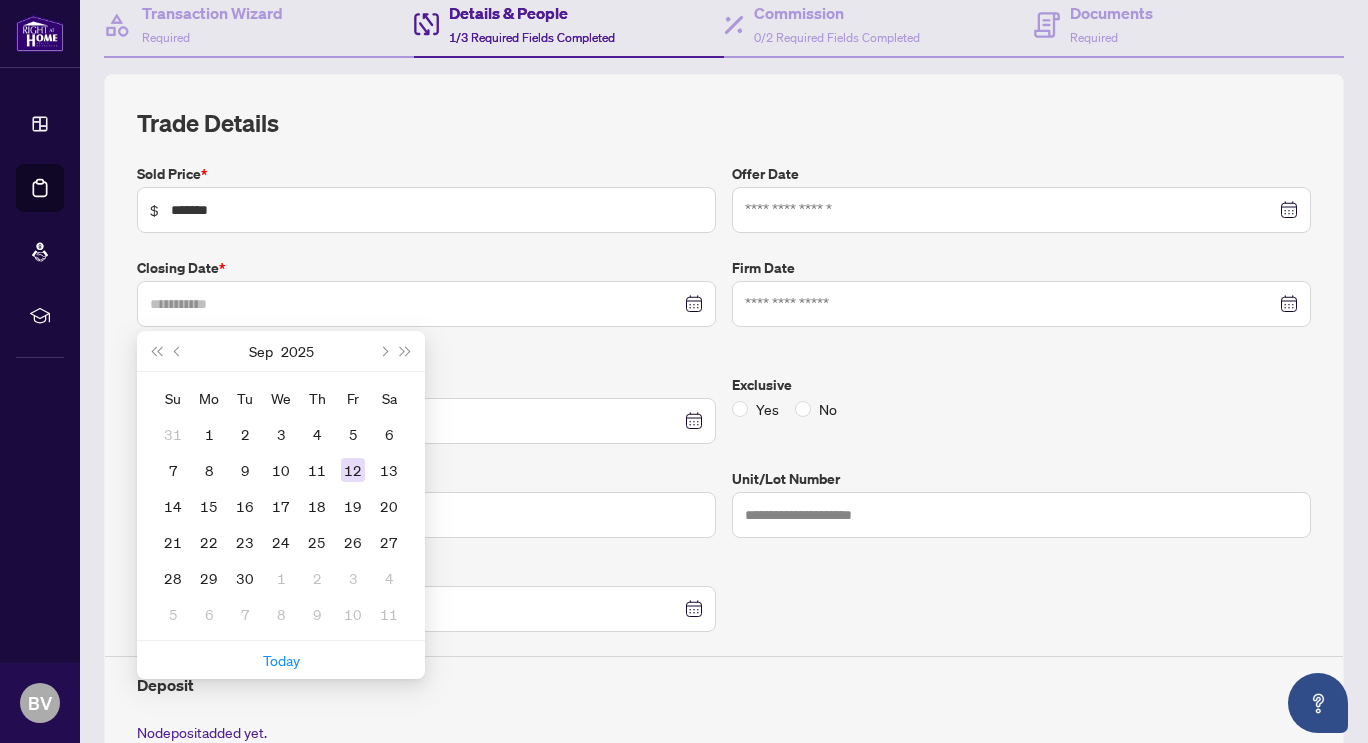 type on "**********" 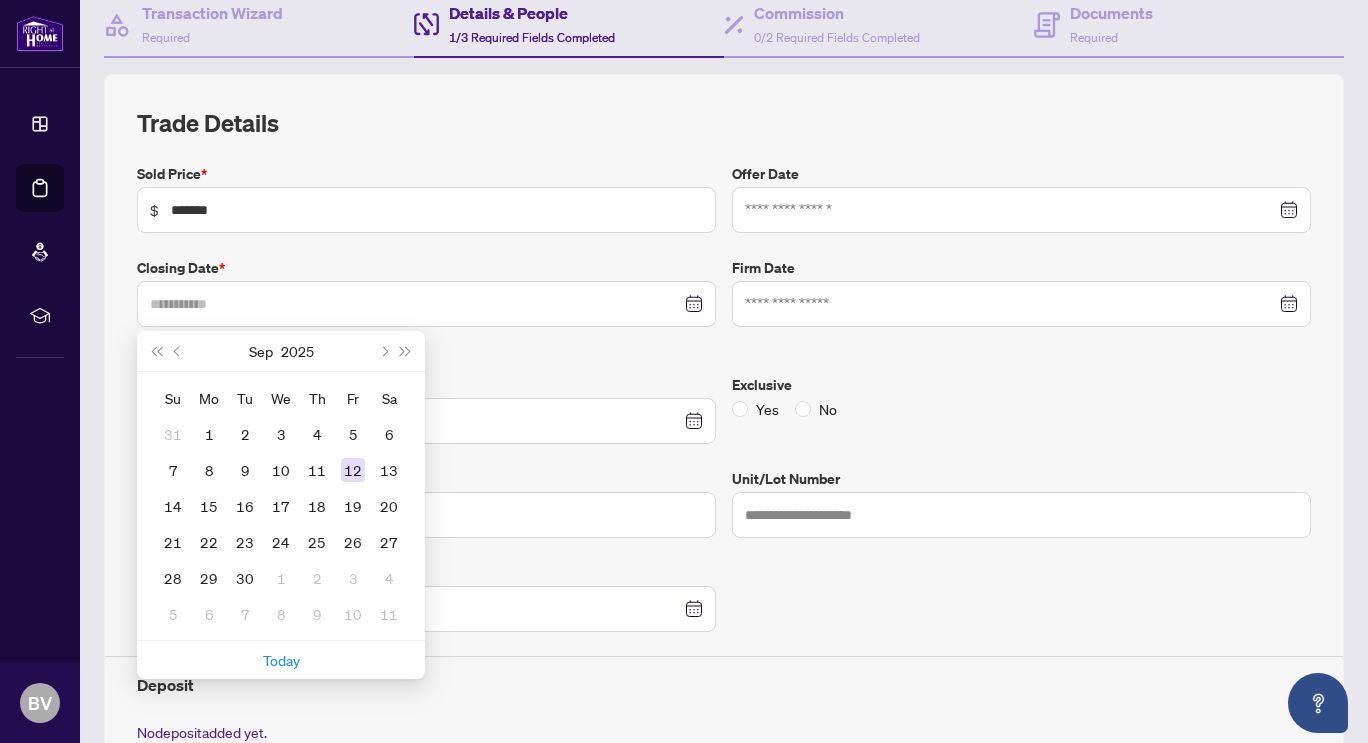 click on "12" at bounding box center [353, 470] 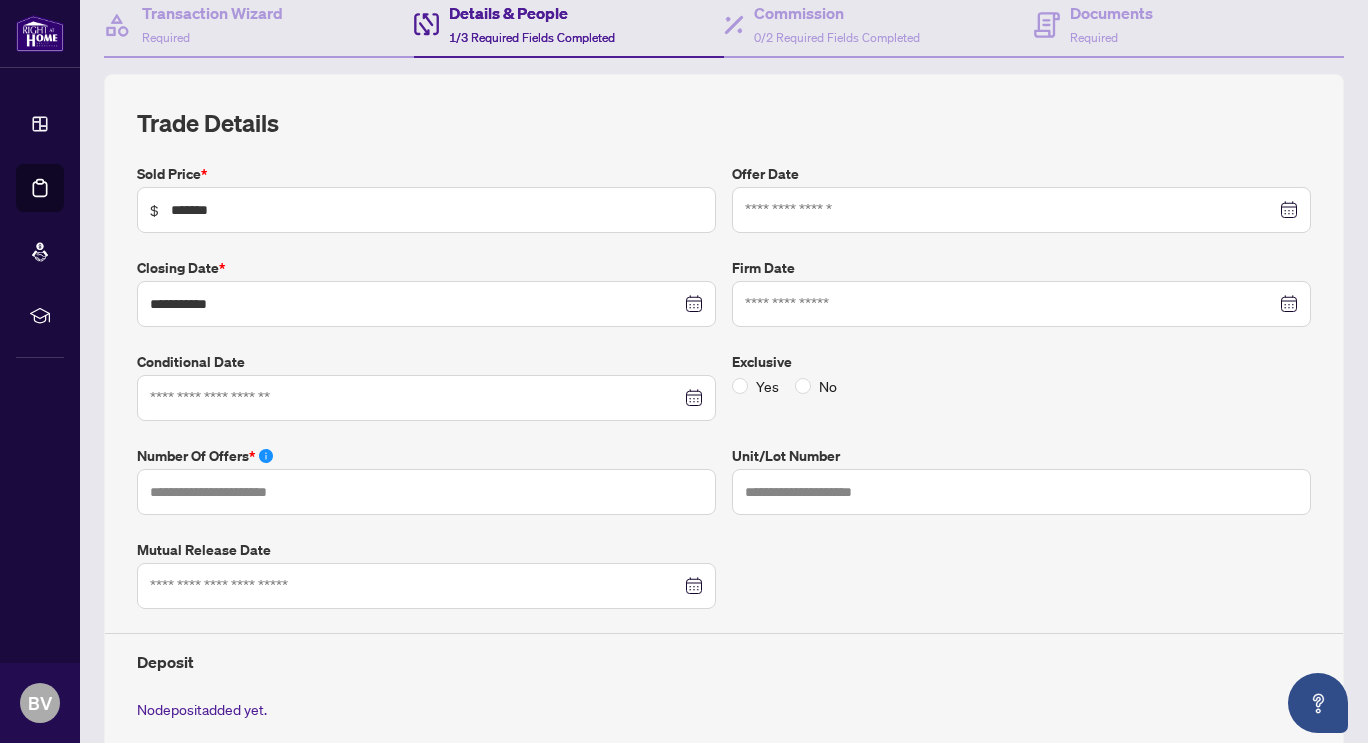 click at bounding box center [1021, 210] 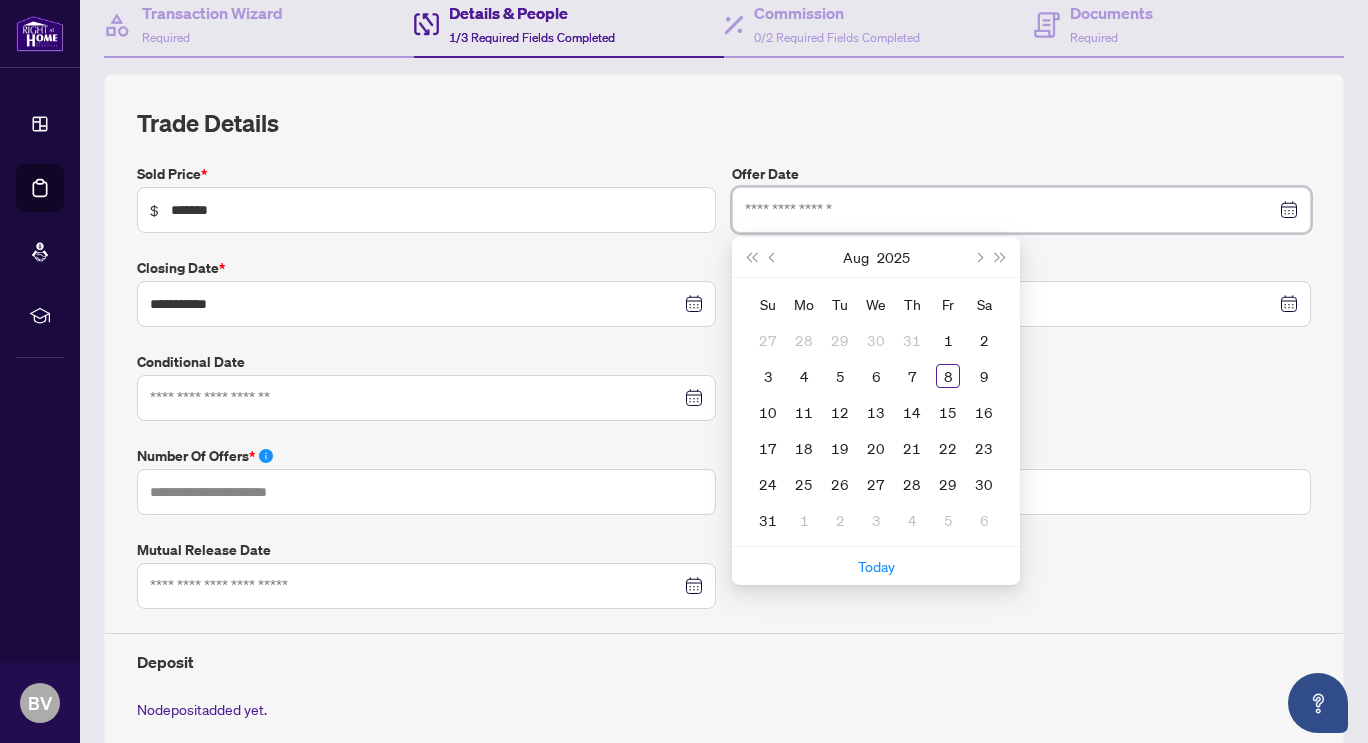 type on "**********" 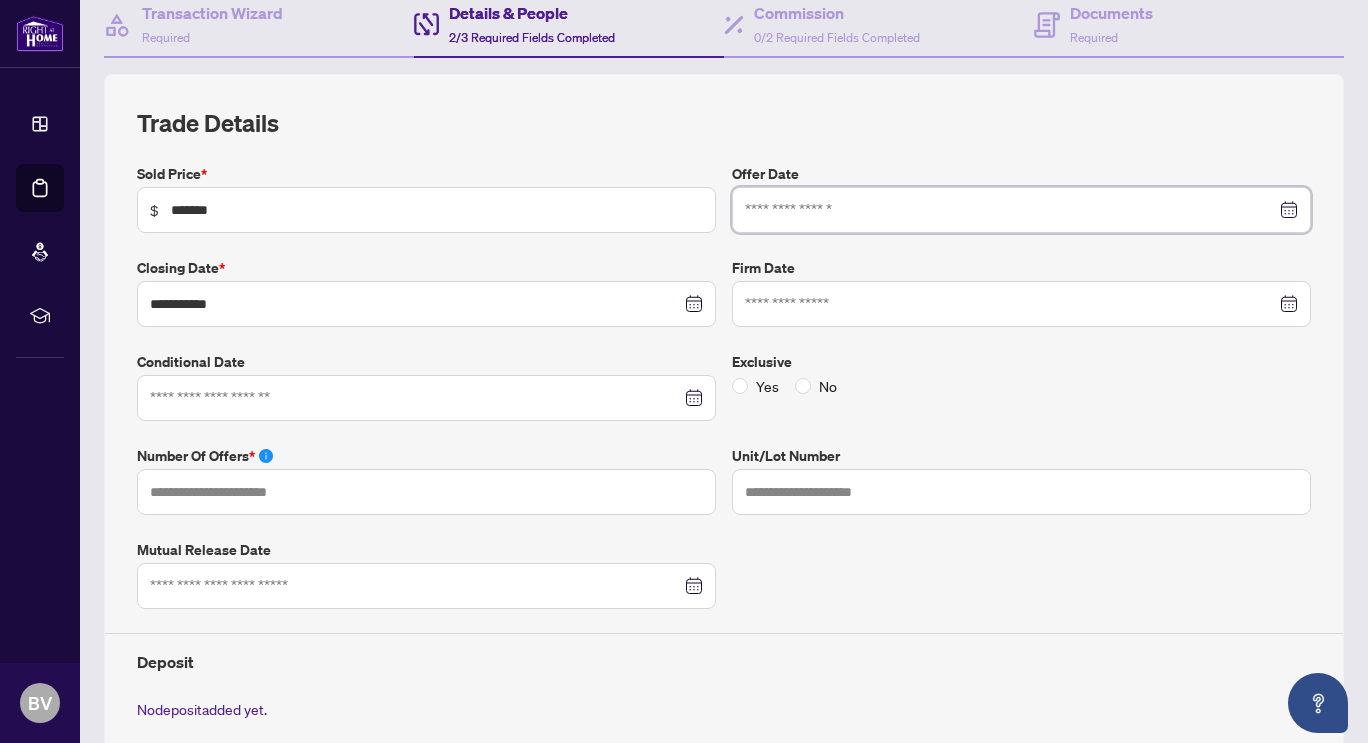 click at bounding box center [1021, 210] 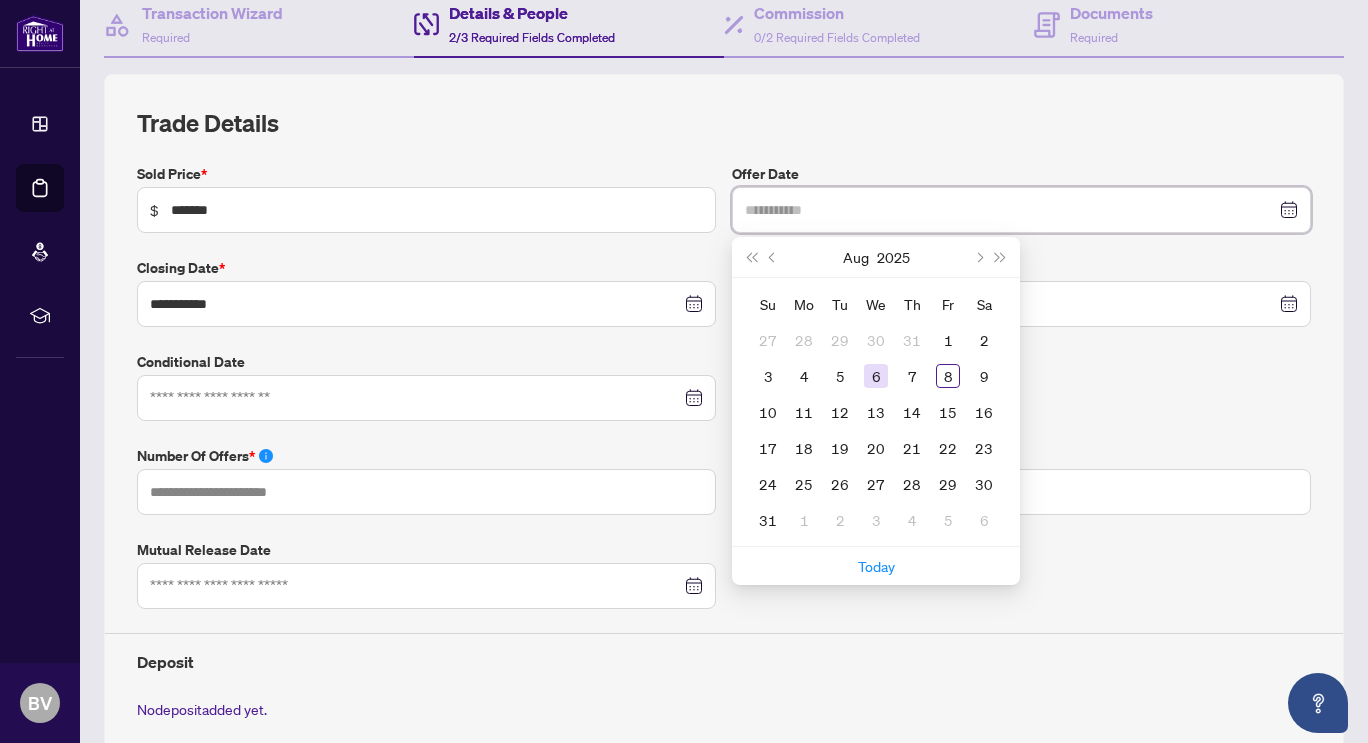 type on "**********" 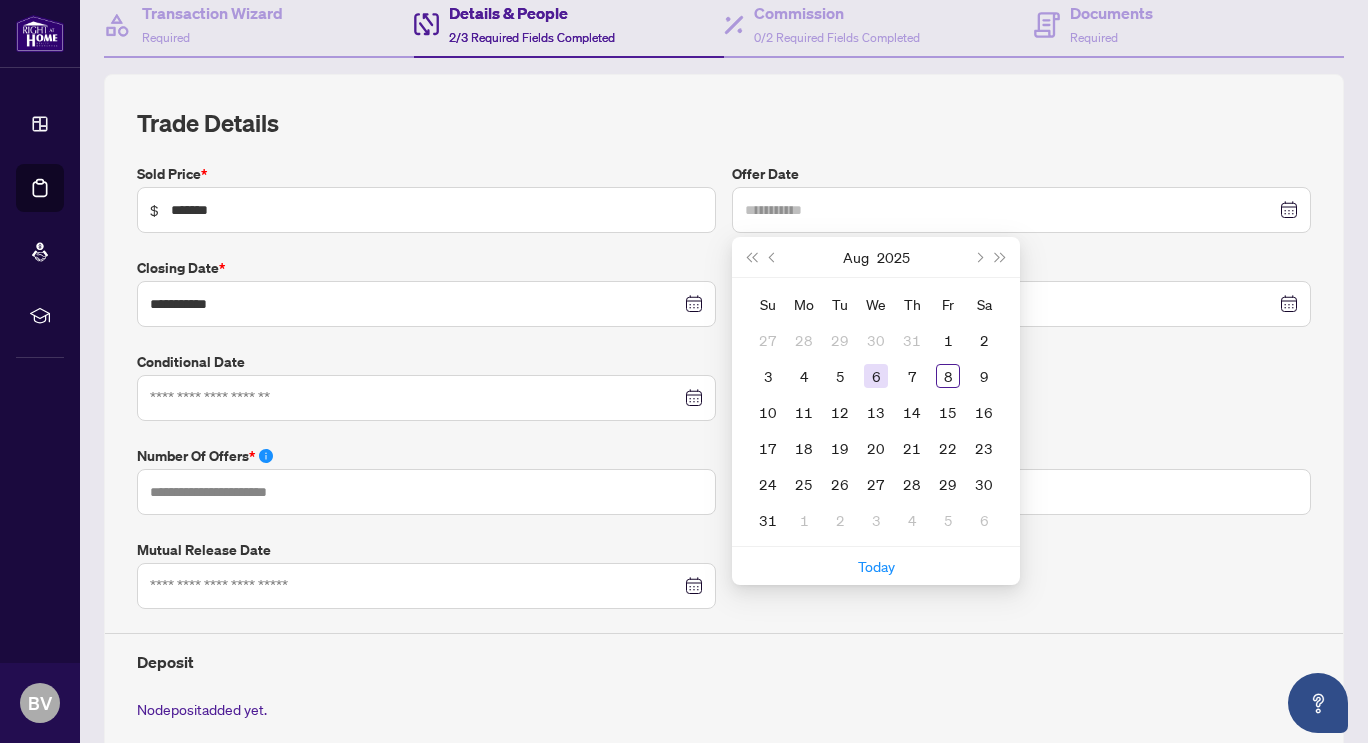 click on "6" at bounding box center [876, 376] 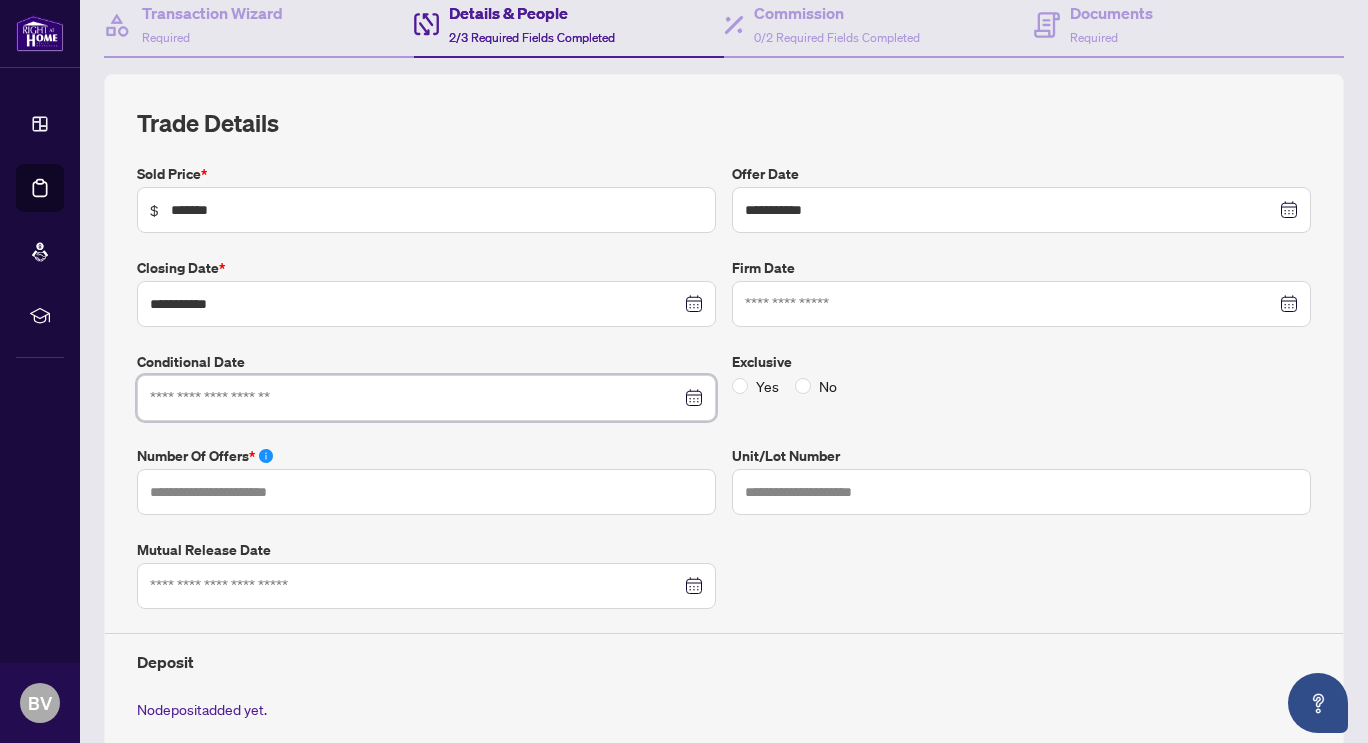 click at bounding box center (415, 398) 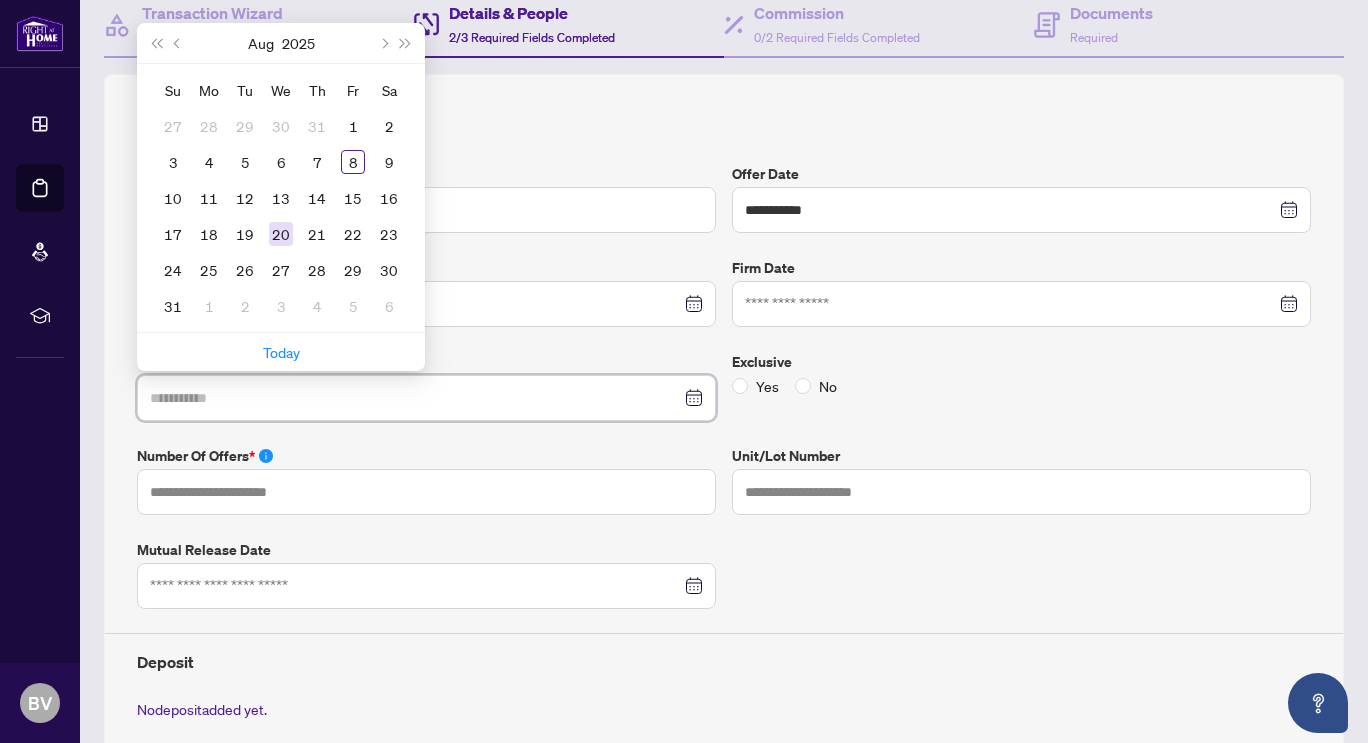 type on "**********" 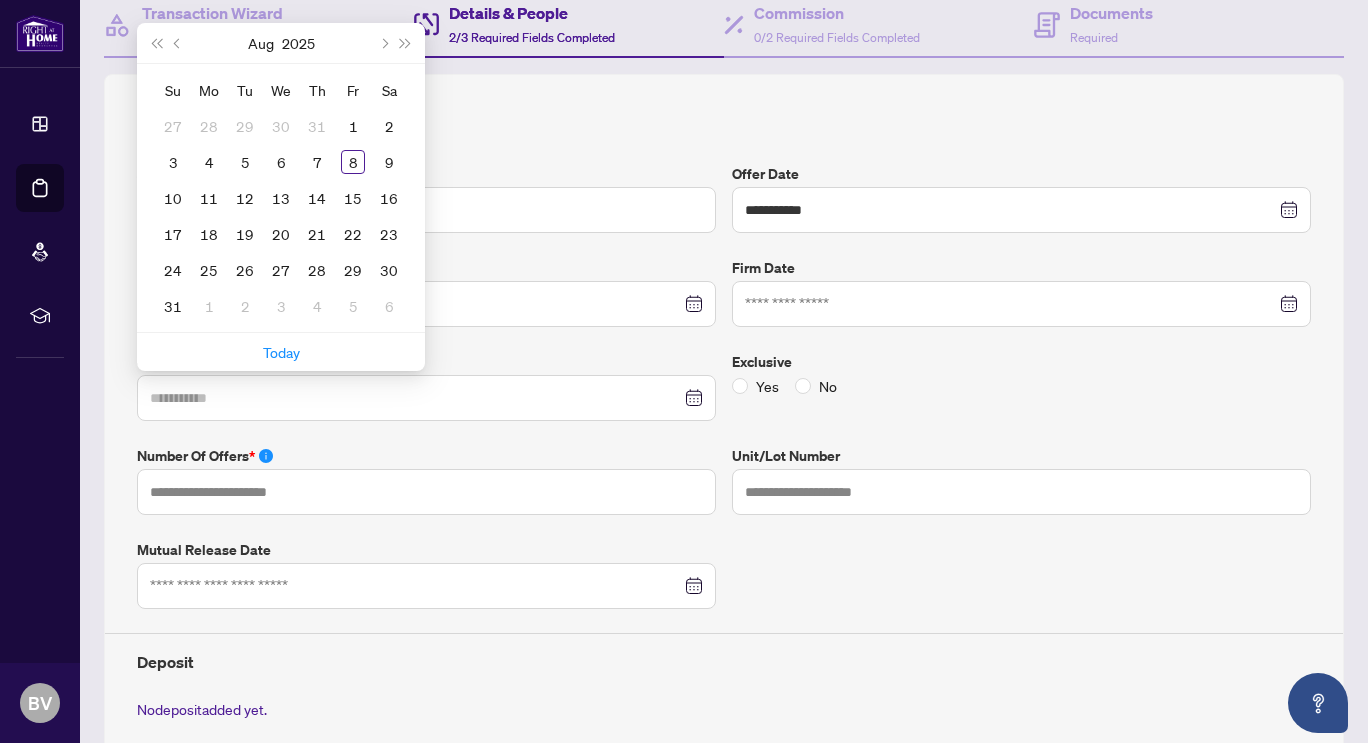 click on "20" at bounding box center [281, 234] 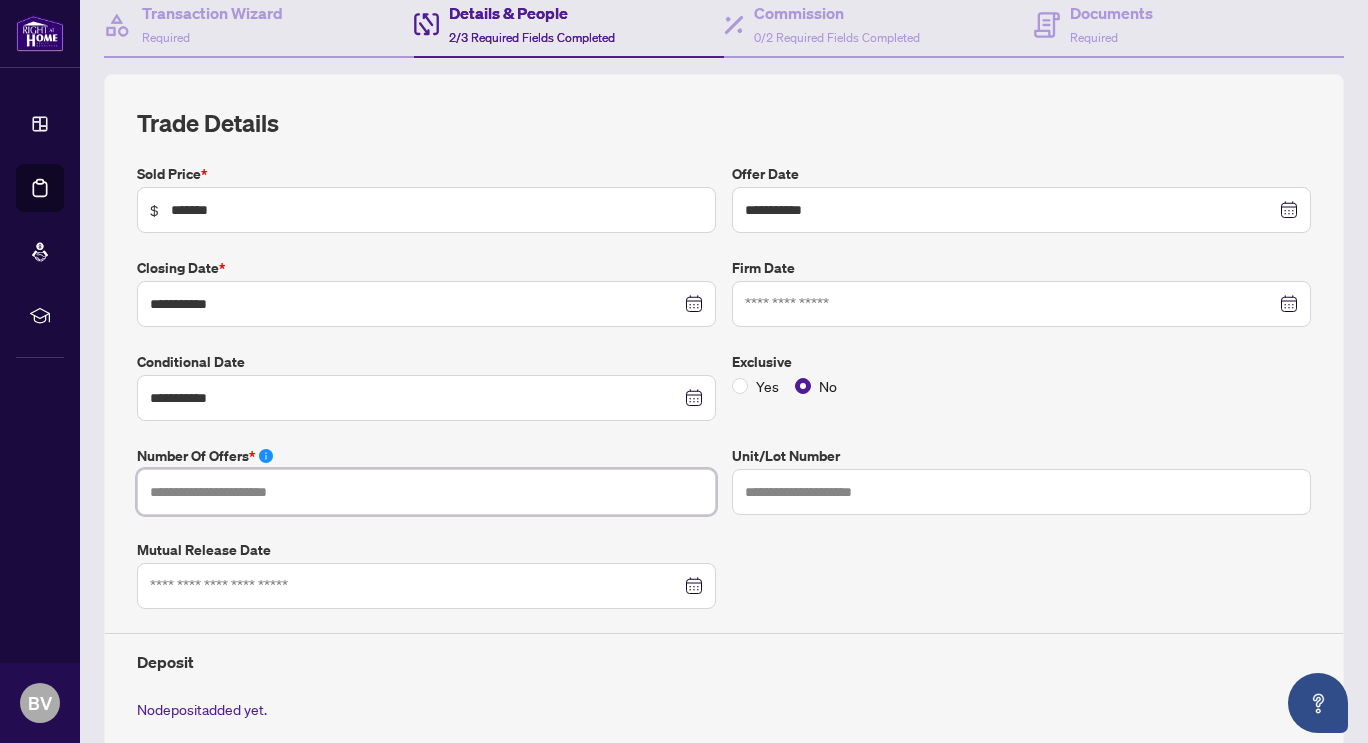 click at bounding box center [426, 492] 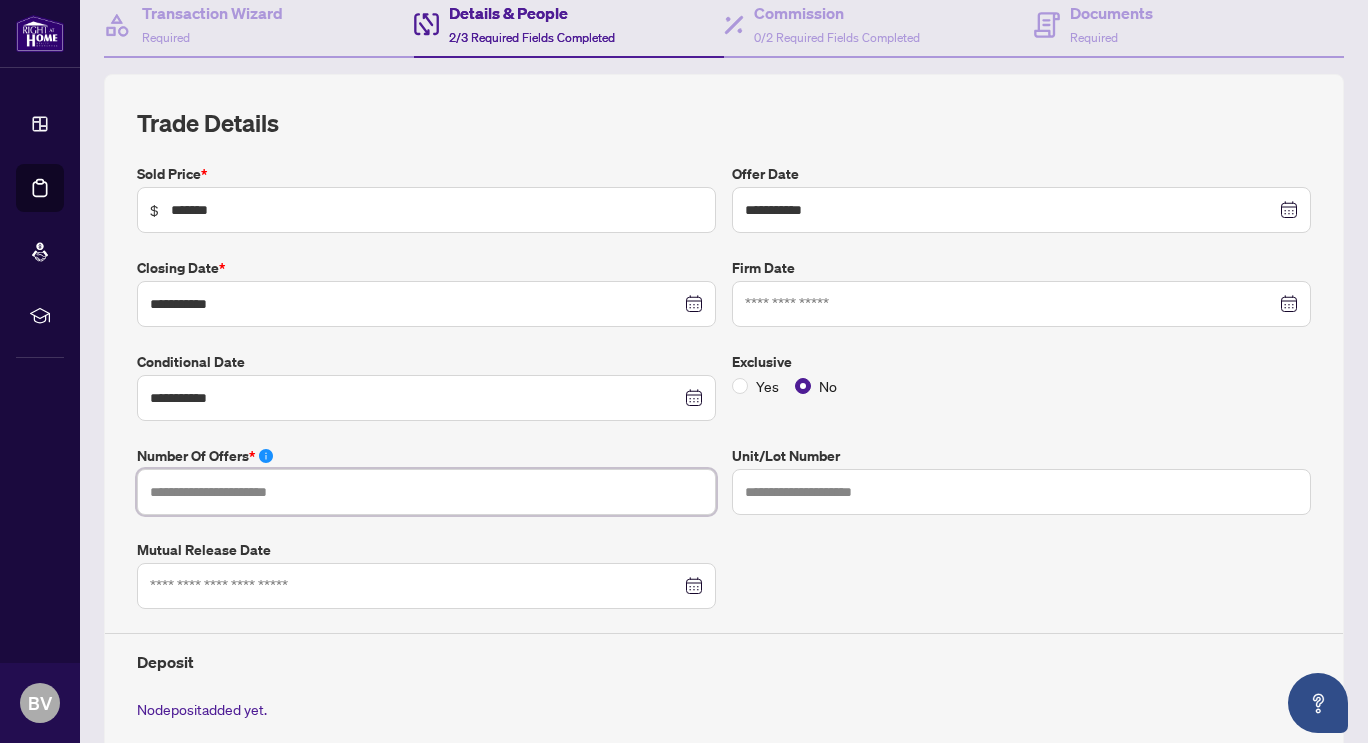 type on "*" 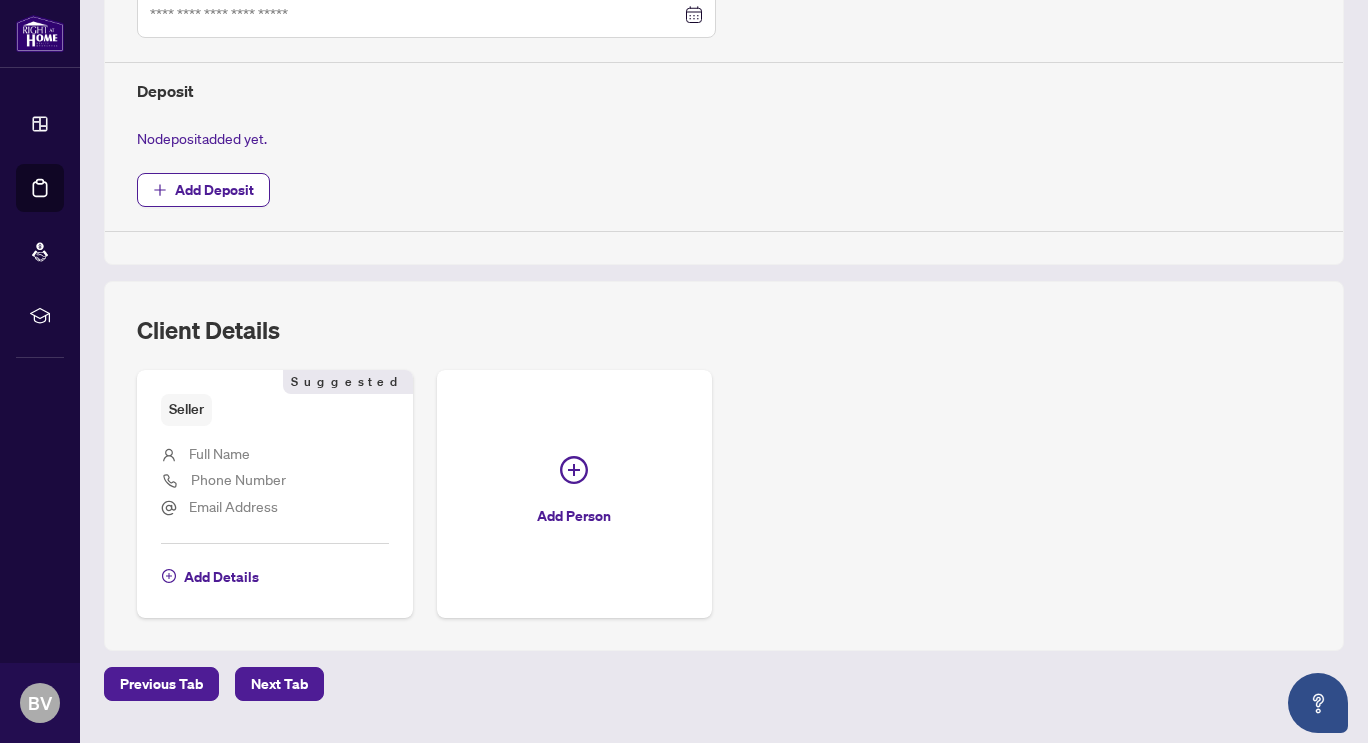 scroll, scrollTop: 821, scrollLeft: 0, axis: vertical 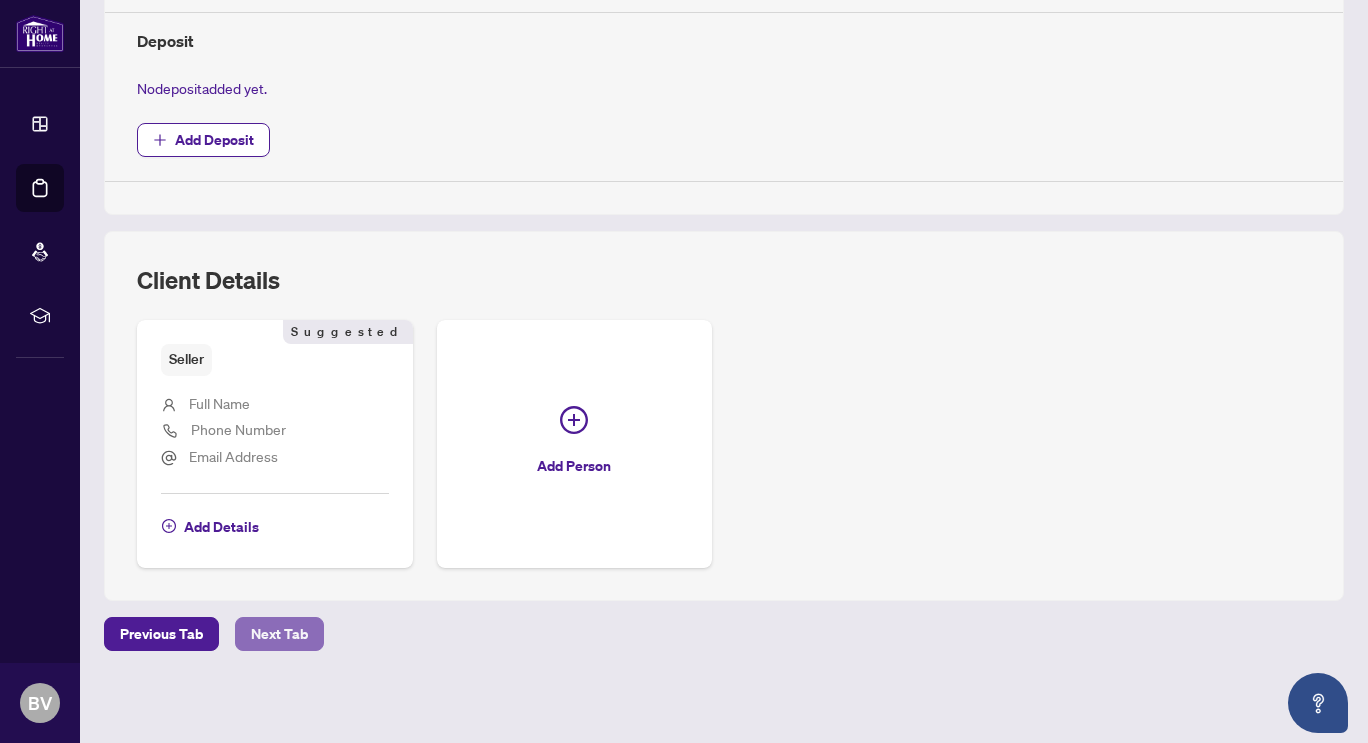 click on "Next Tab" at bounding box center [279, 634] 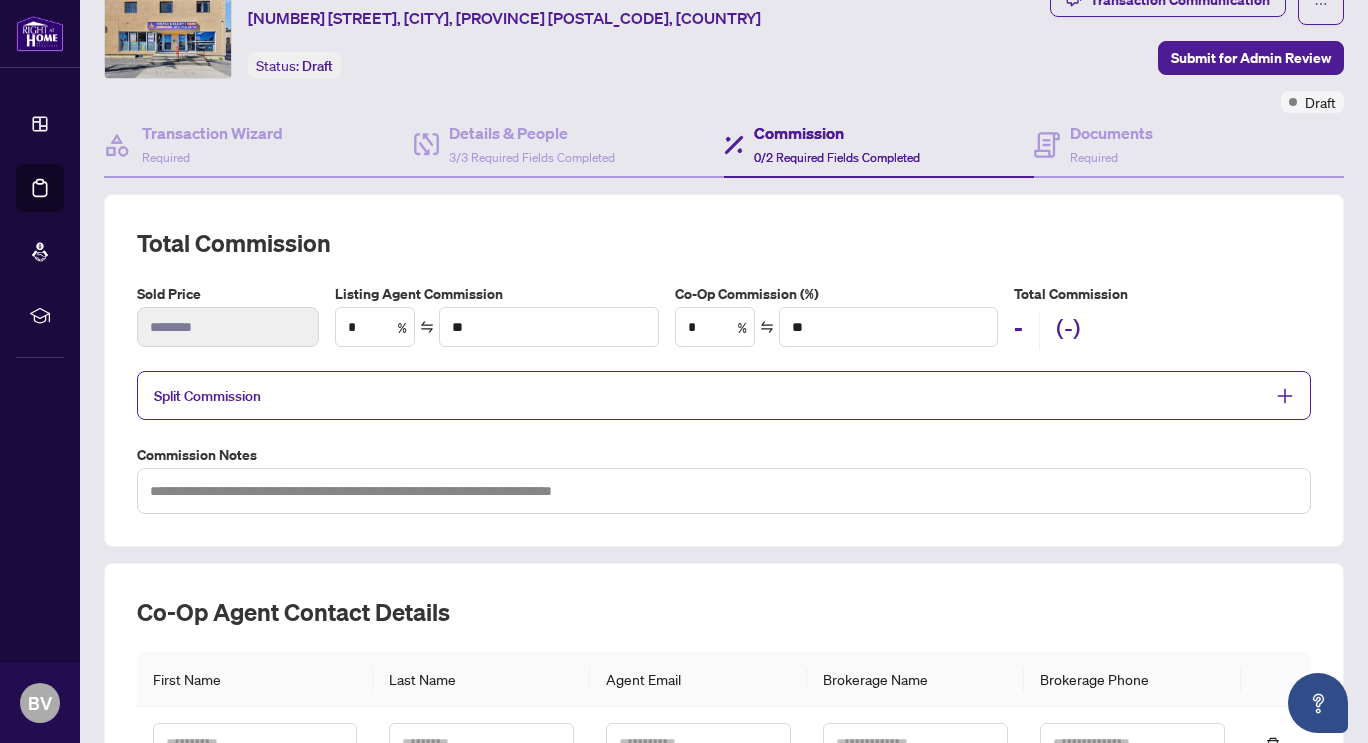 scroll, scrollTop: 56, scrollLeft: 0, axis: vertical 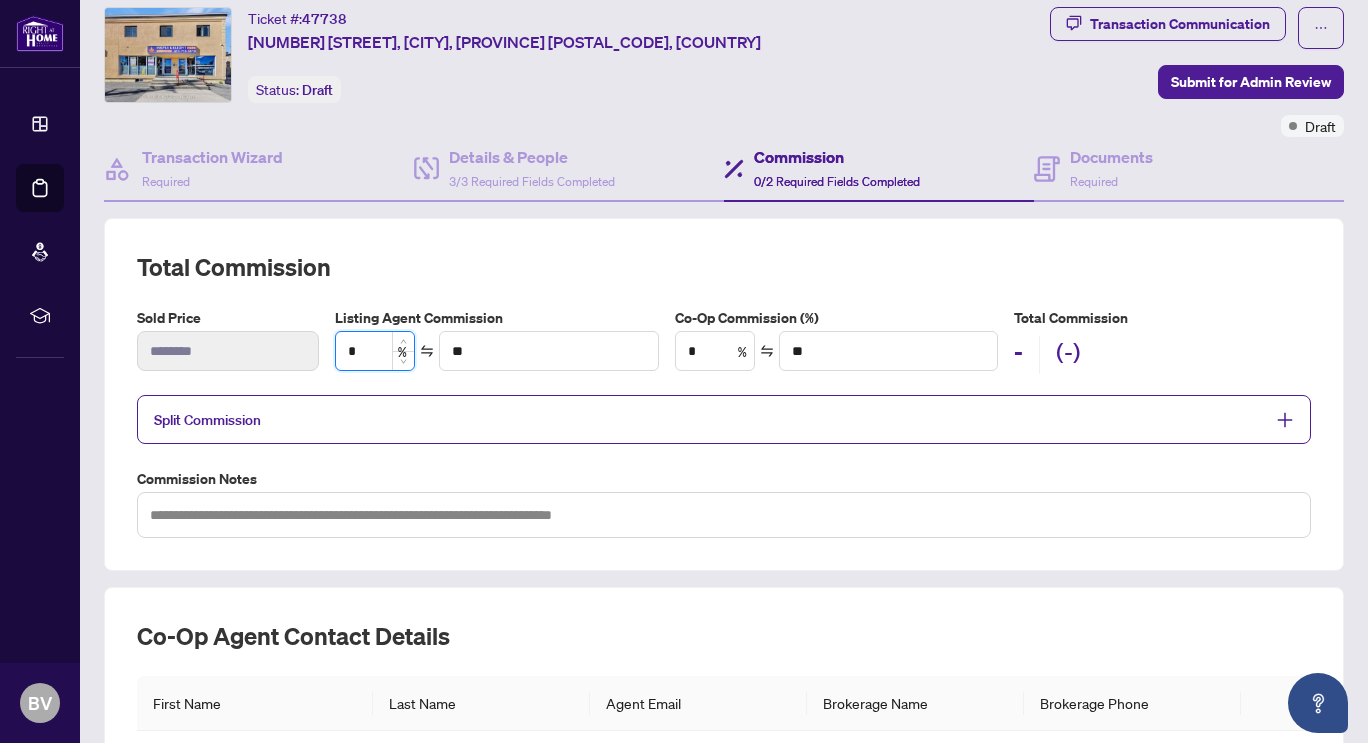drag, startPoint x: 366, startPoint y: 351, endPoint x: 340, endPoint y: 351, distance: 26 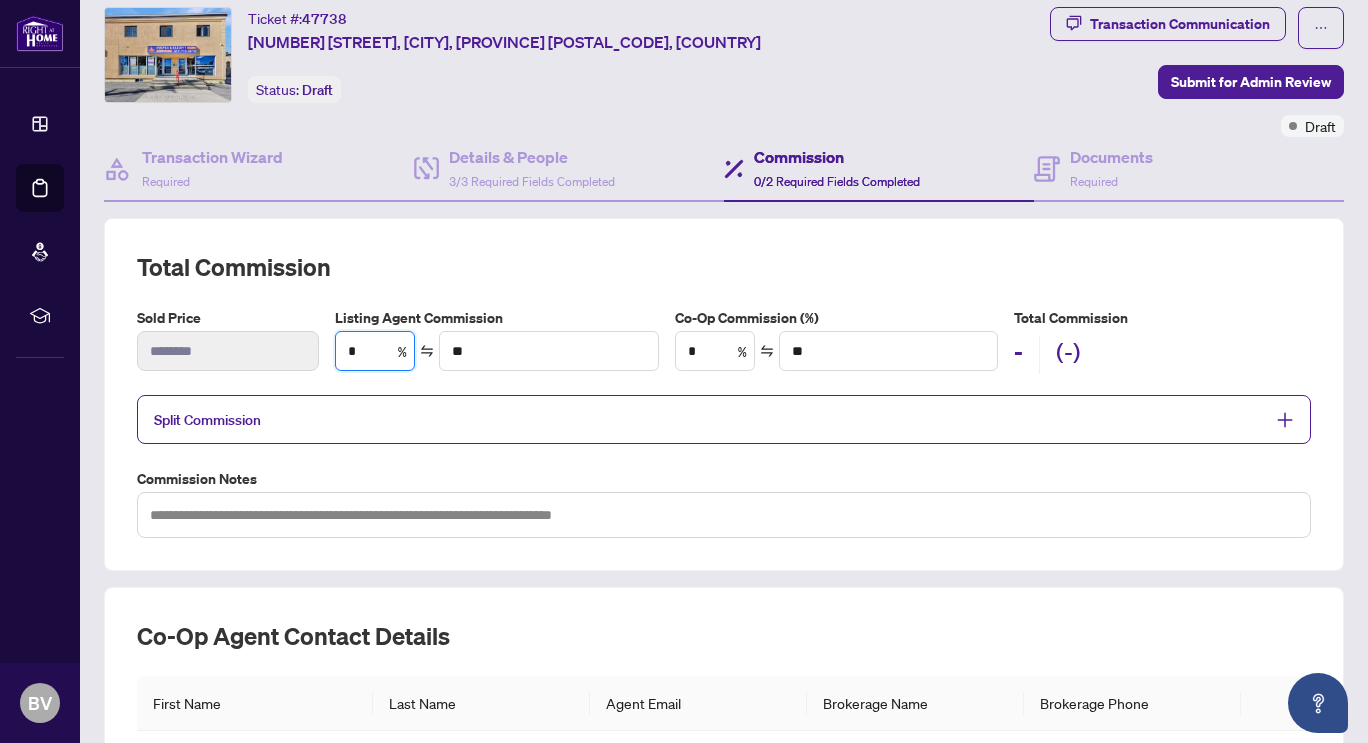 type on "*" 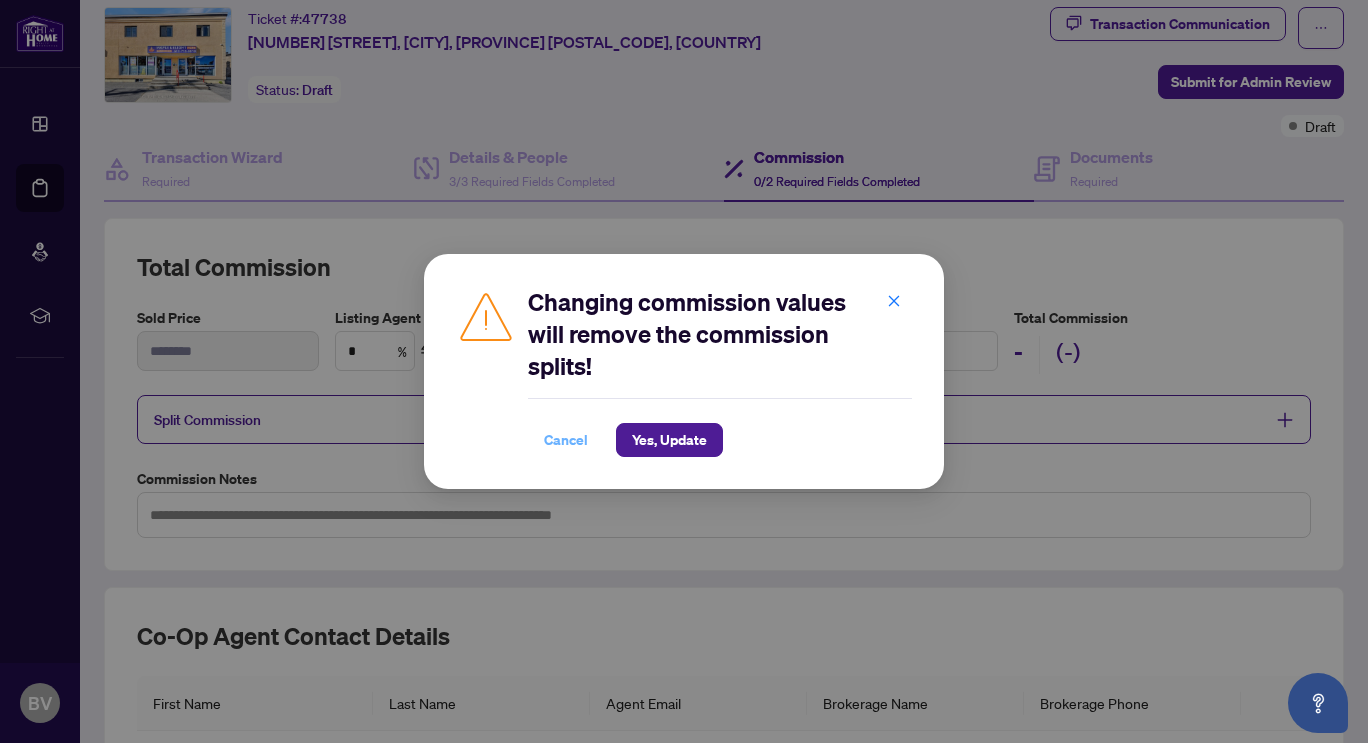 click on "Cancel" at bounding box center (566, 440) 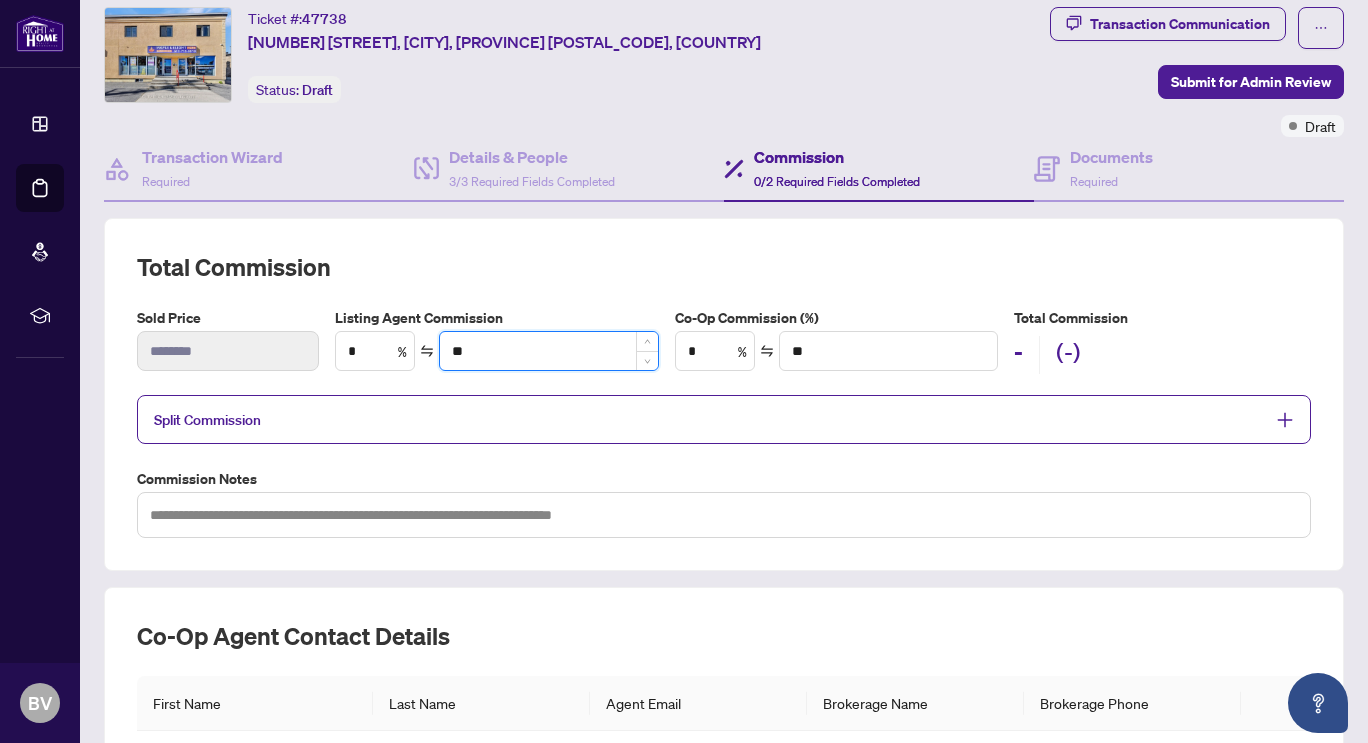 click on "**" at bounding box center [548, 351] 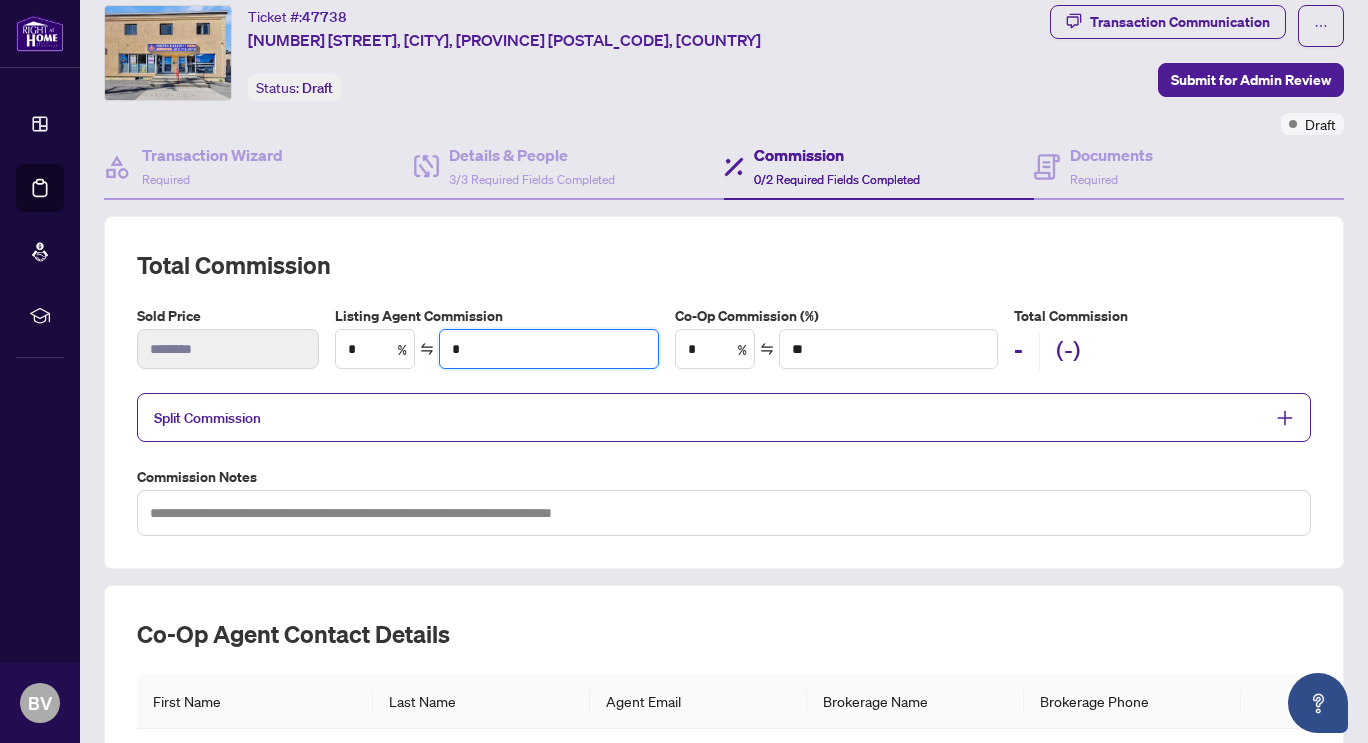 scroll, scrollTop: 0, scrollLeft: 0, axis: both 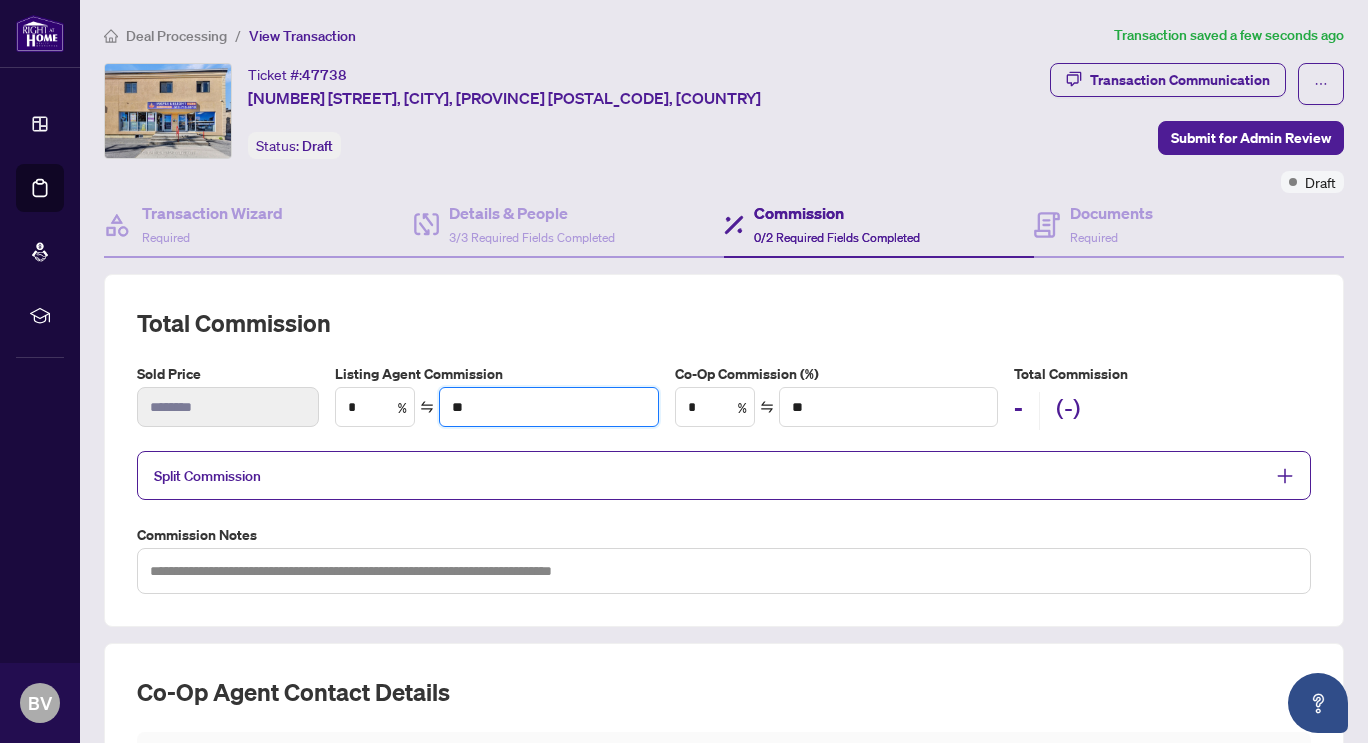 type on "***" 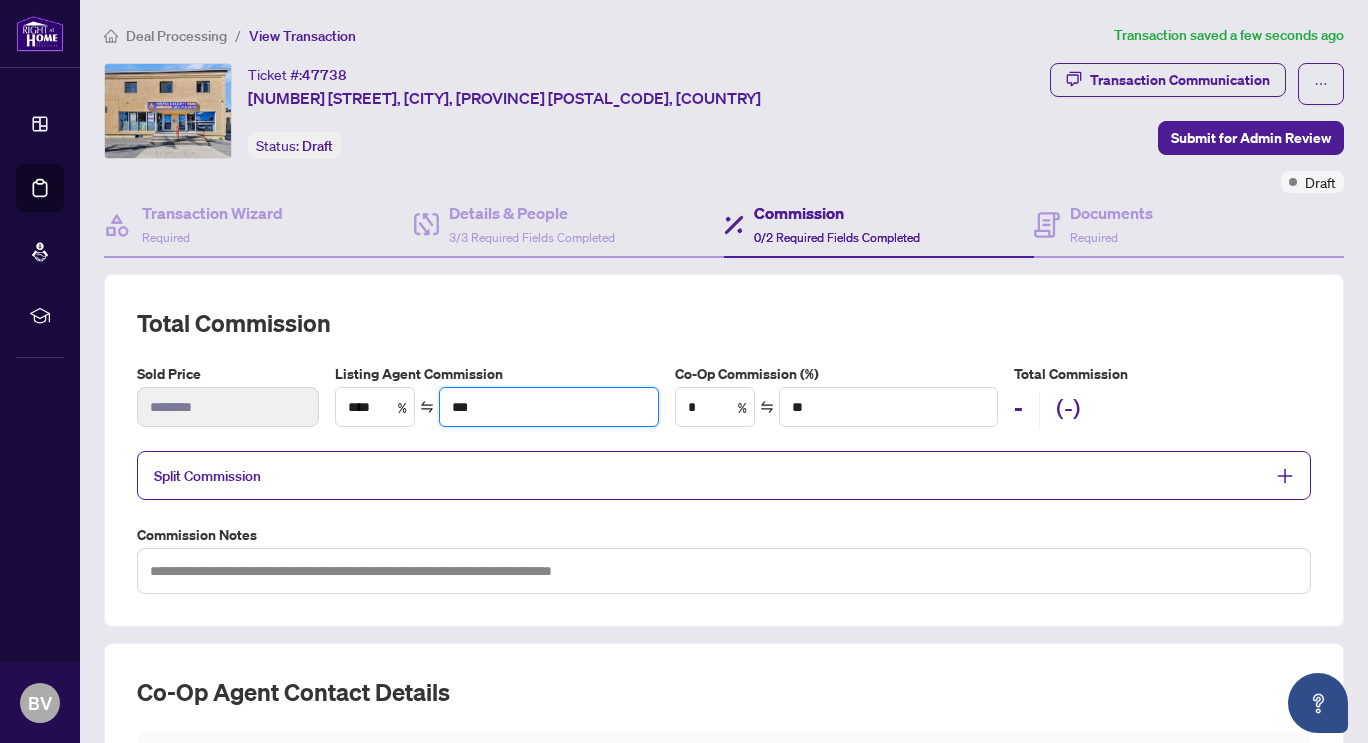 type on "***" 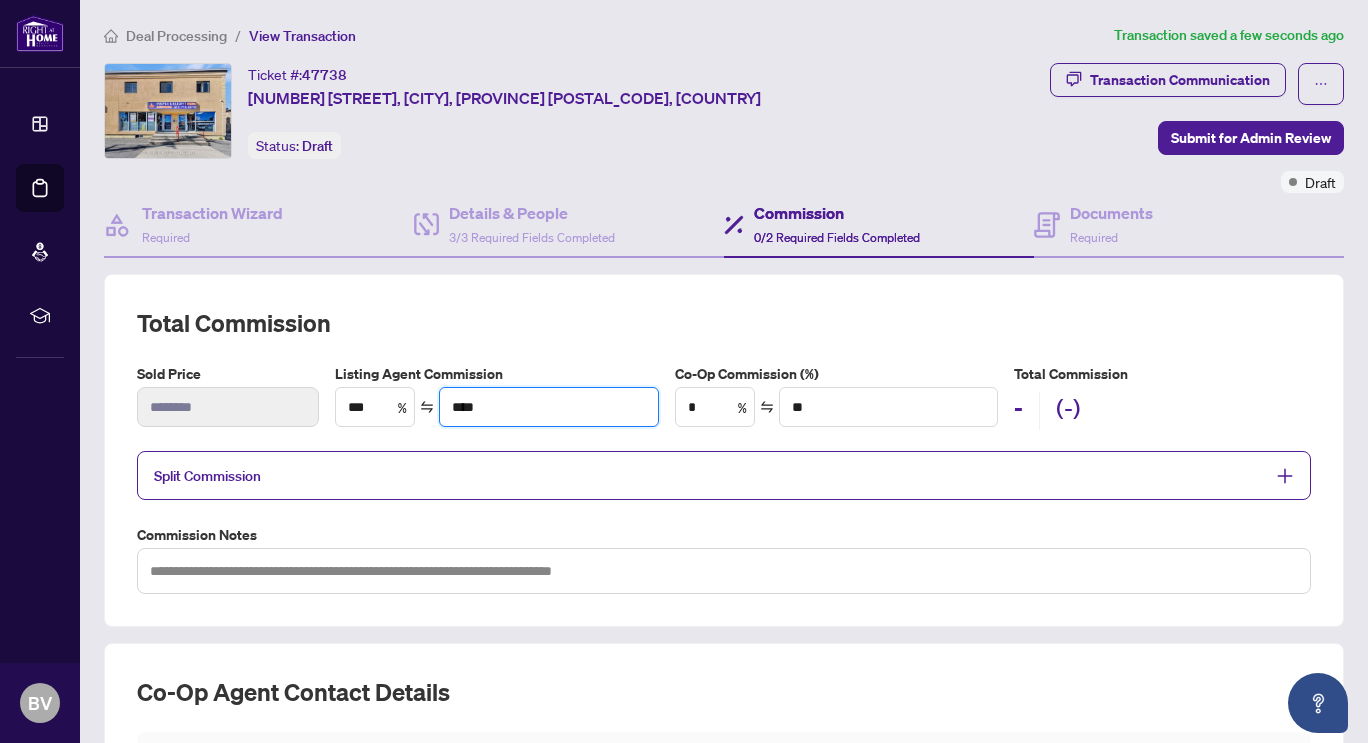 type on "*" 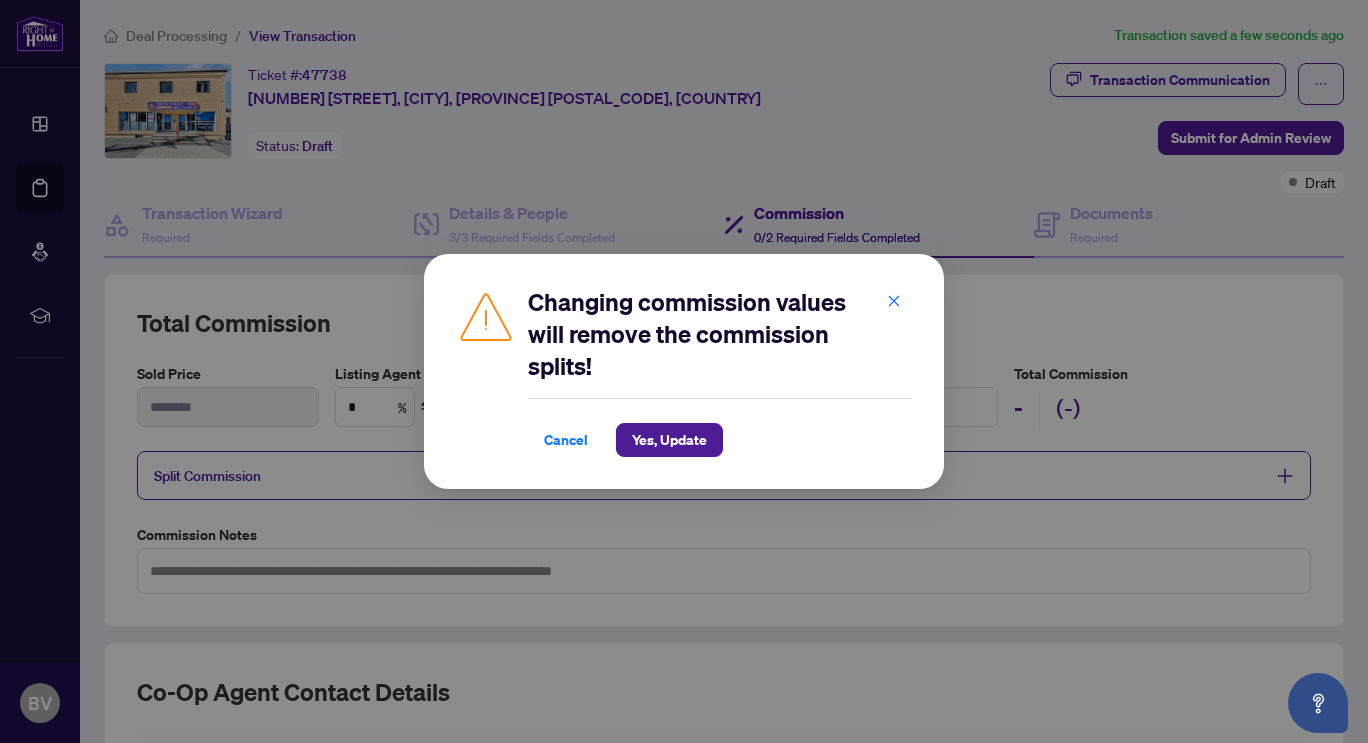 type on "******" 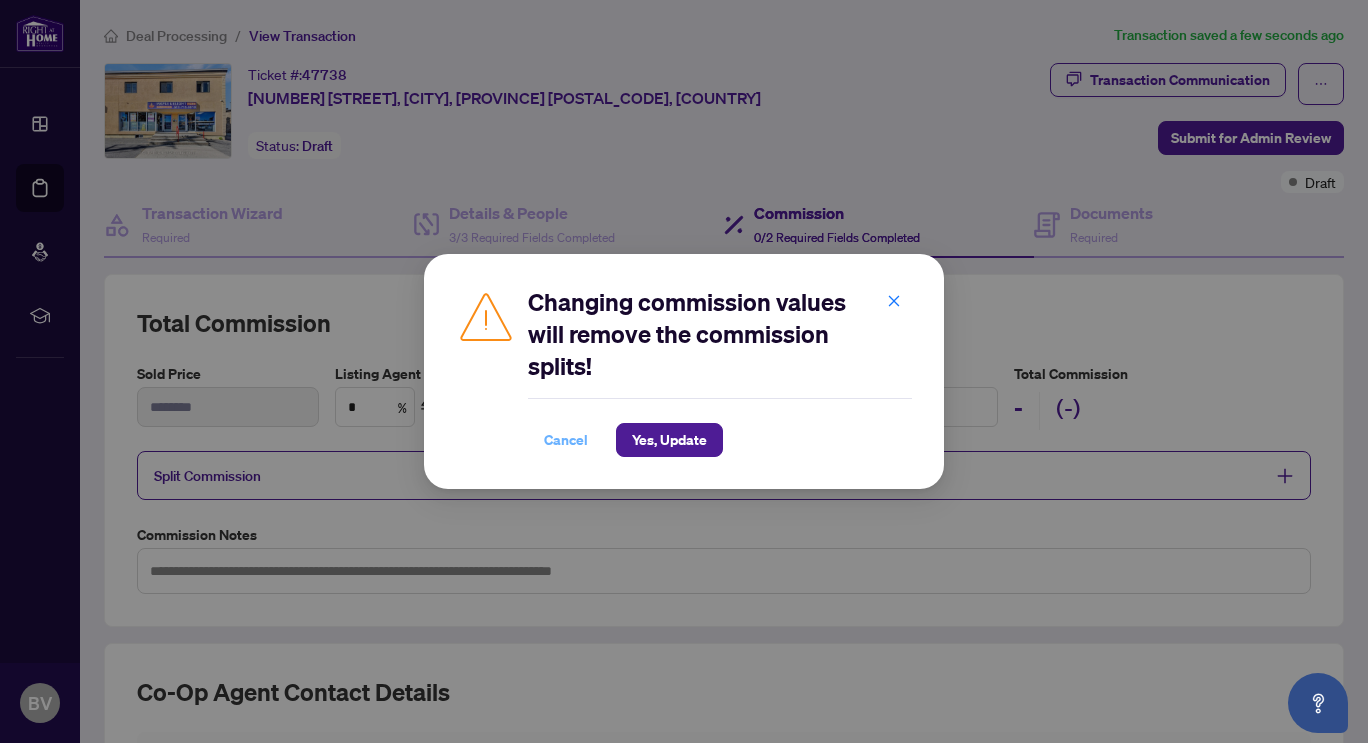 click on "Cancel" at bounding box center (566, 440) 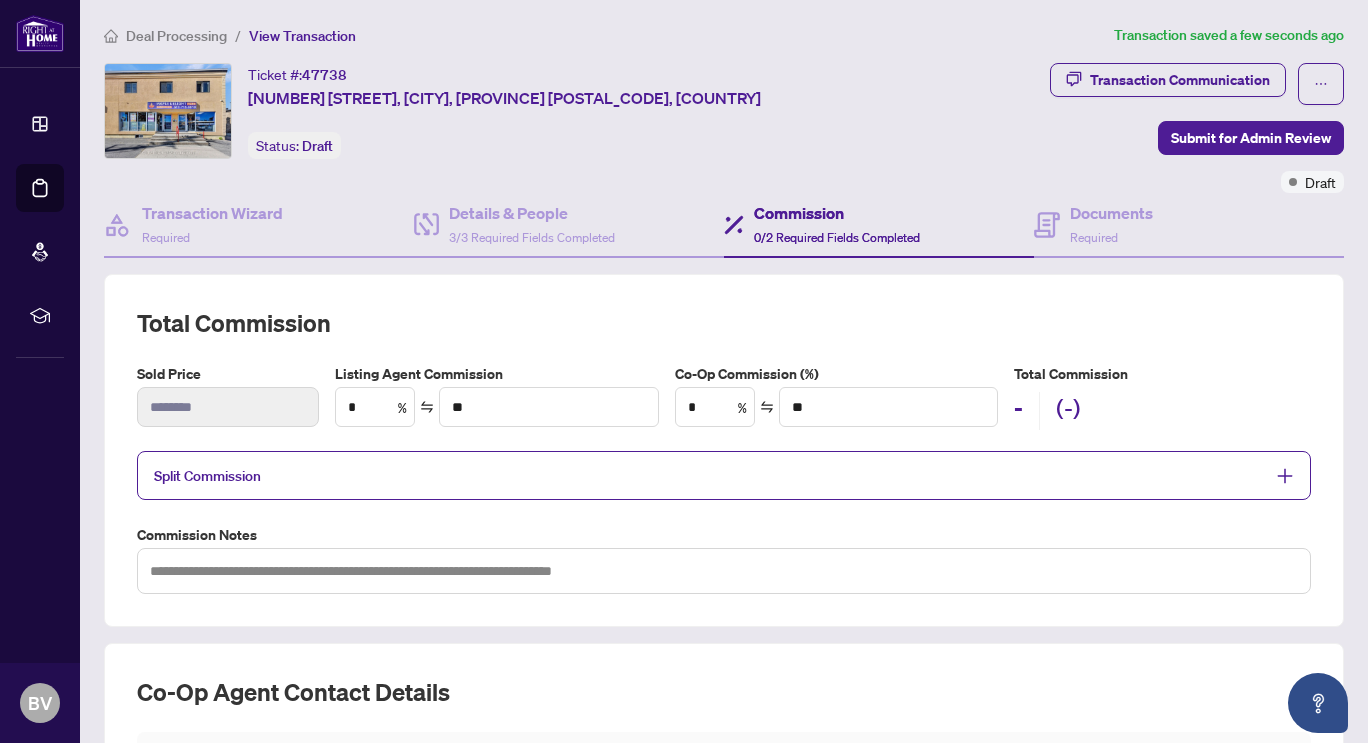 click on "Split Commission" at bounding box center (724, 475) 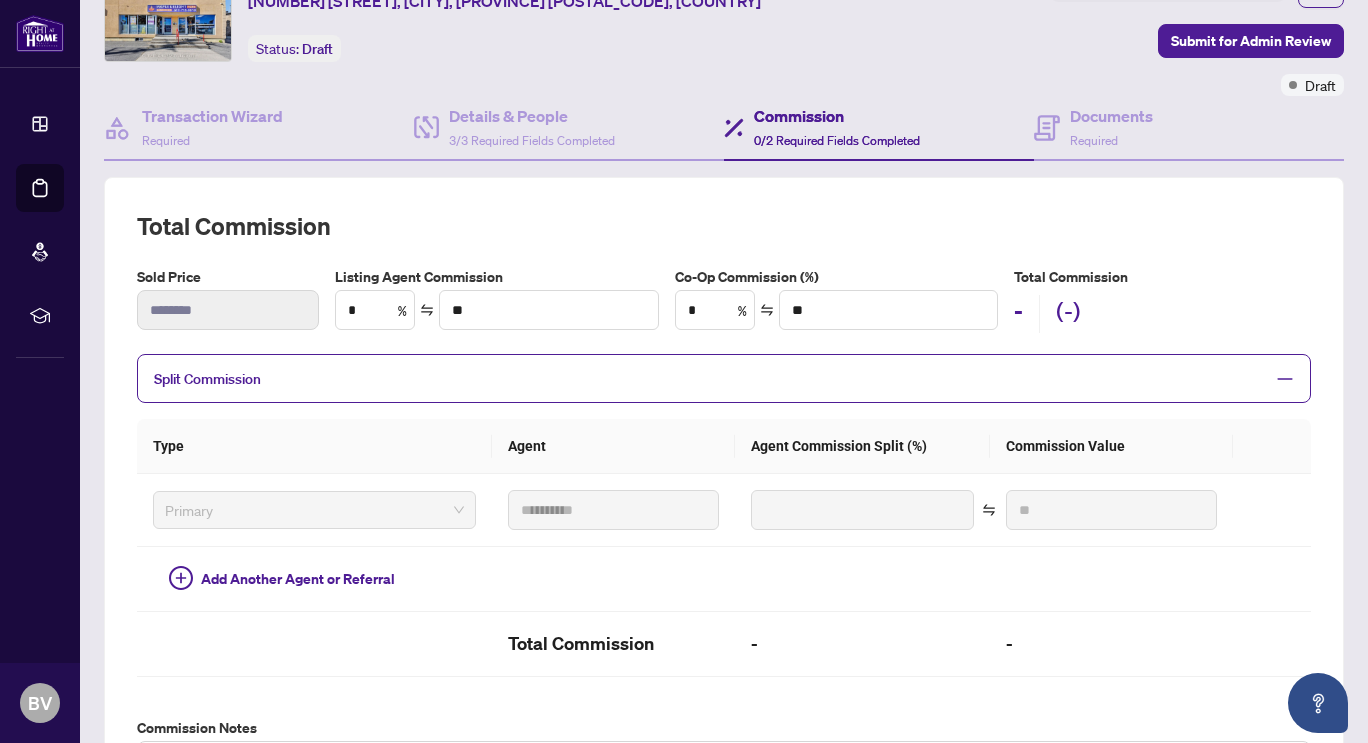 scroll, scrollTop: 0, scrollLeft: 0, axis: both 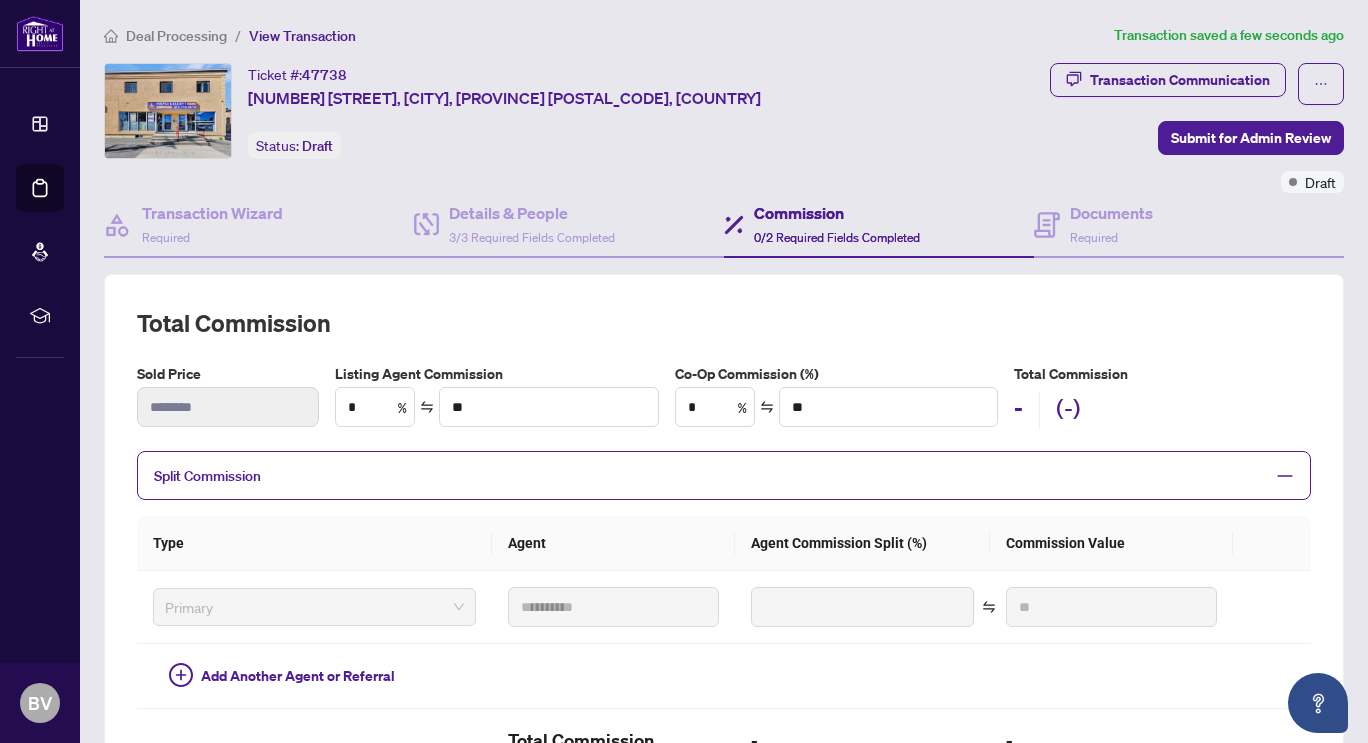 click on "Split Commission" at bounding box center (709, 475) 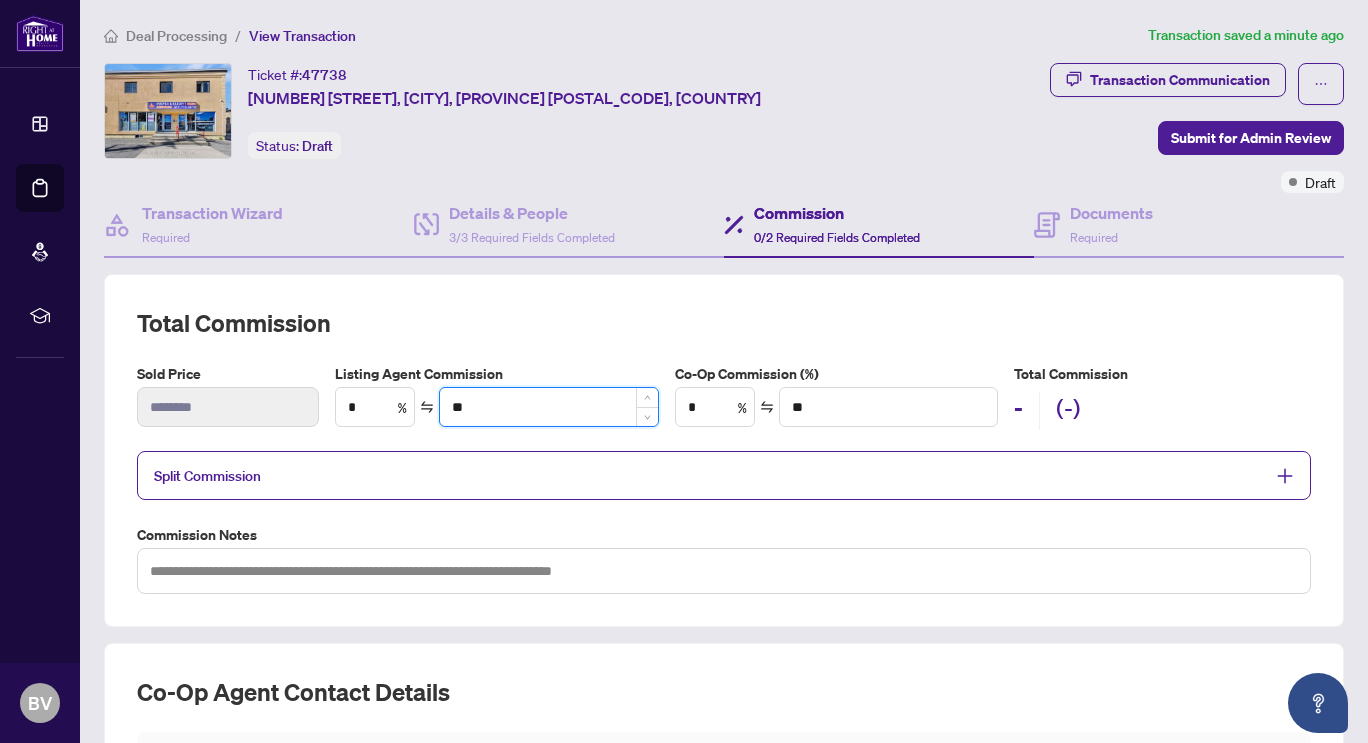 click on "**" at bounding box center (548, 407) 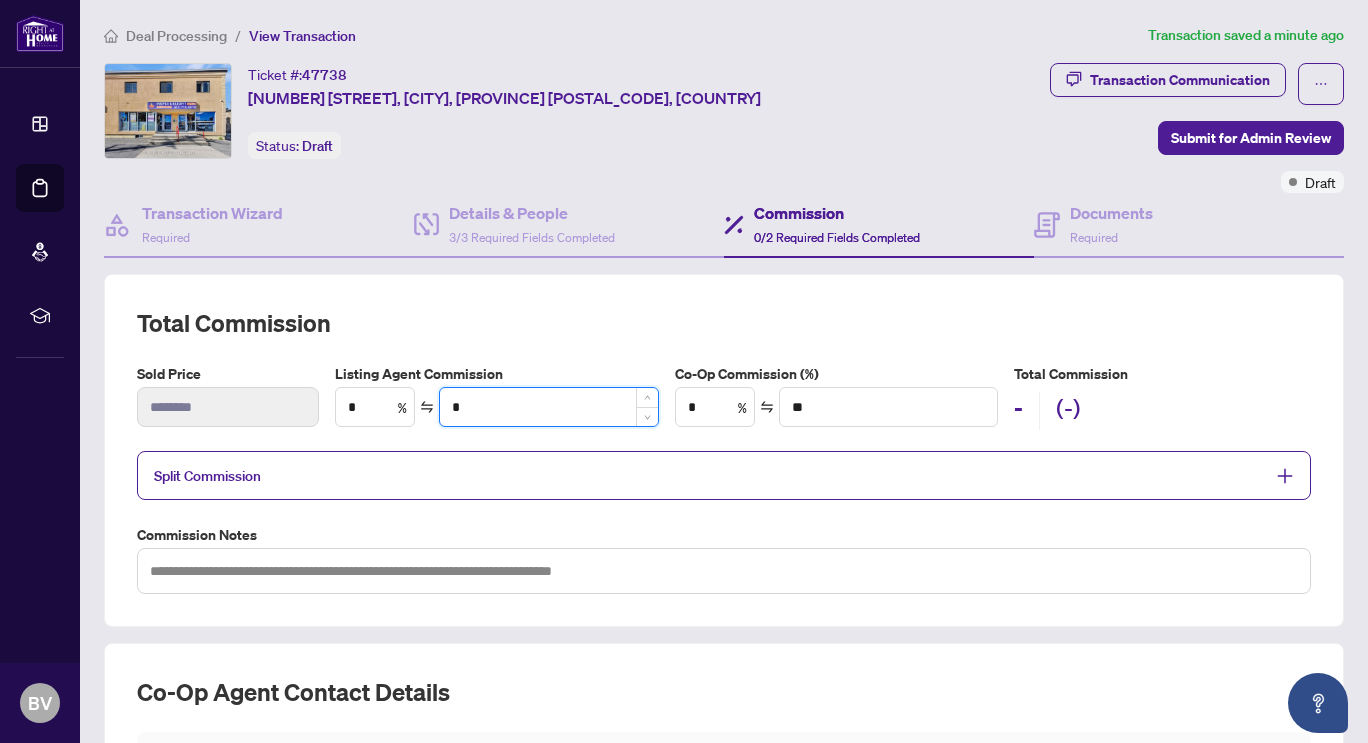type on "**" 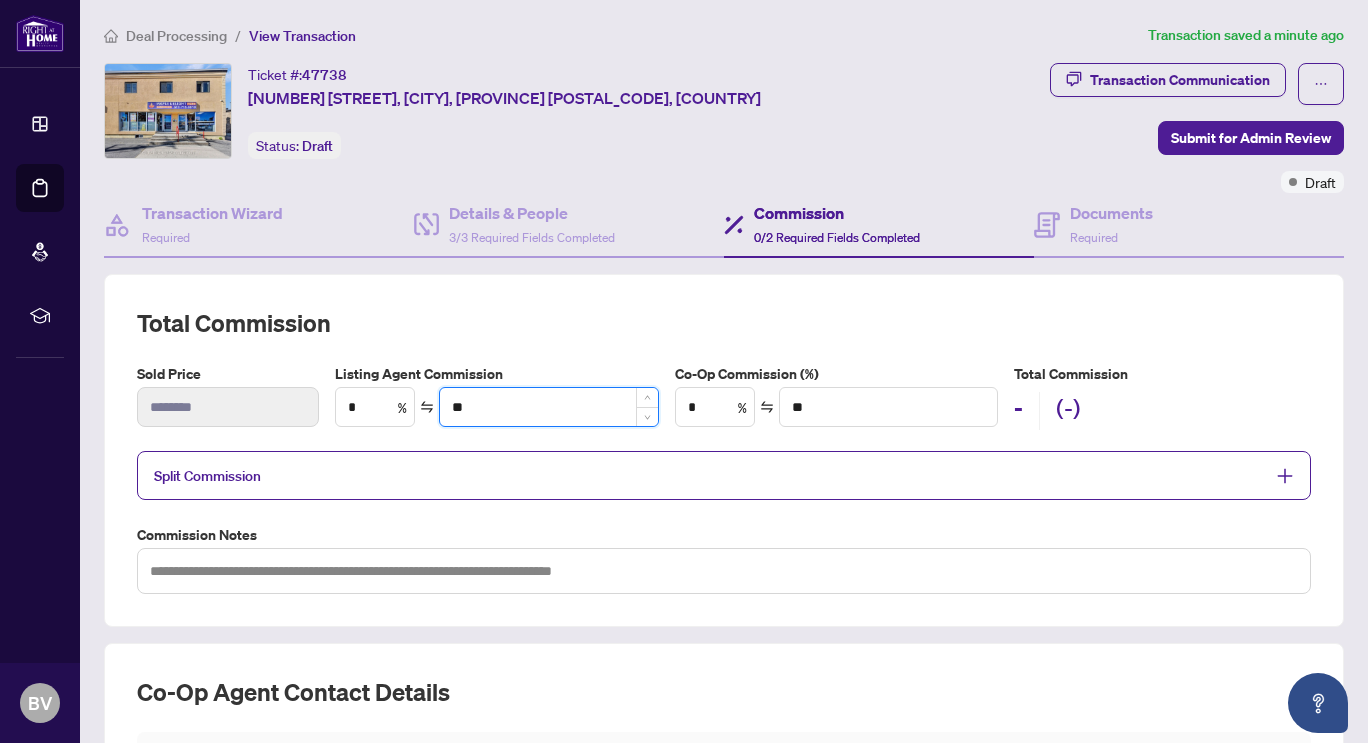 type on "****" 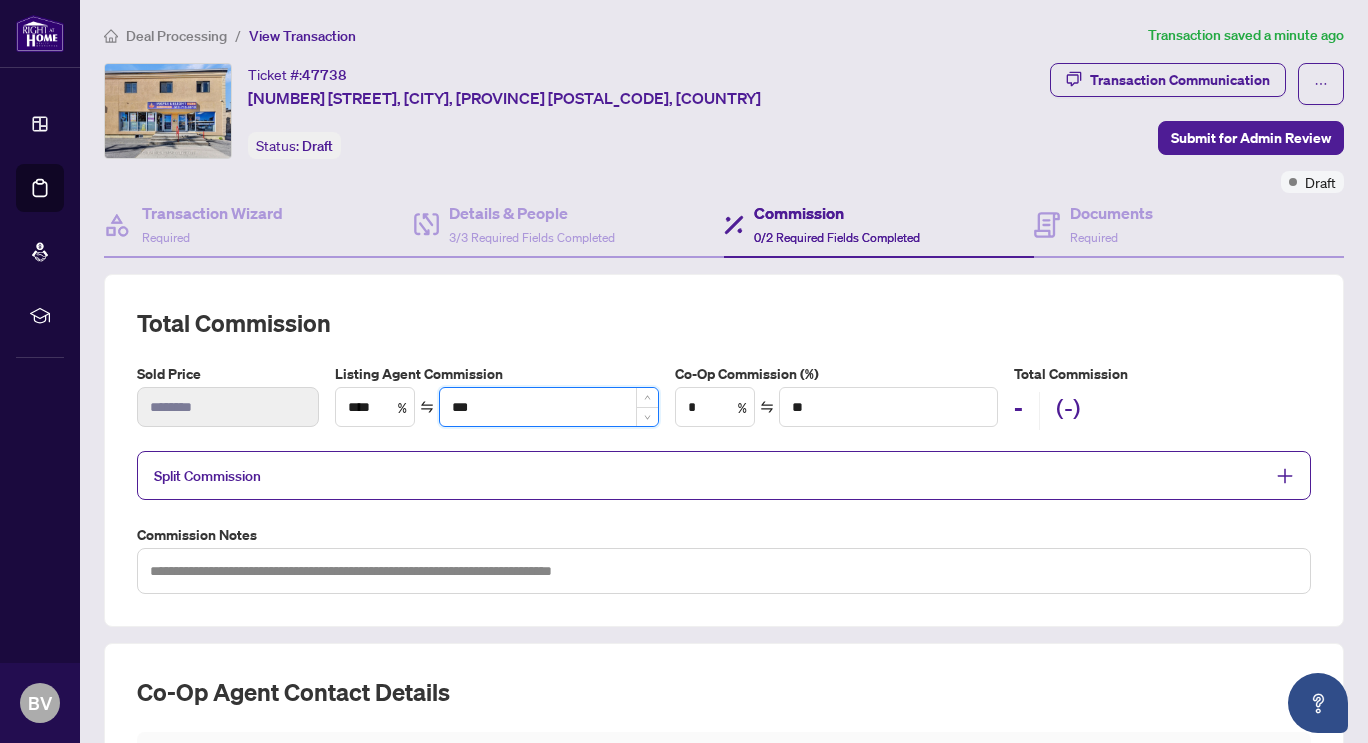 type on "****" 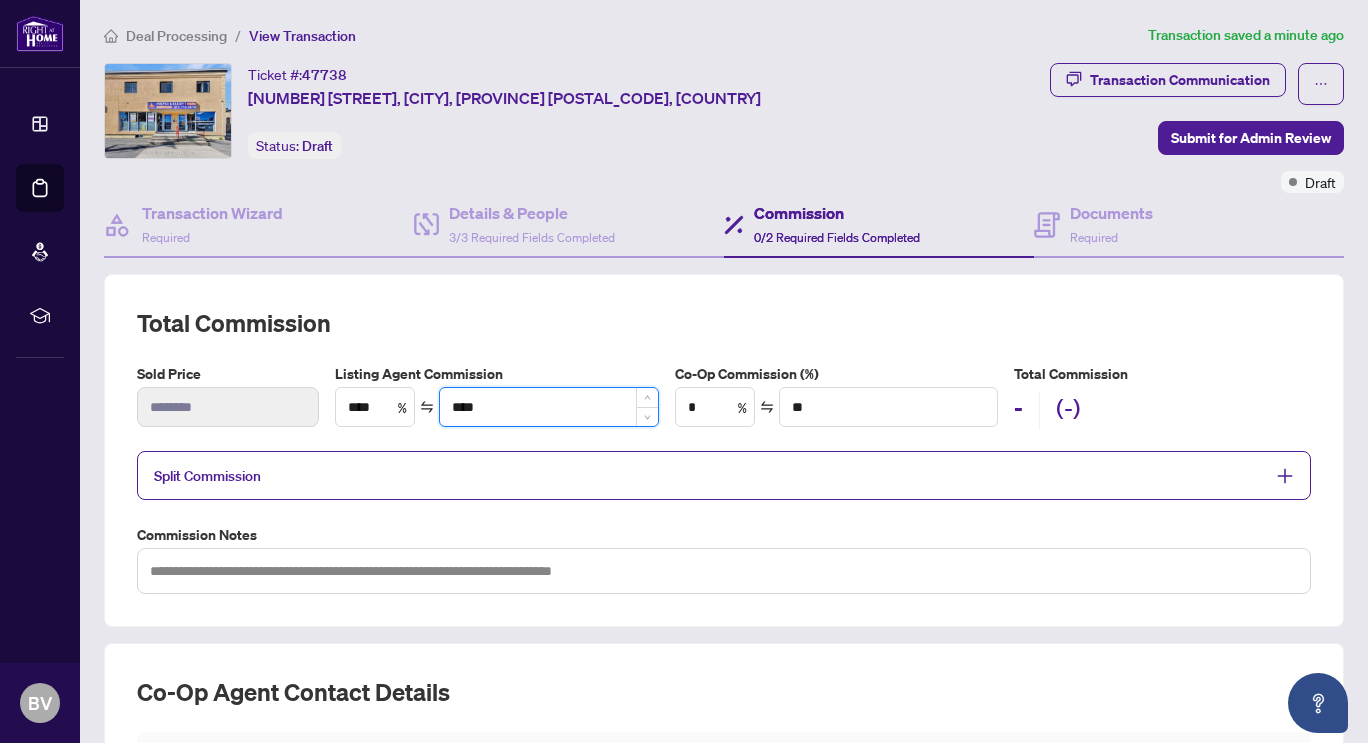 type on "***" 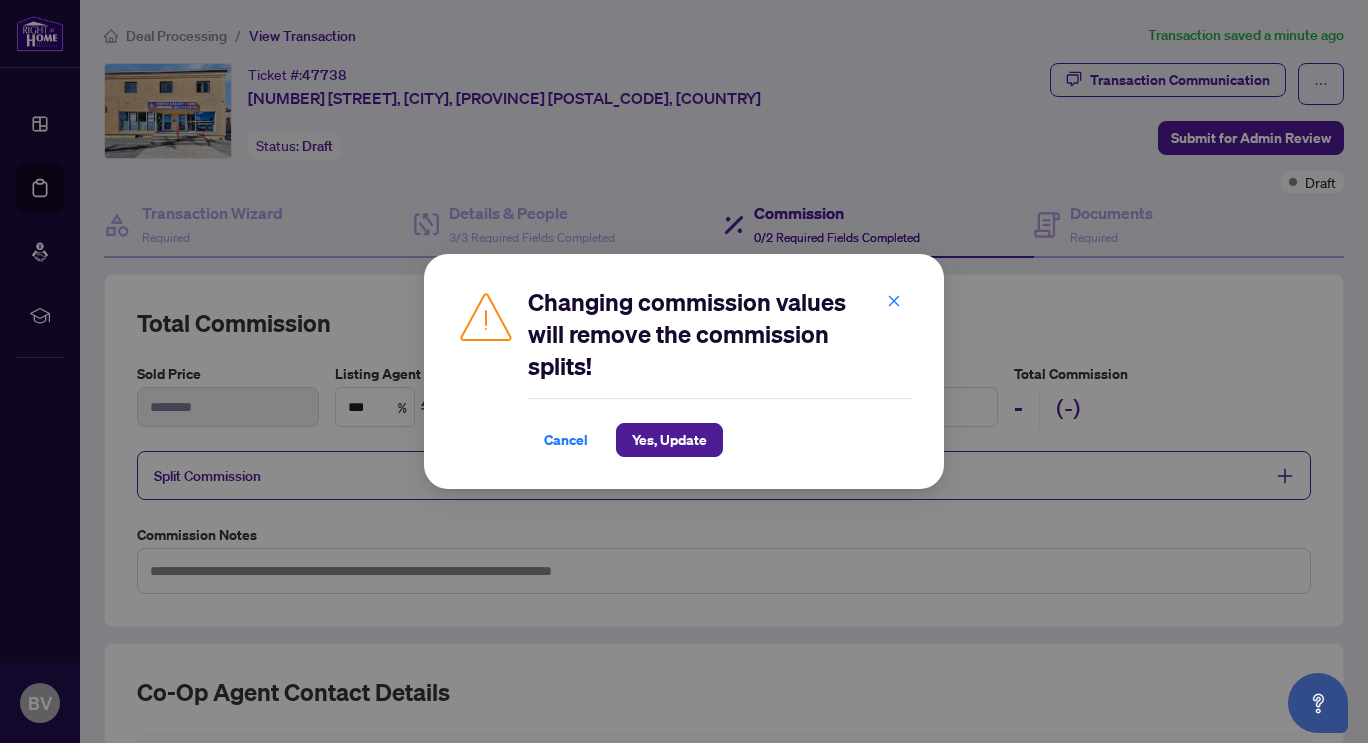 type on "****" 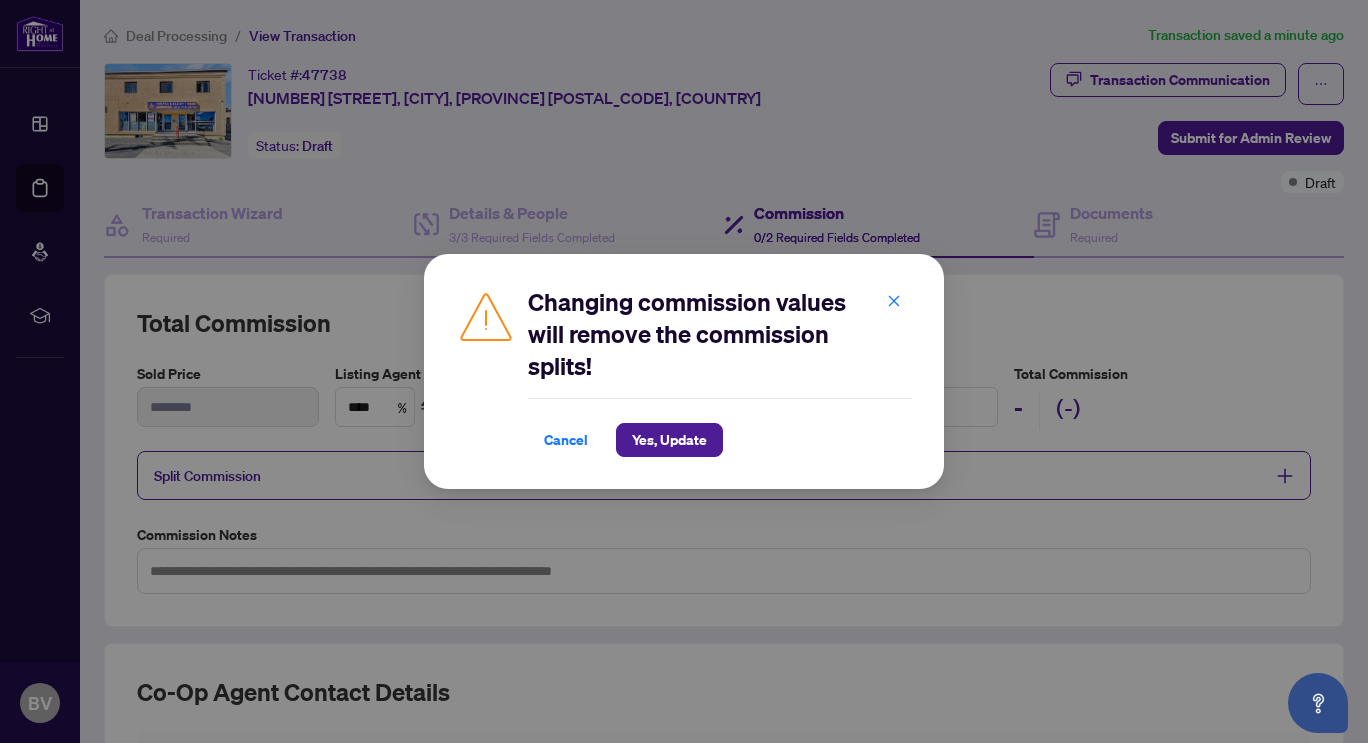 type on "****" 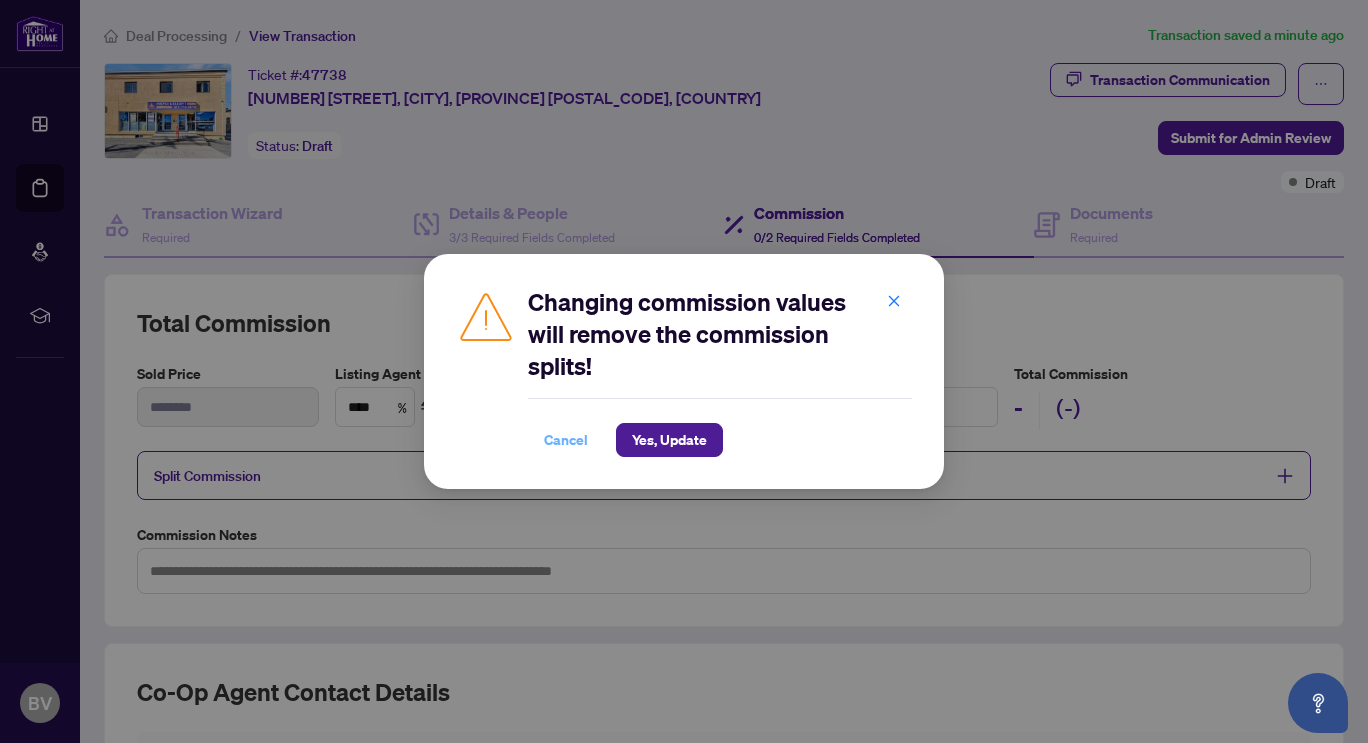 click on "Cancel" at bounding box center [566, 440] 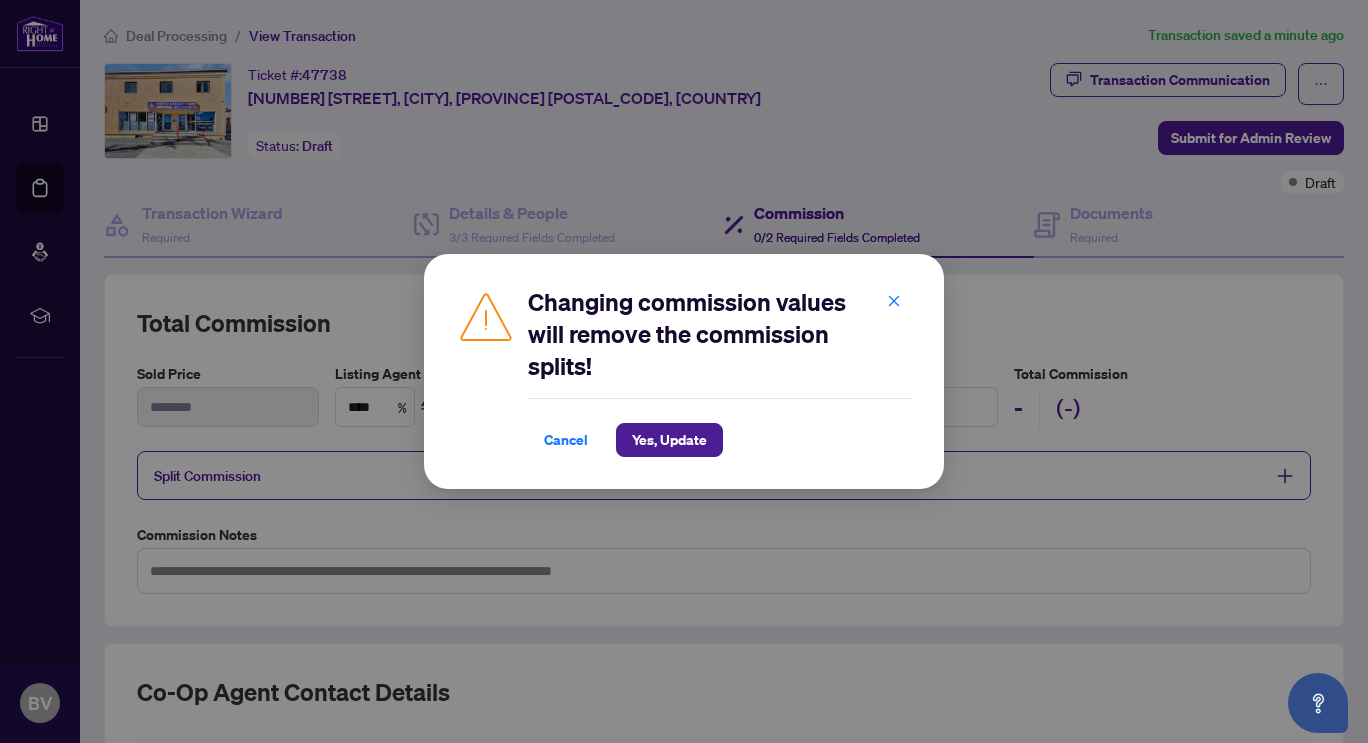 type on "*" 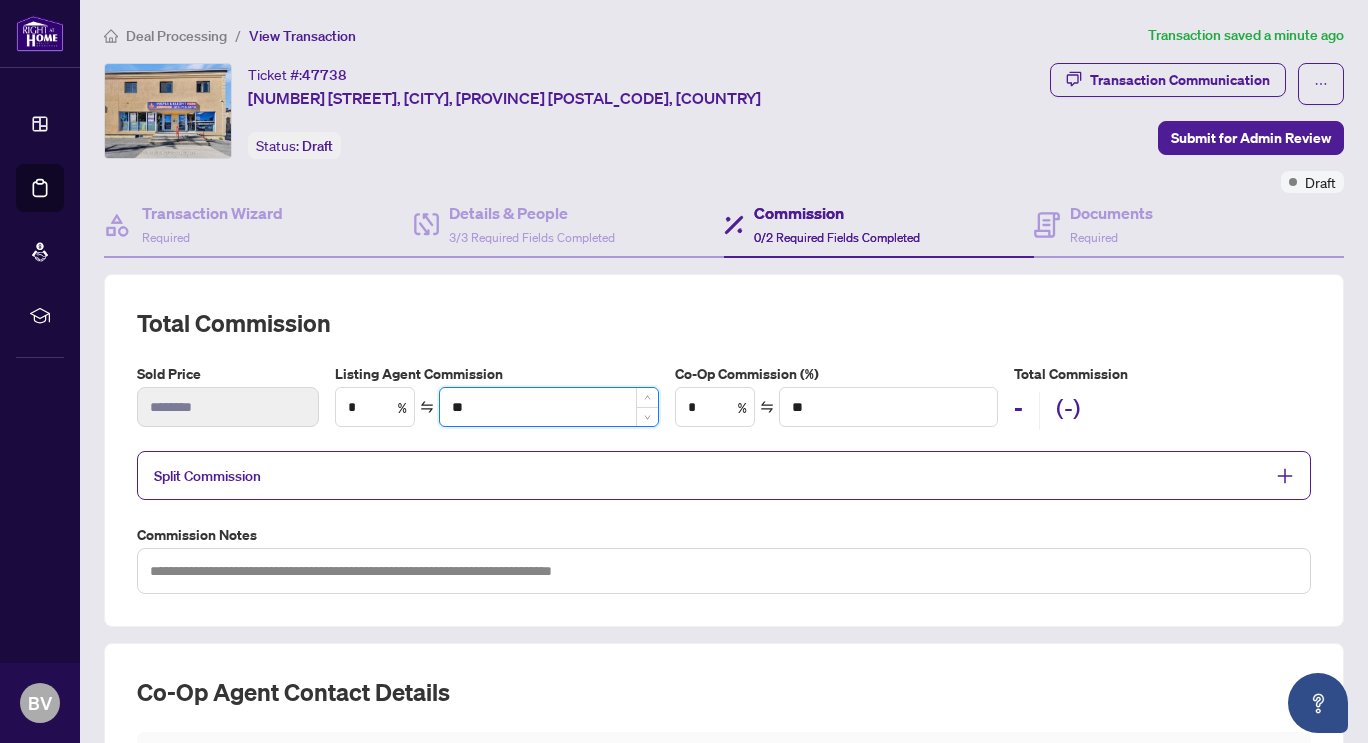 click on "**" at bounding box center [548, 407] 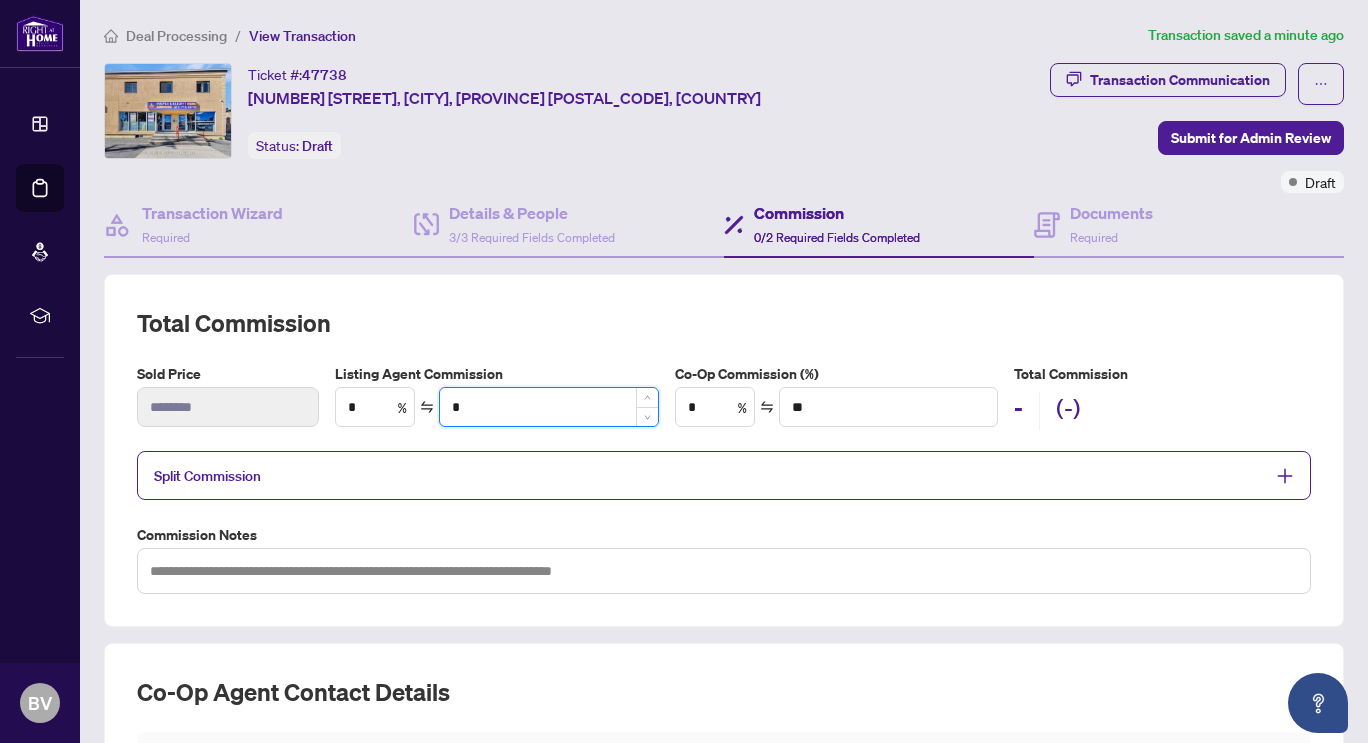 type on "**" 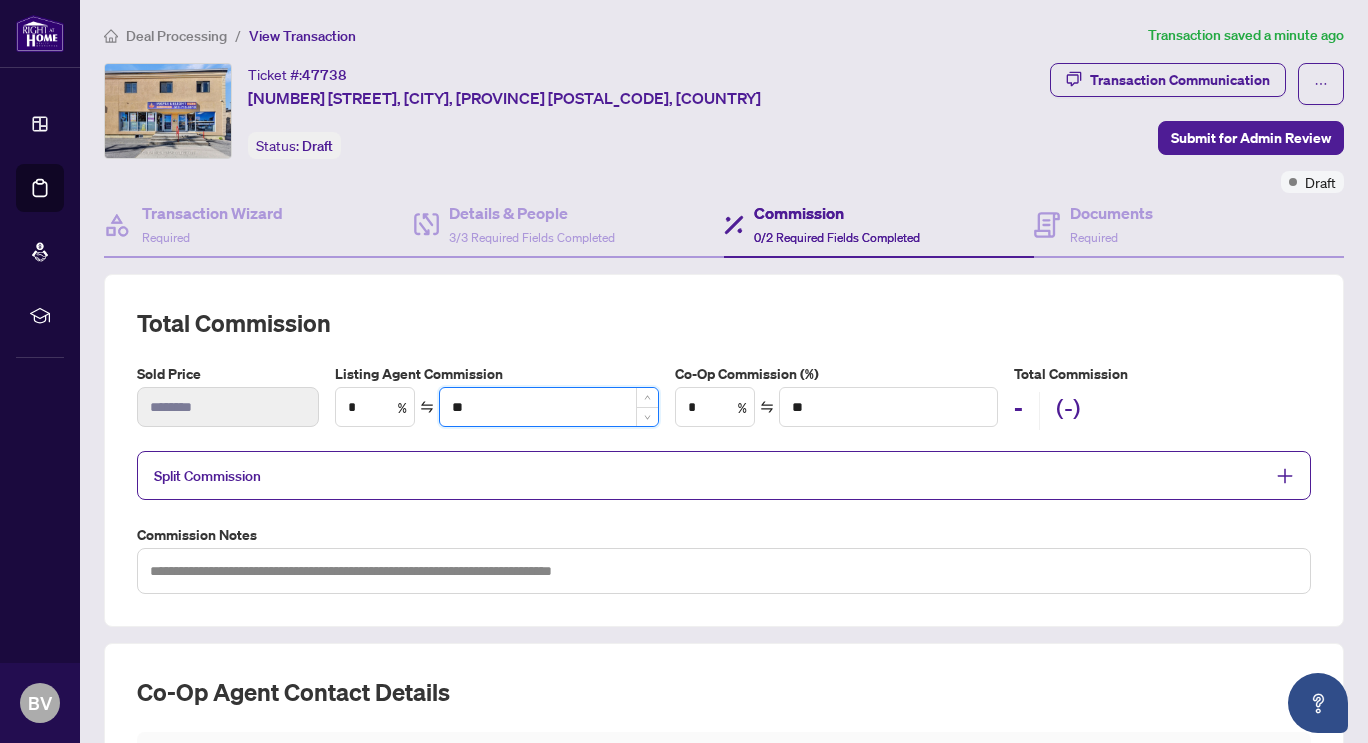 type on "****" 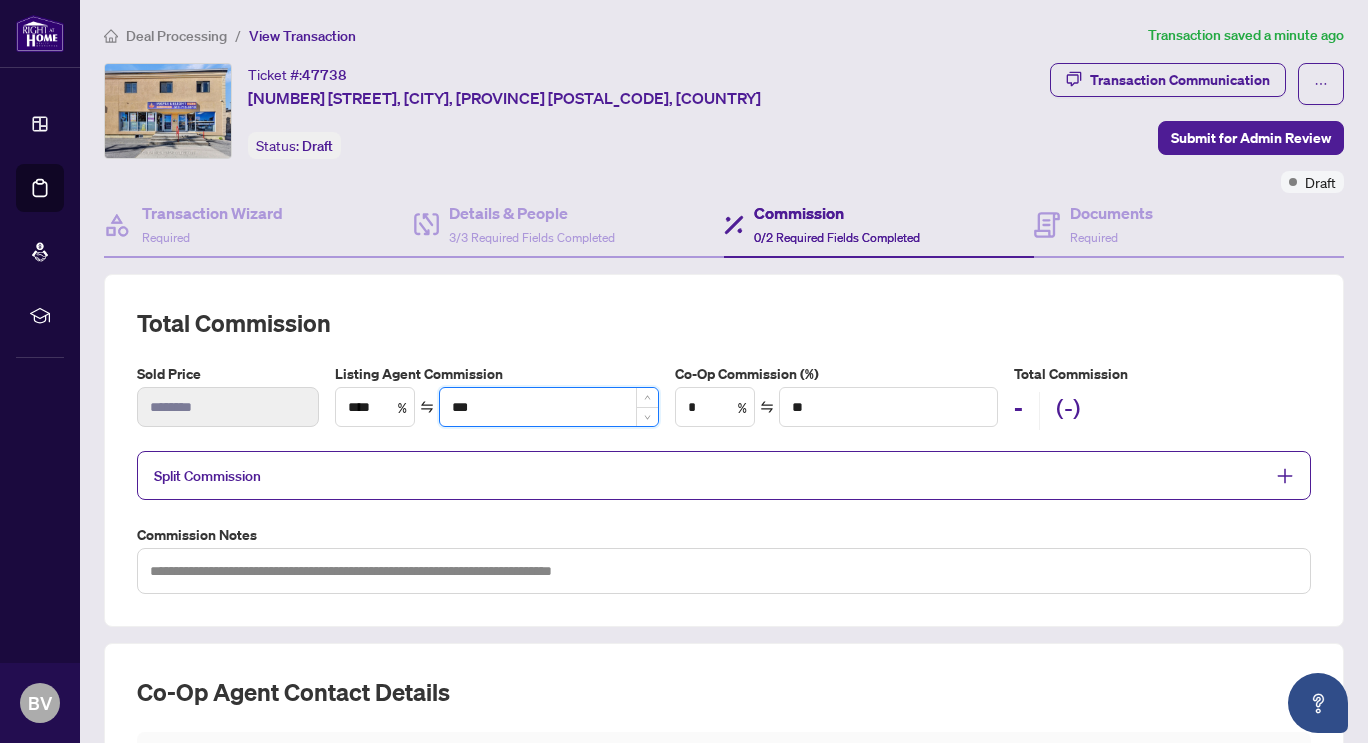 type on "***" 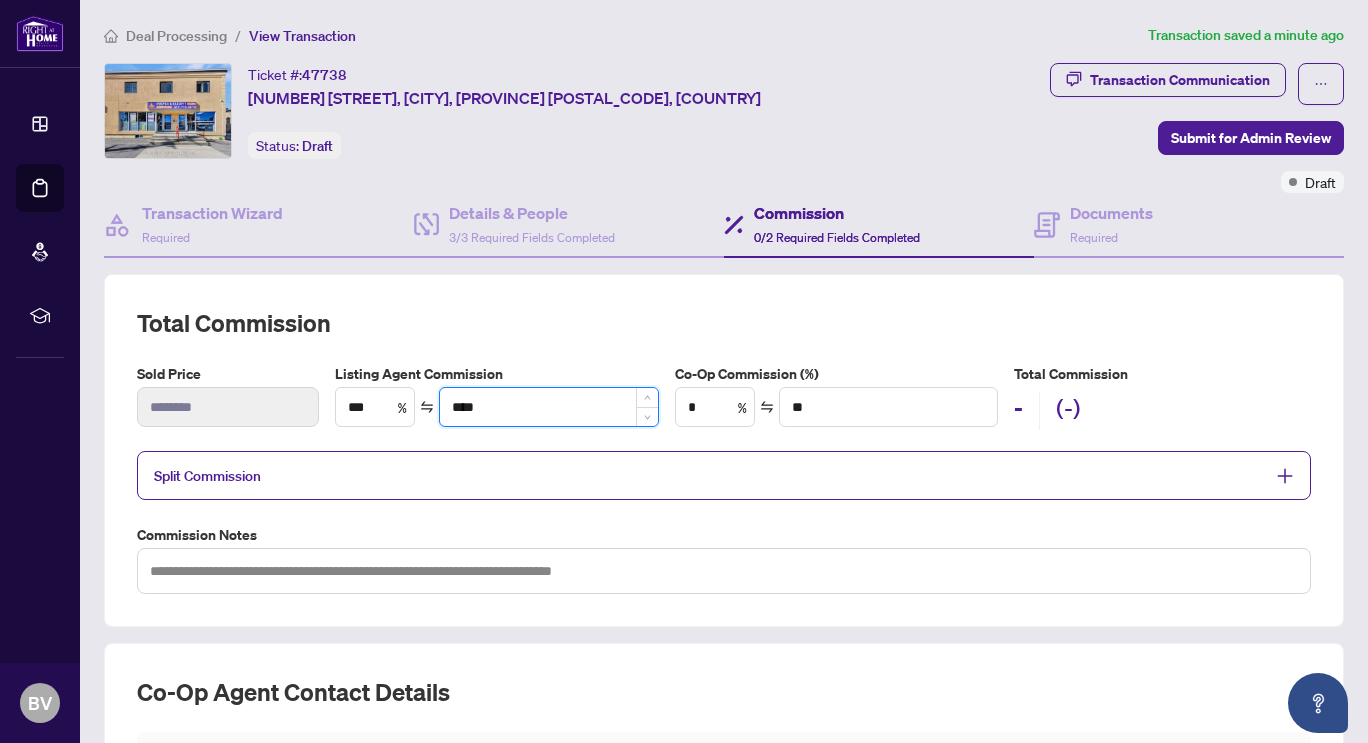 type on "*" 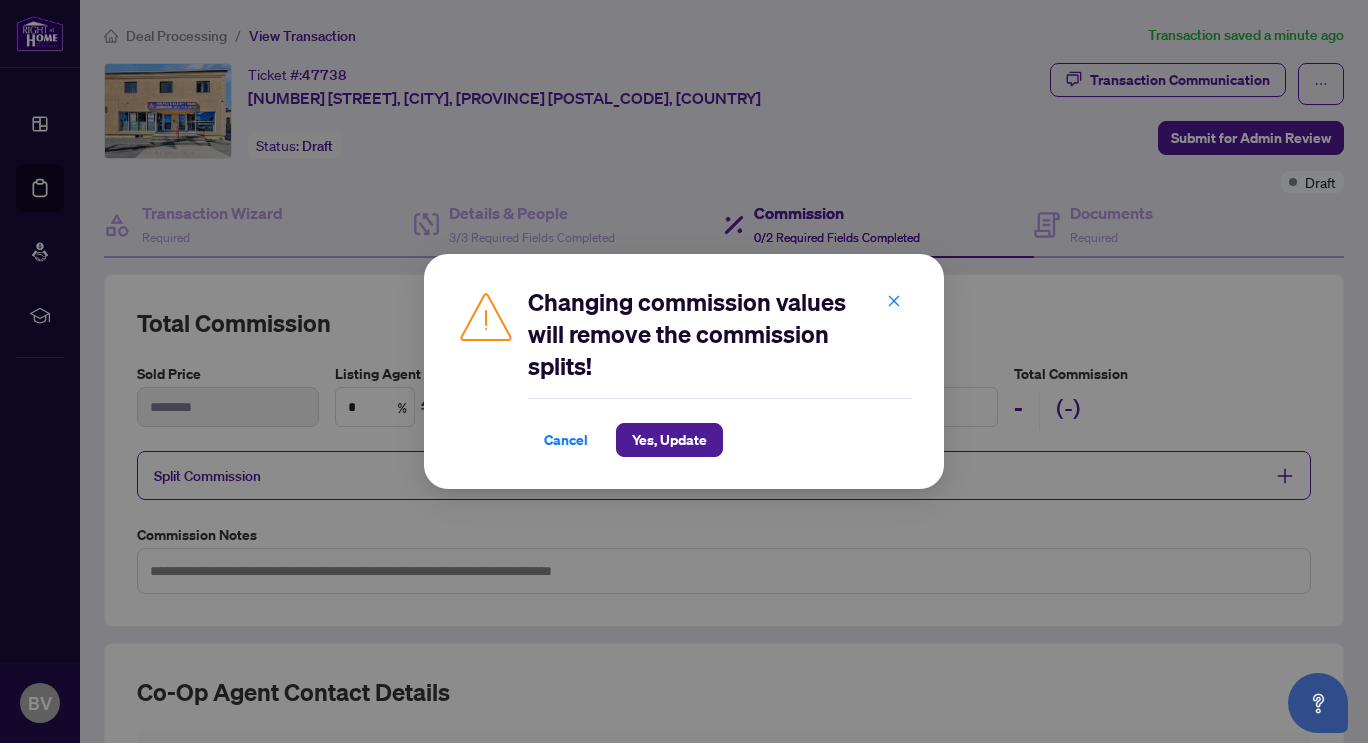 type on "******" 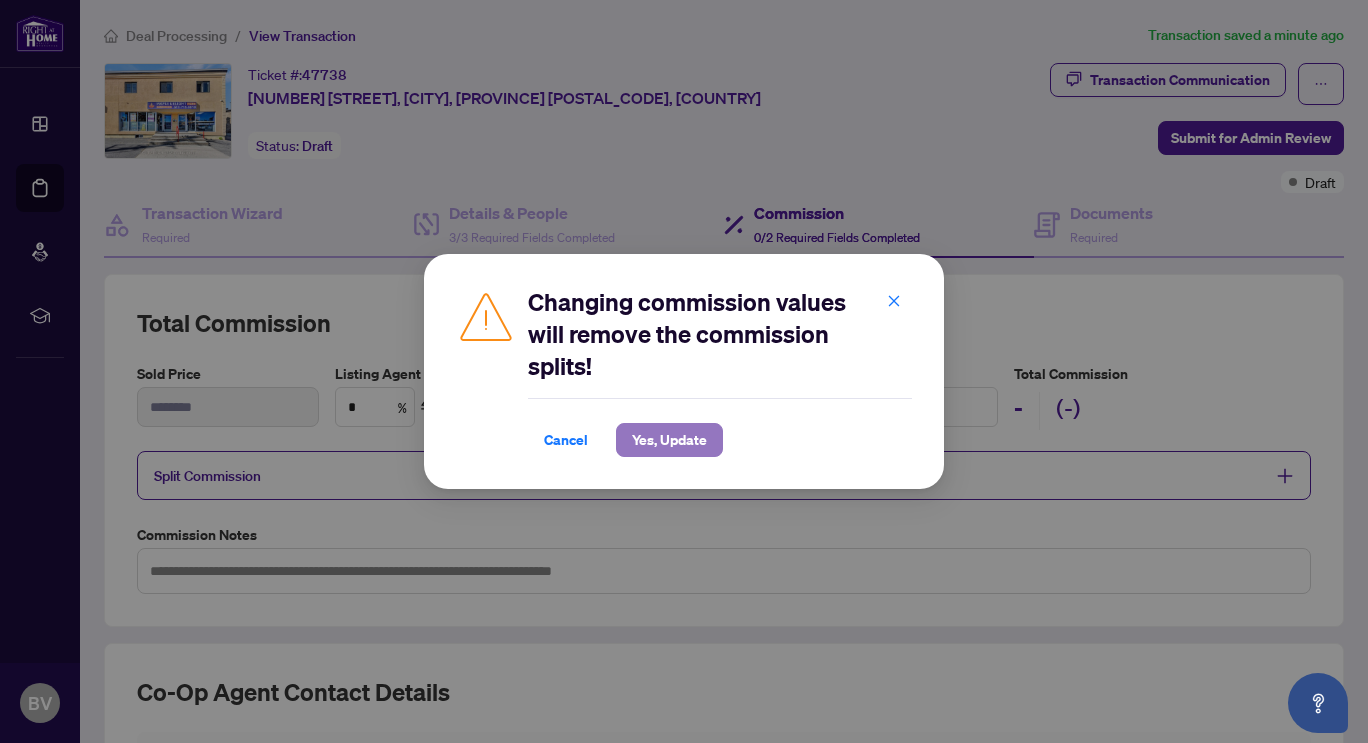 click on "Yes, Update" at bounding box center [669, 440] 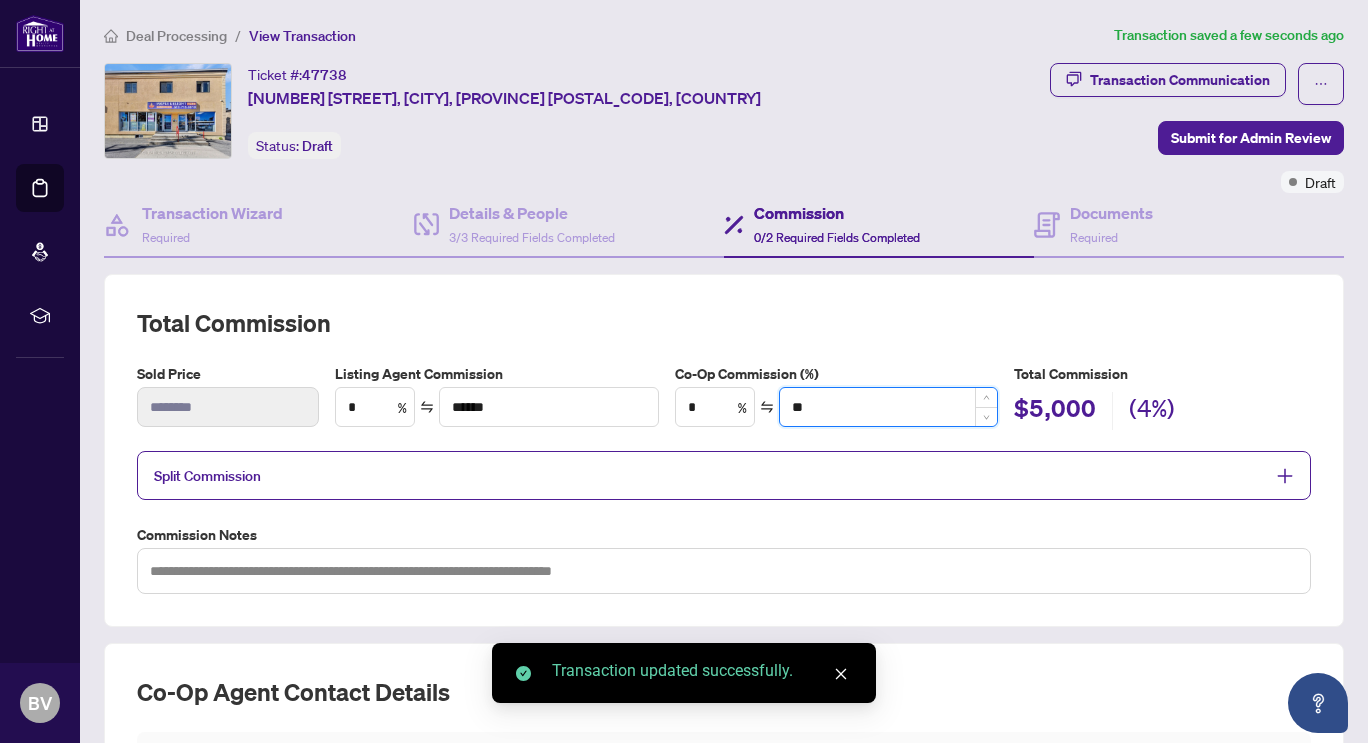 click on "**" at bounding box center [888, 407] 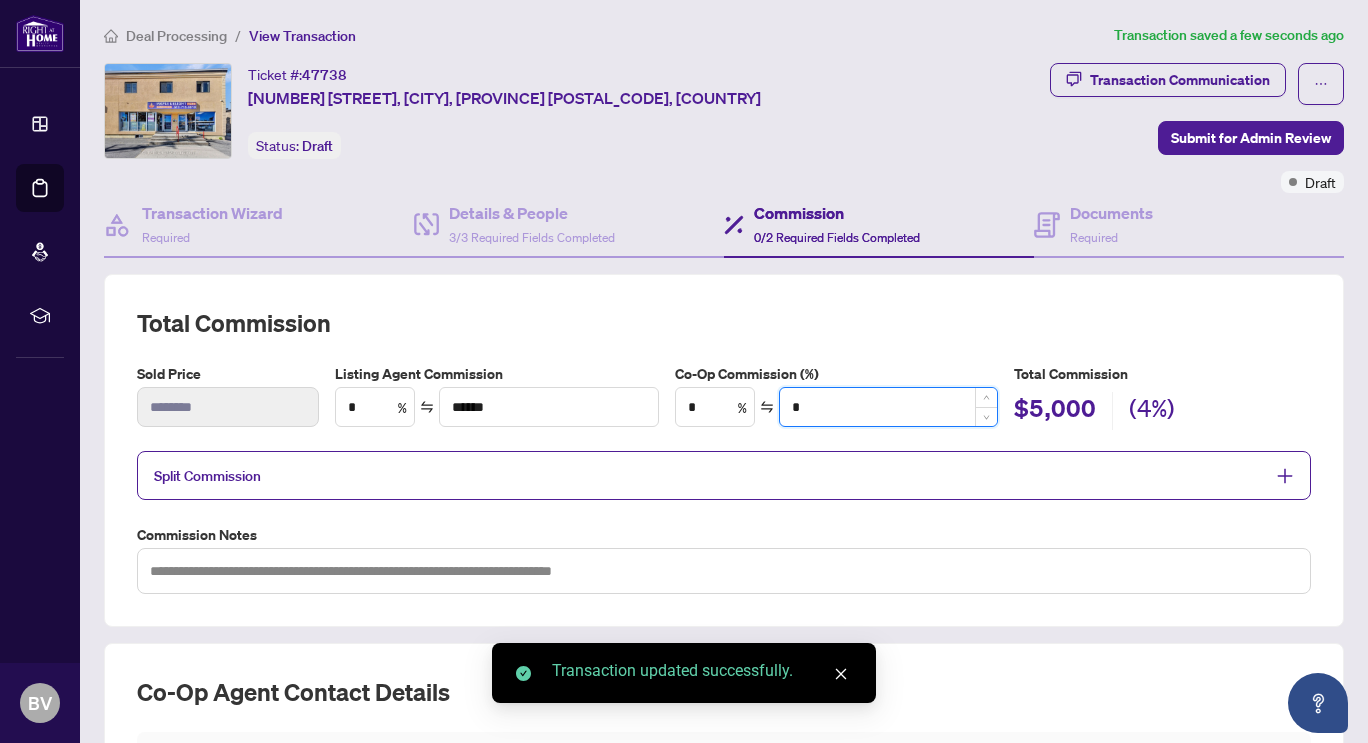type on "**" 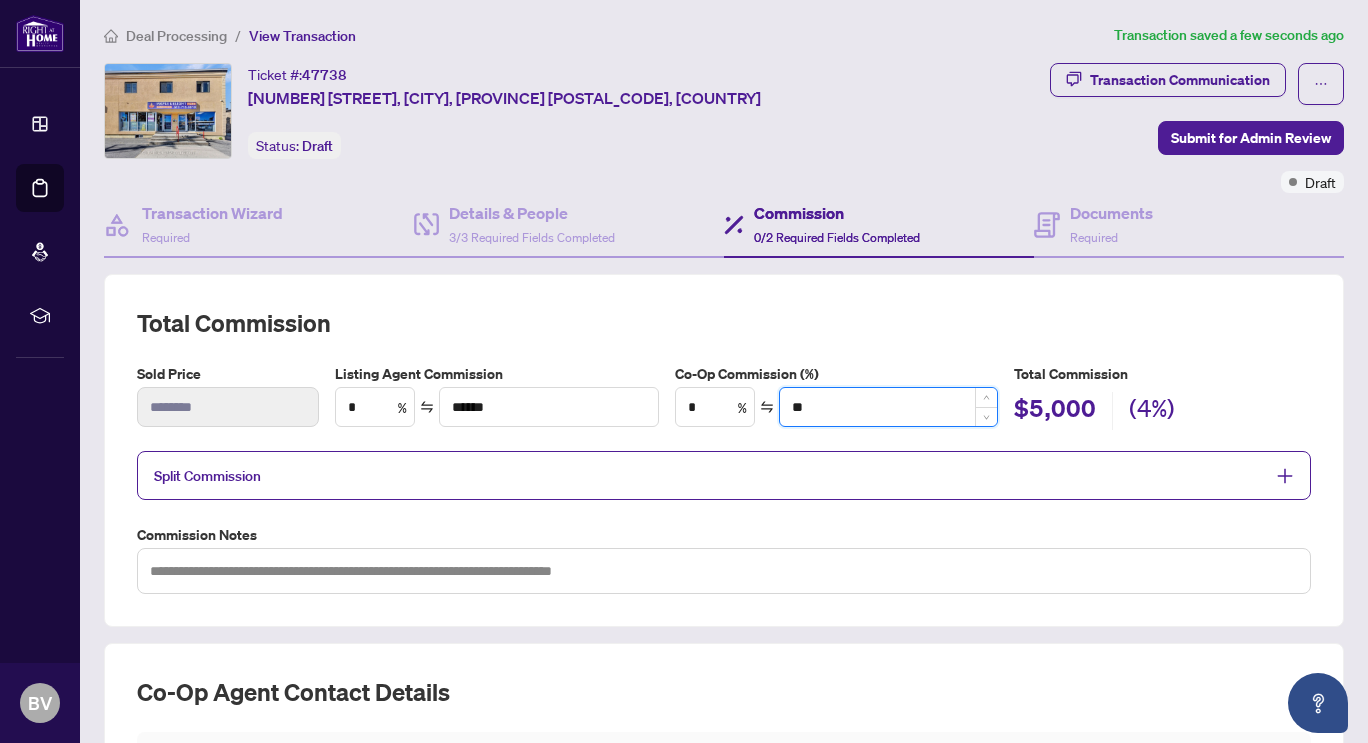 type on "****" 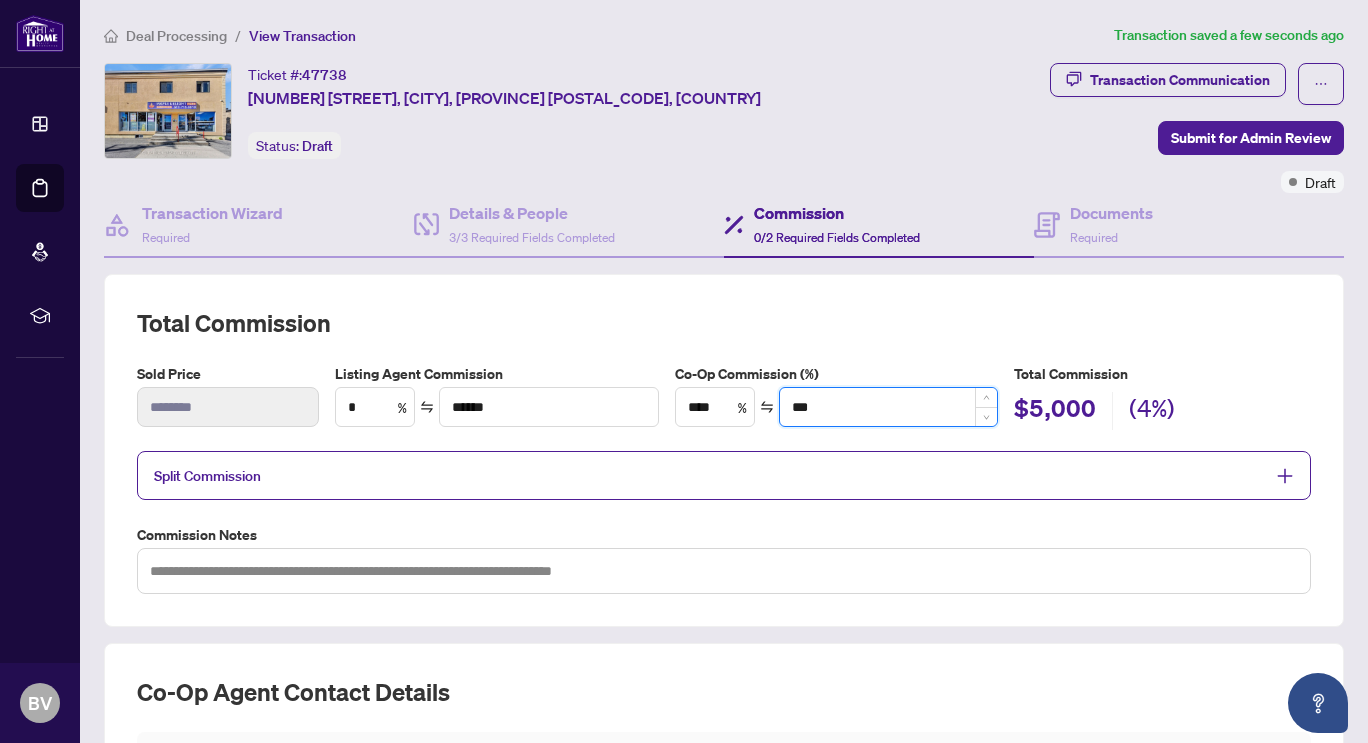 type on "***" 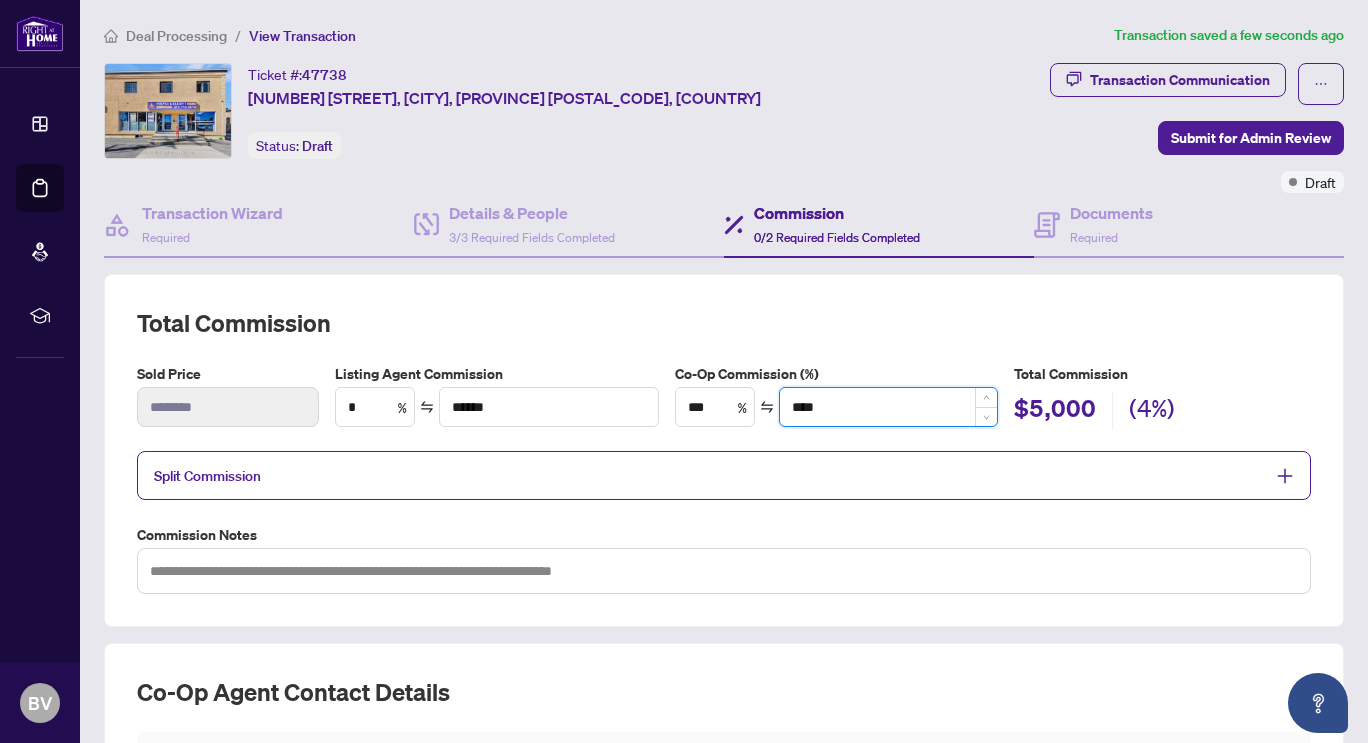 type on "*" 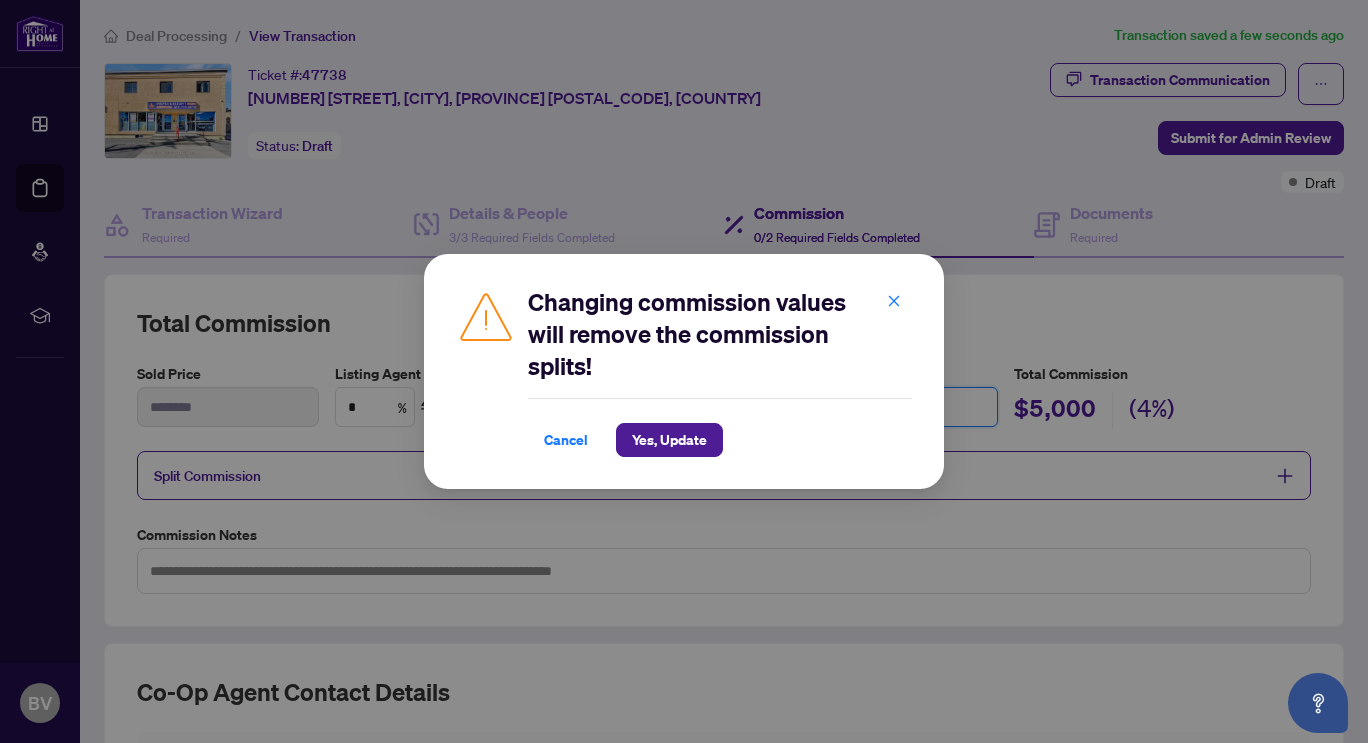 type on "******" 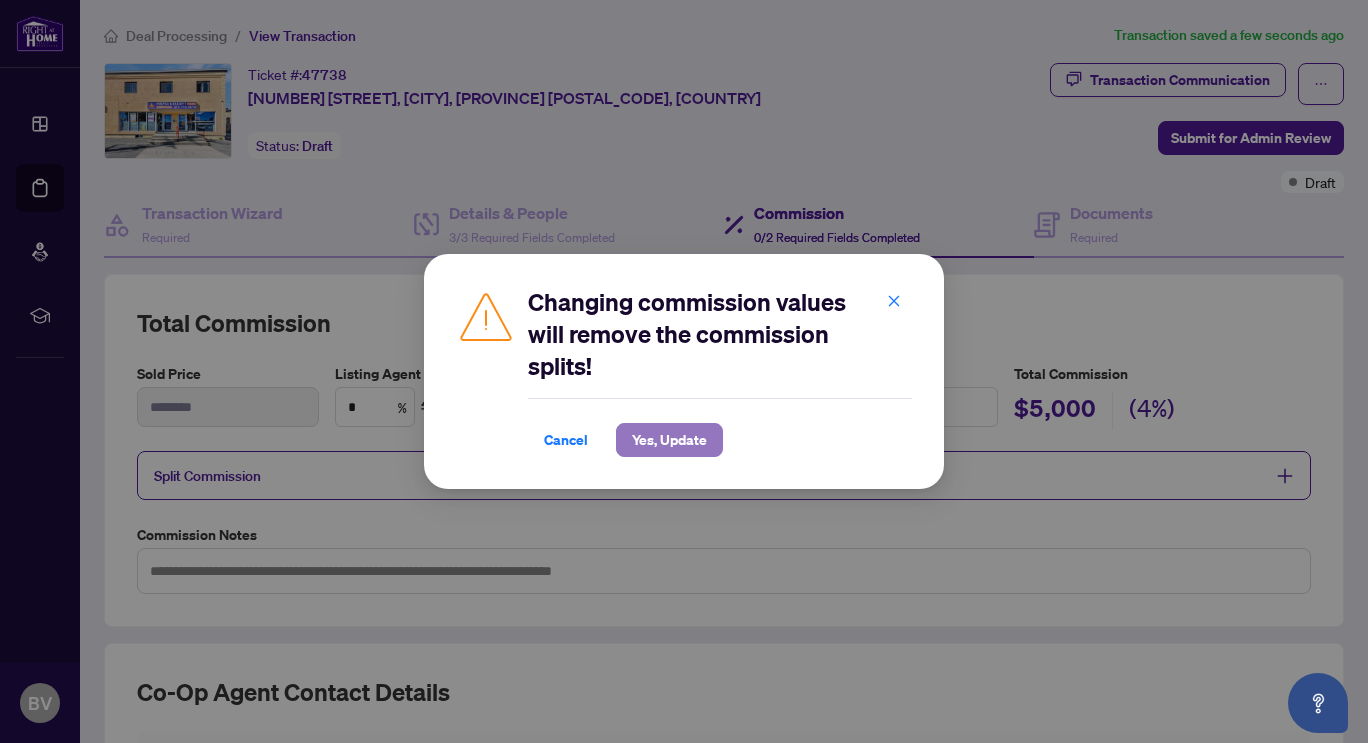 click on "Yes, Update" at bounding box center (669, 440) 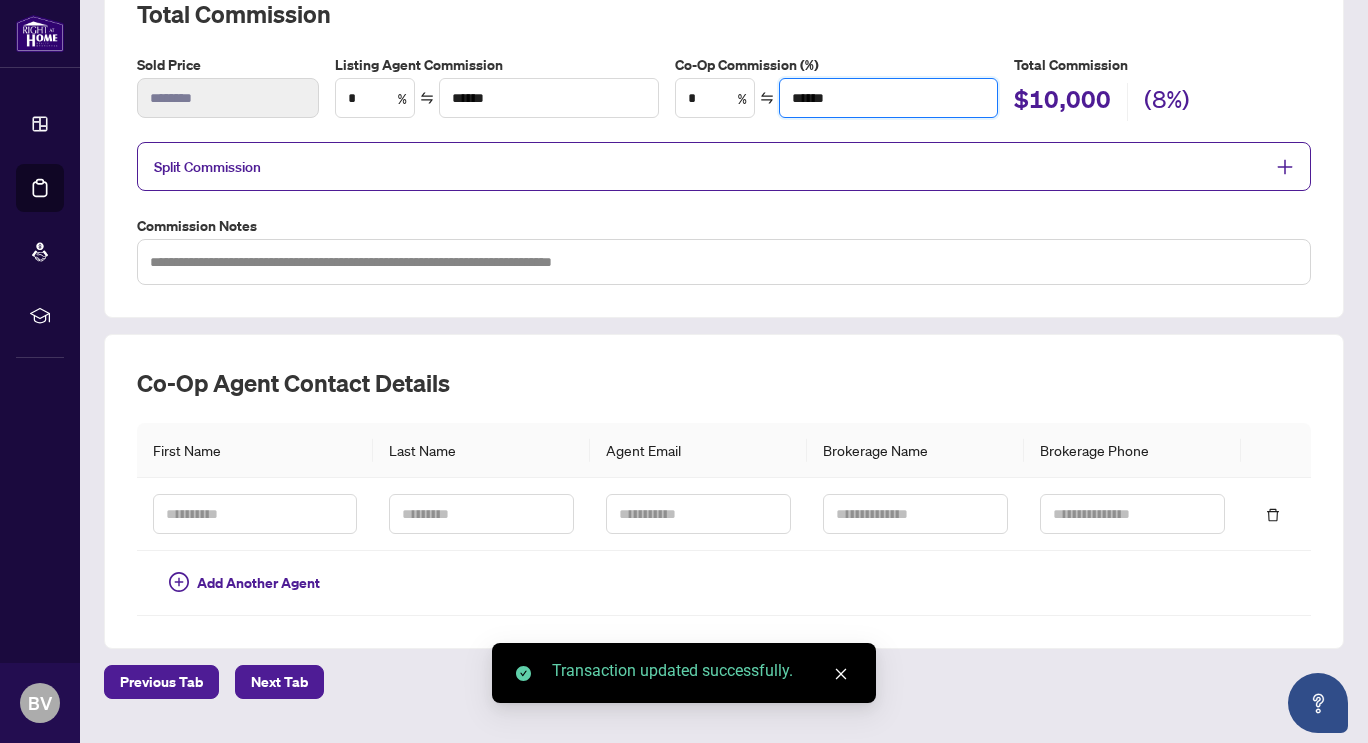scroll, scrollTop: 356, scrollLeft: 0, axis: vertical 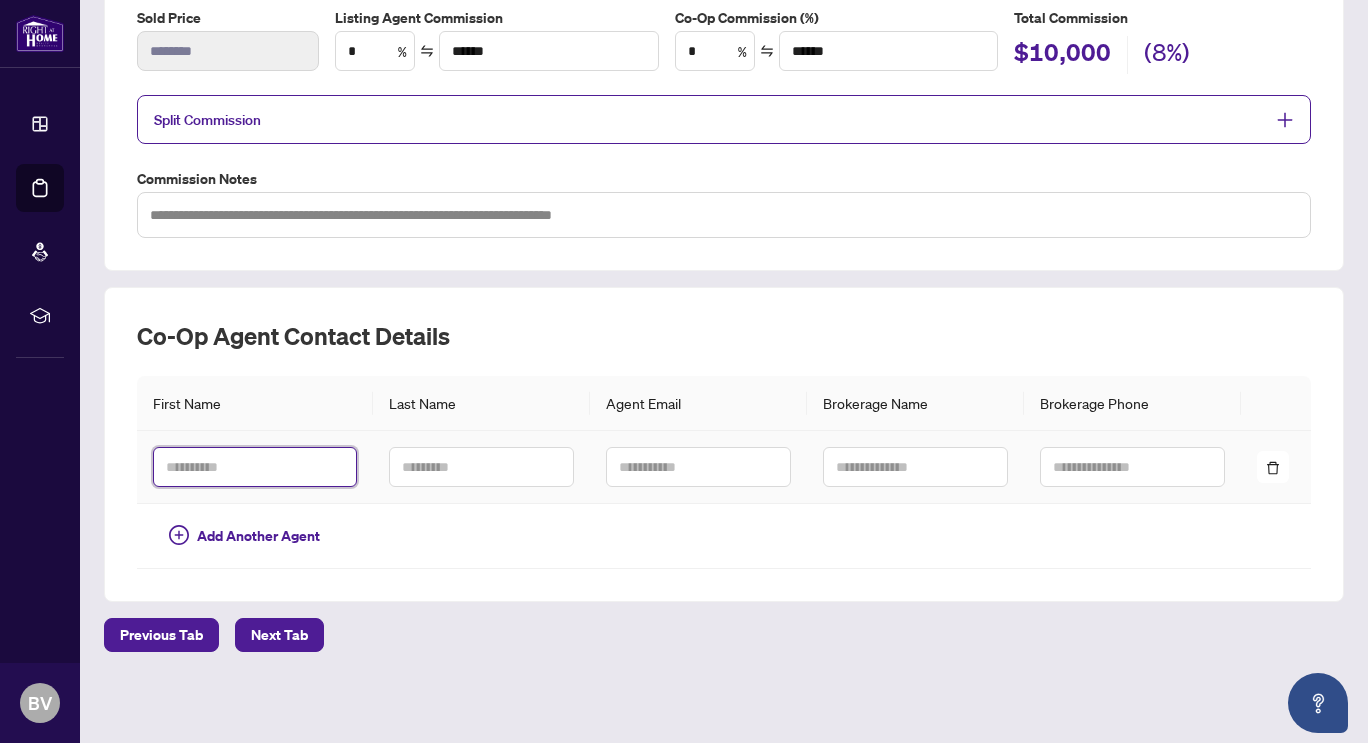 click at bounding box center (255, 467) 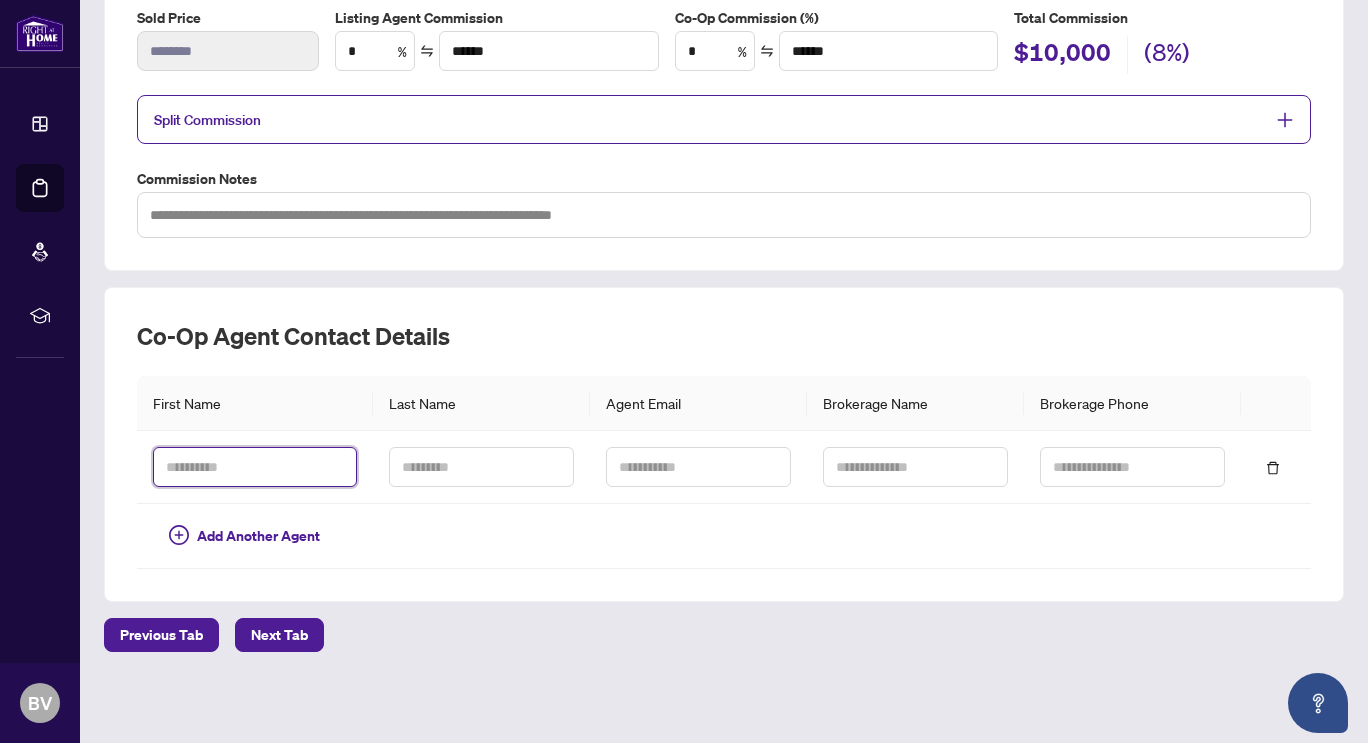 type on "*****" 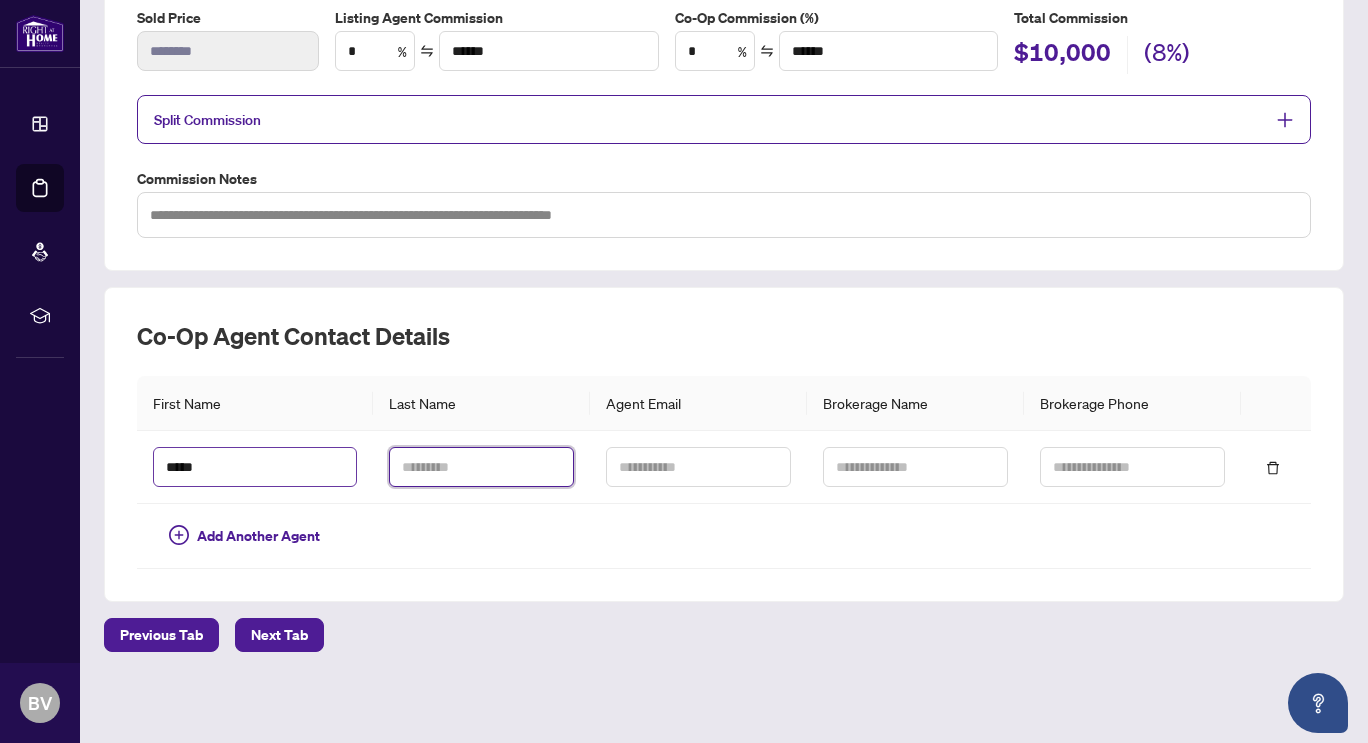 type on "****" 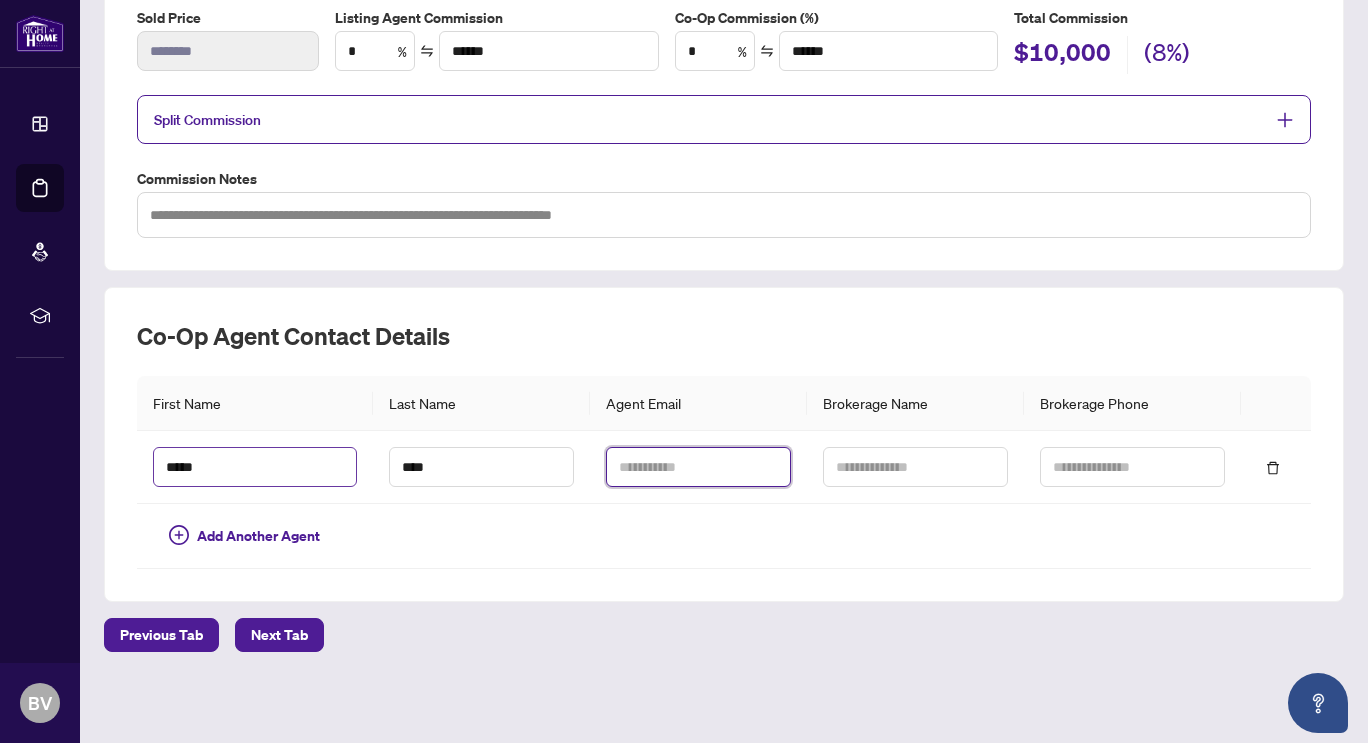 type on "**********" 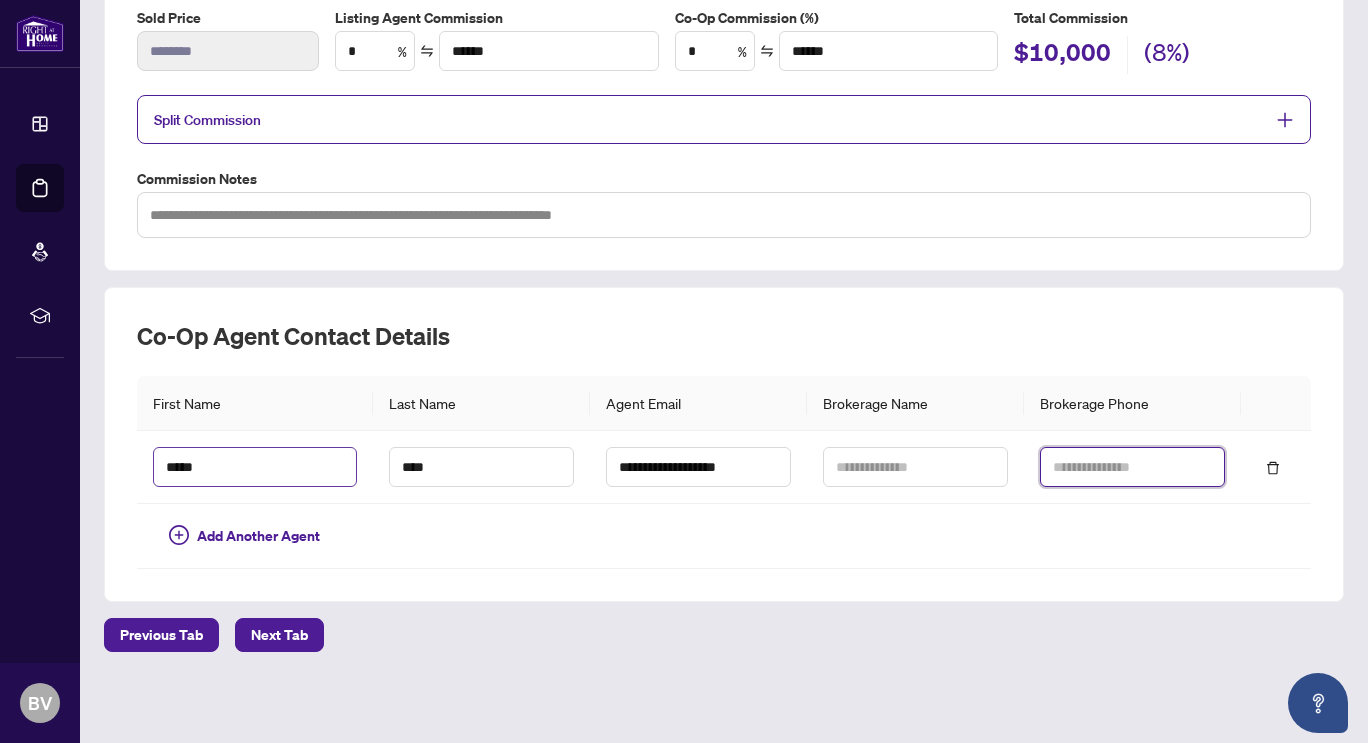 type on "**********" 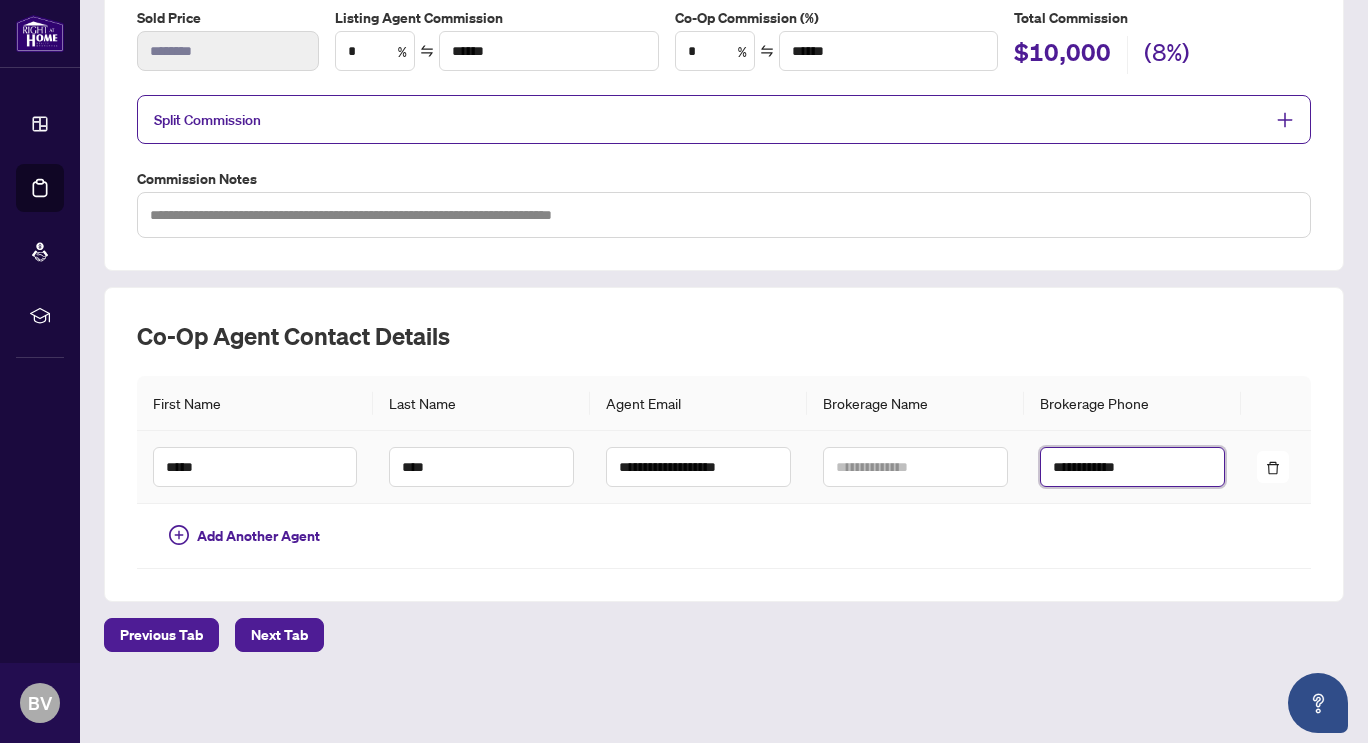 click on "**********" at bounding box center [1132, 467] 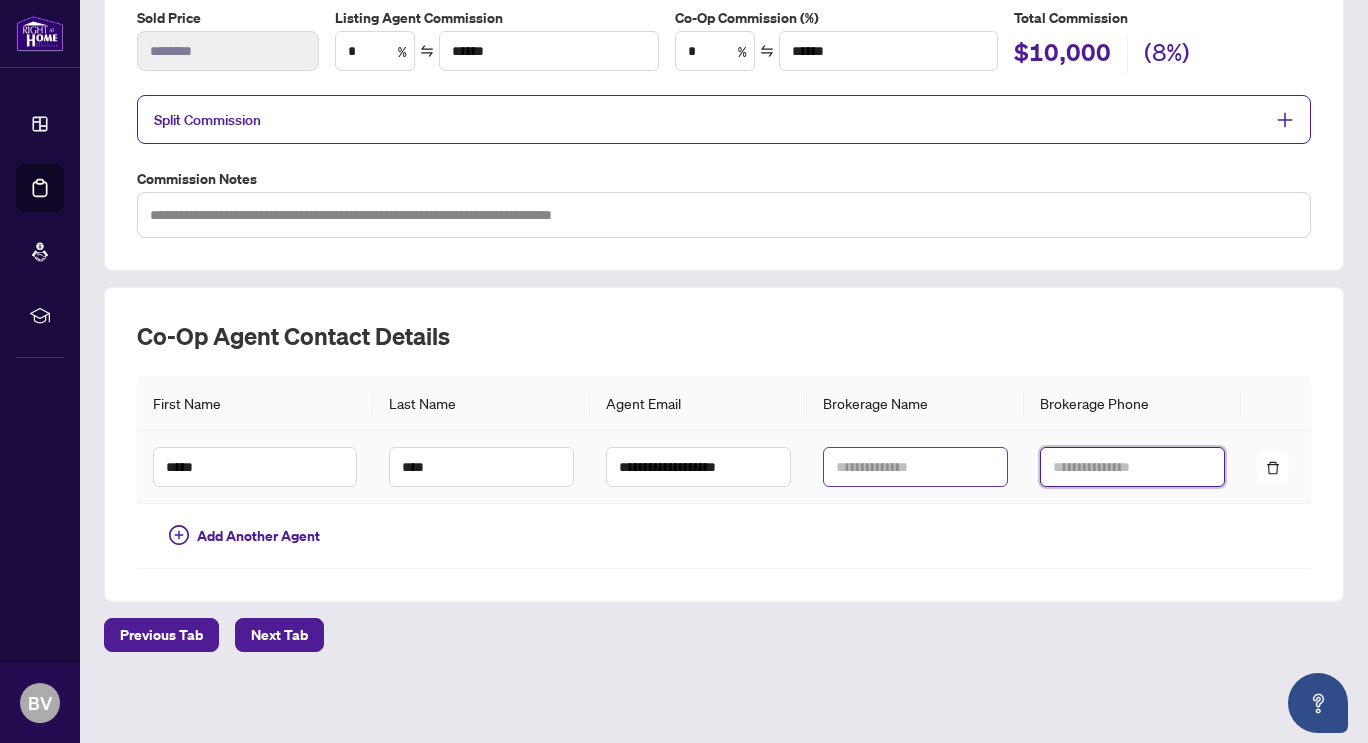 type 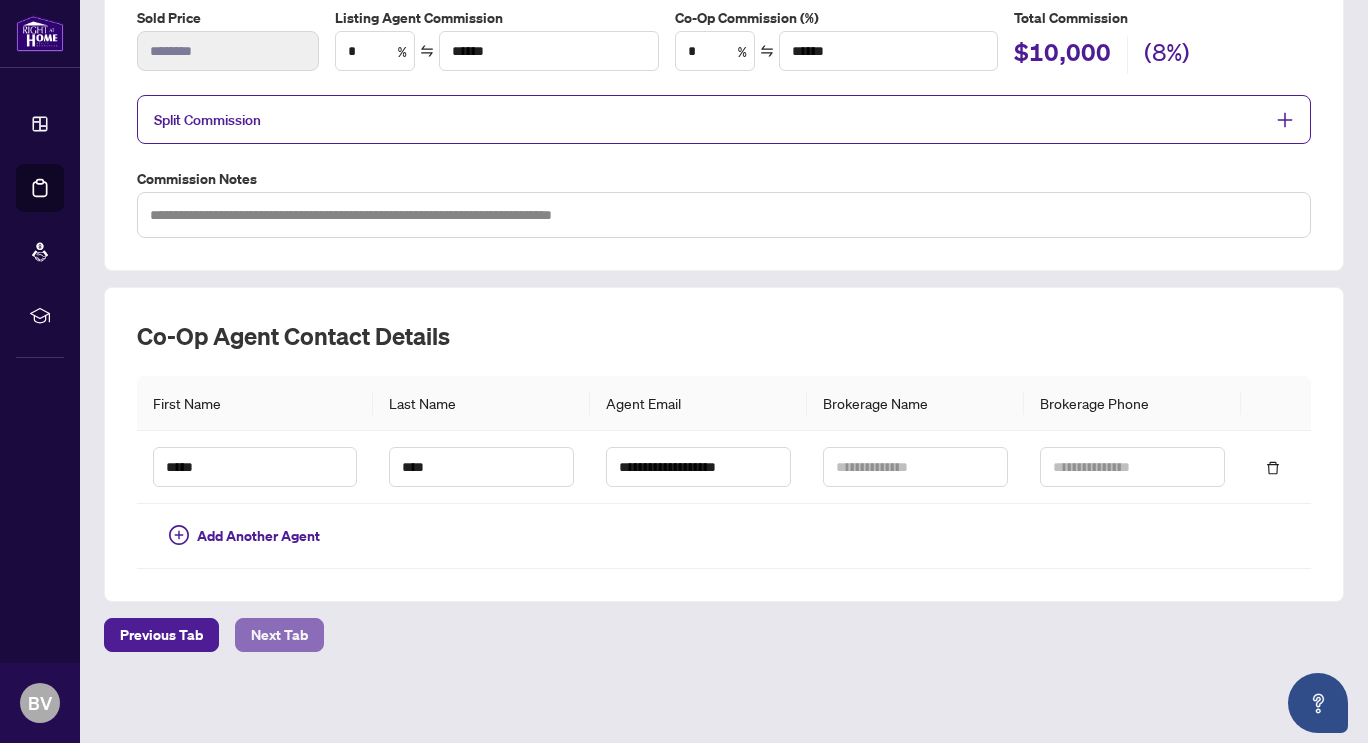 click on "Next Tab" at bounding box center [279, 635] 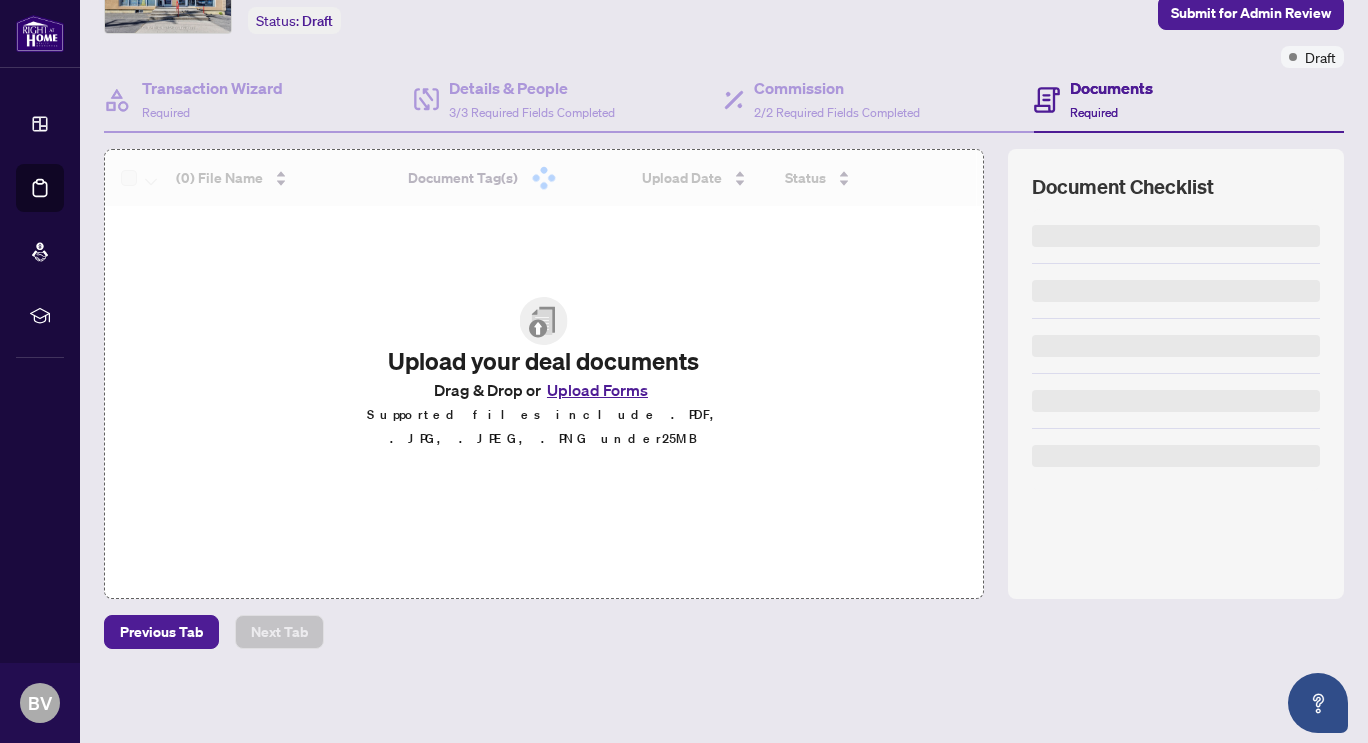 scroll, scrollTop: 0, scrollLeft: 0, axis: both 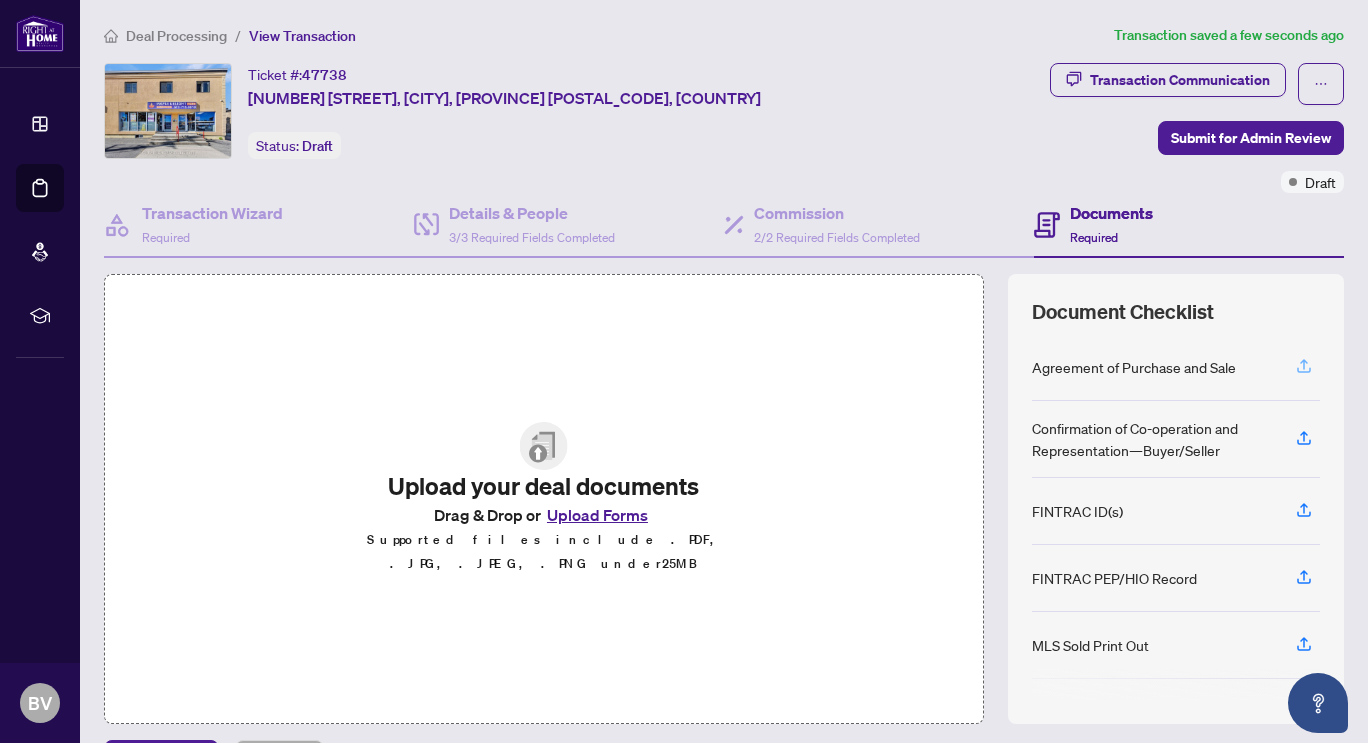 click 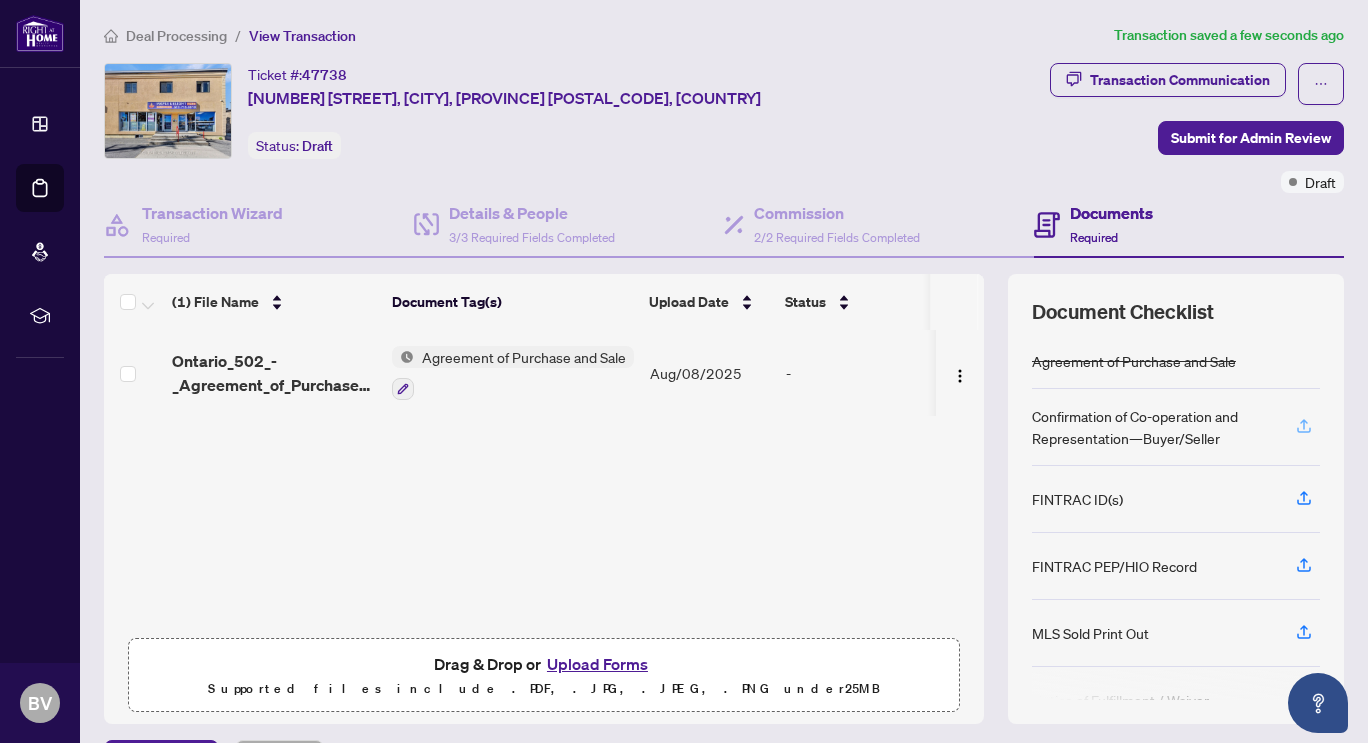 click 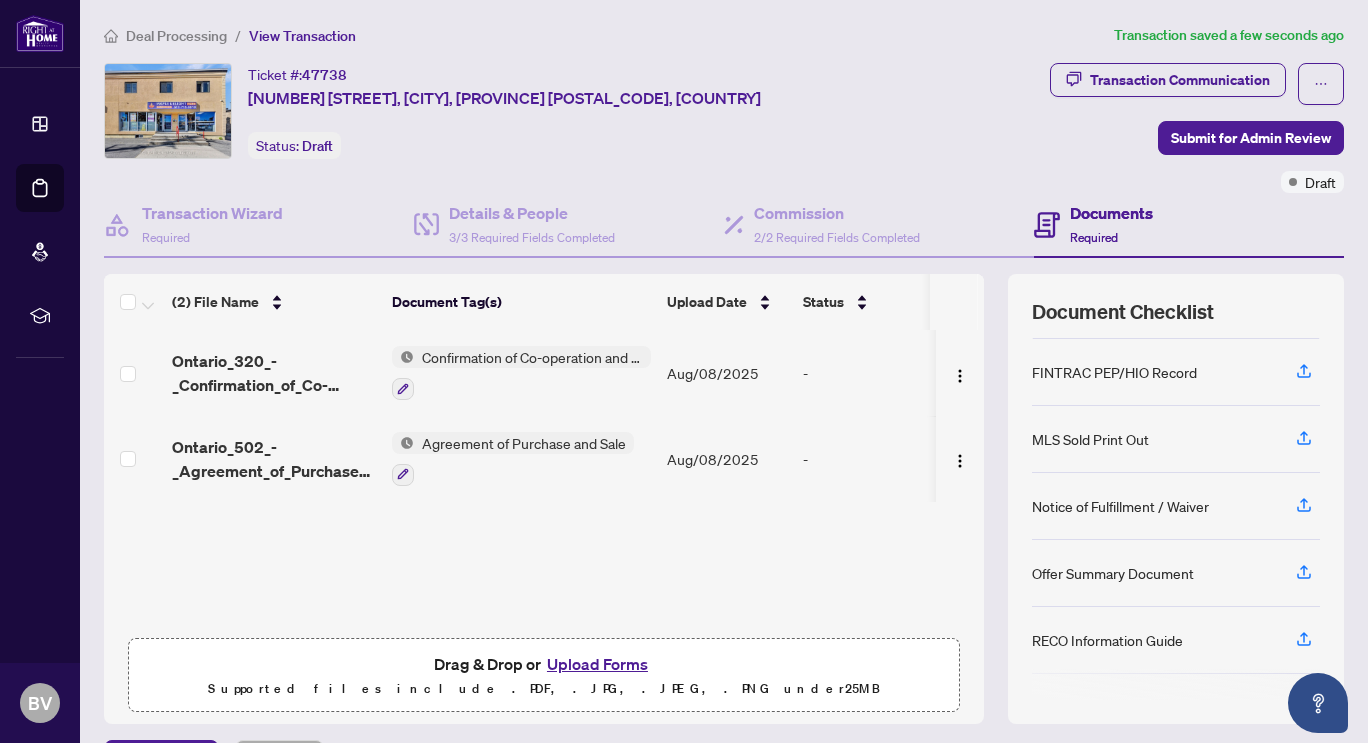 scroll, scrollTop: 242, scrollLeft: 0, axis: vertical 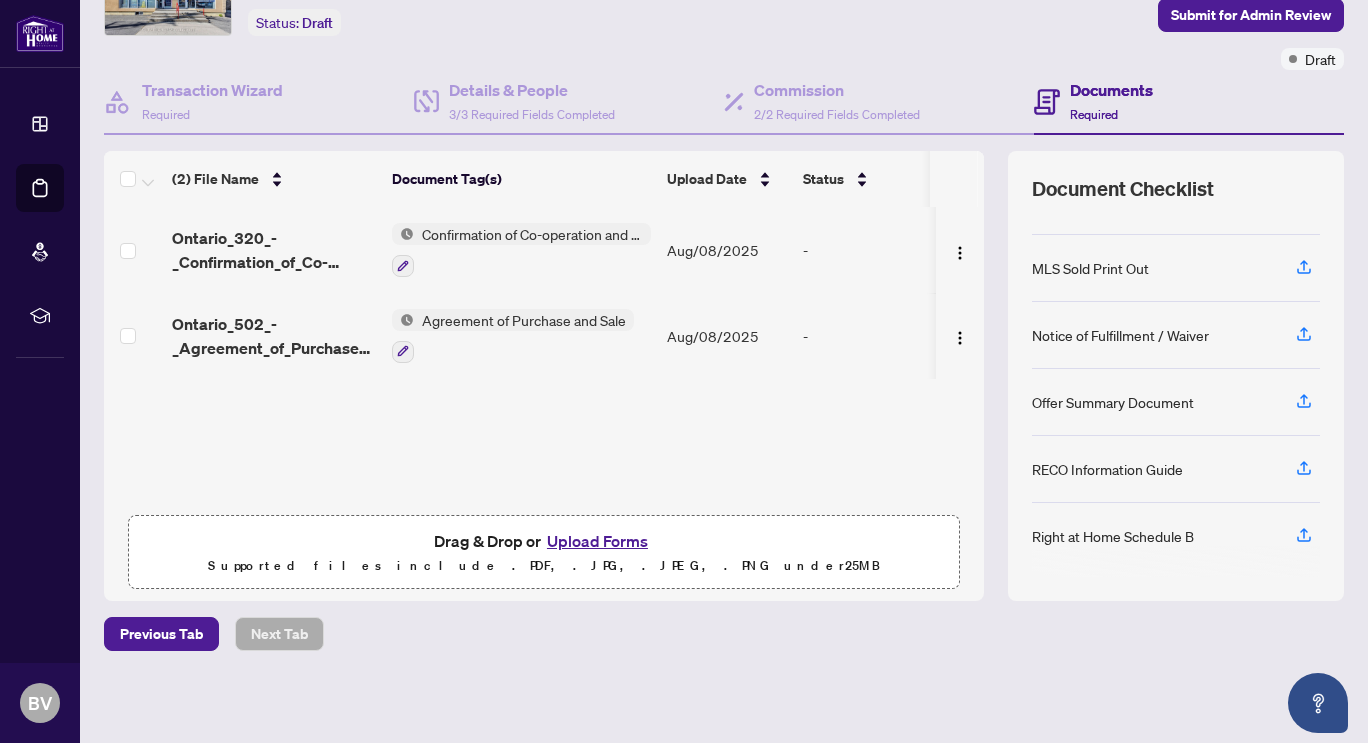 click on "RECO Information Guide" at bounding box center [1107, 469] 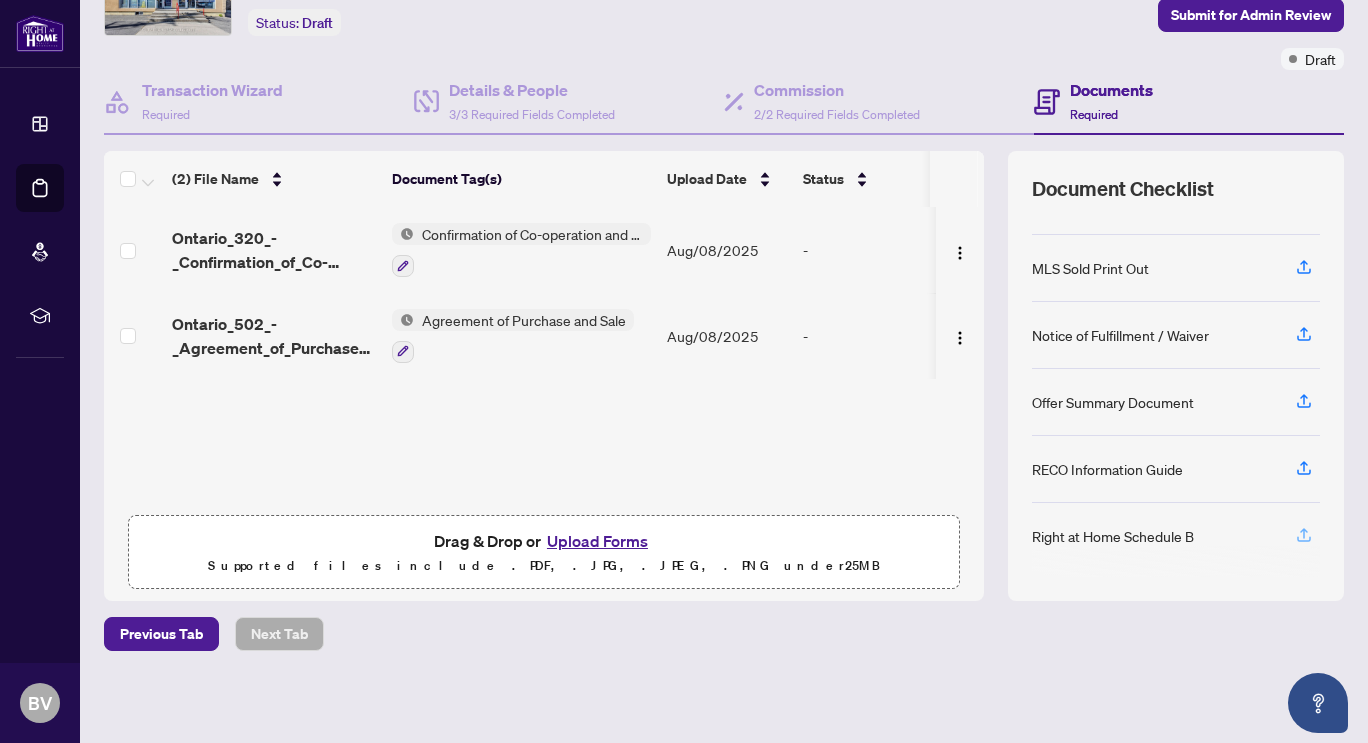 click 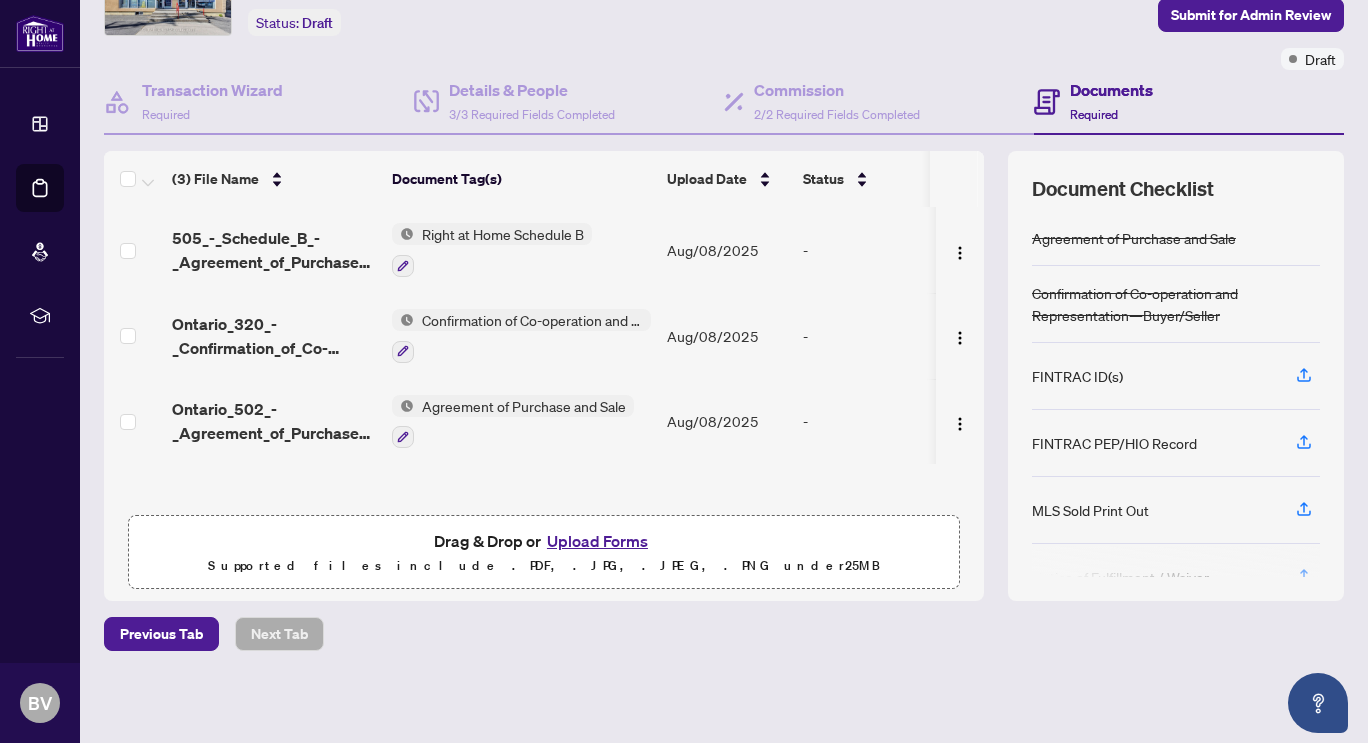 scroll, scrollTop: 0, scrollLeft: 0, axis: both 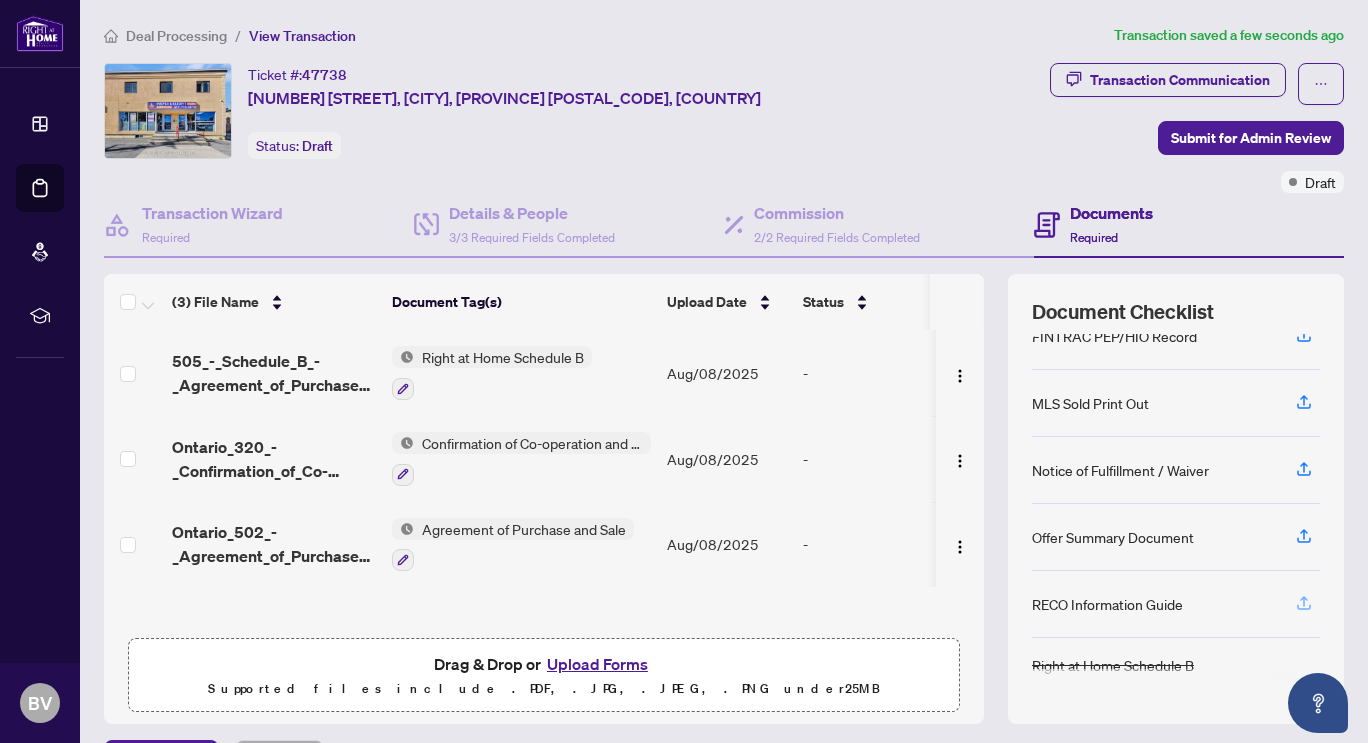 click 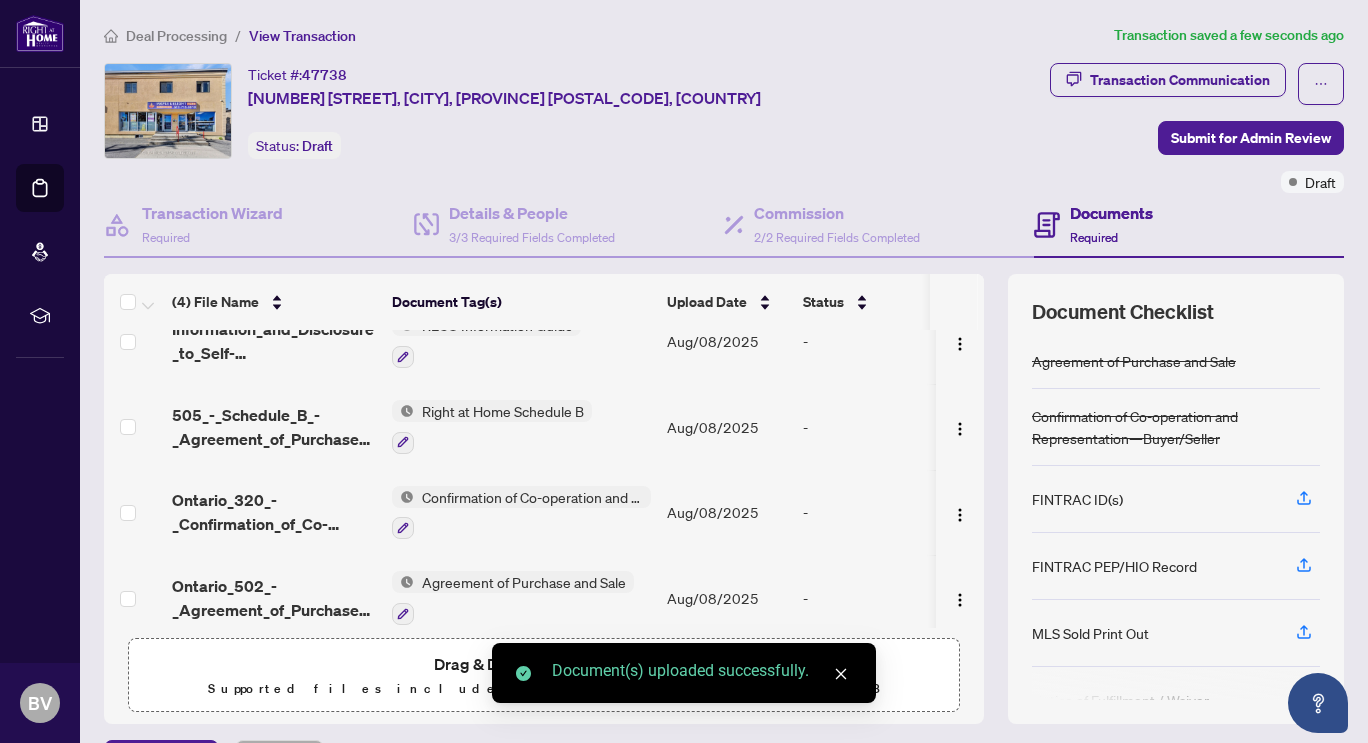 scroll, scrollTop: 48, scrollLeft: 0, axis: vertical 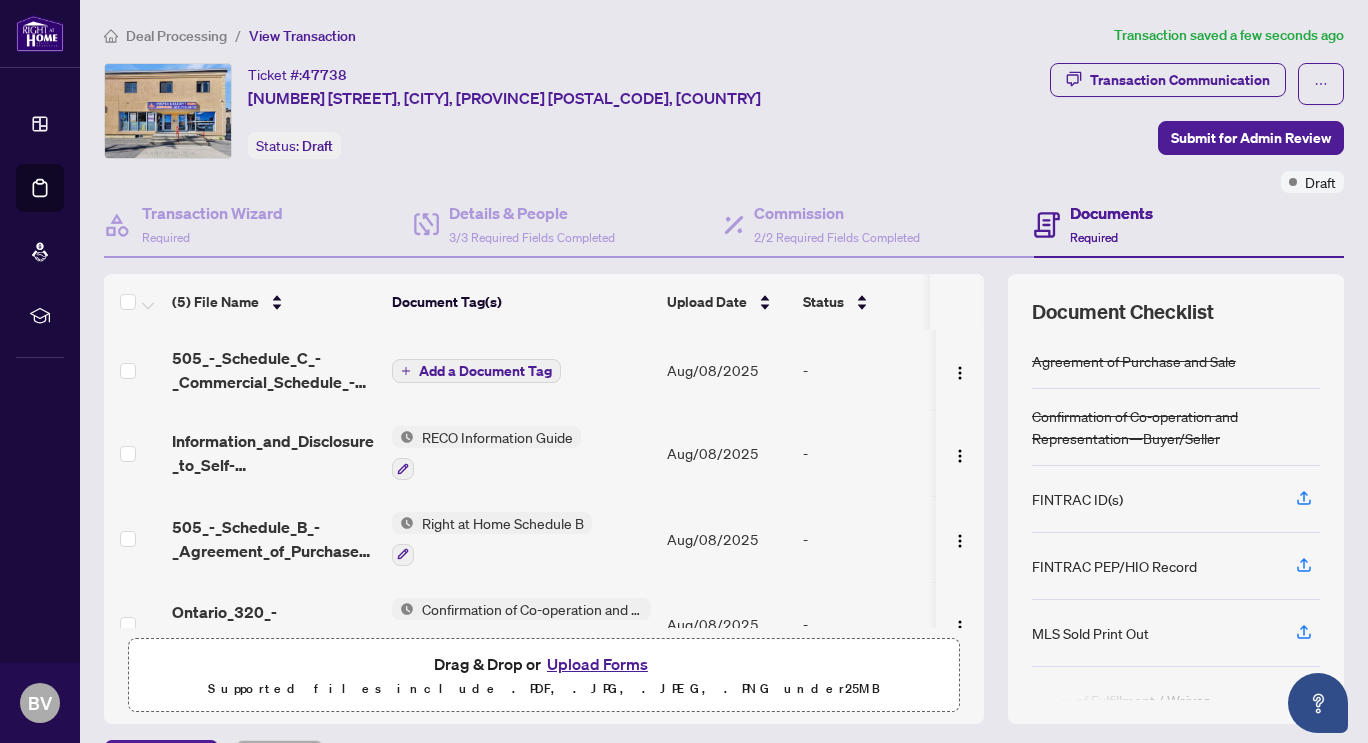 click on "Add a Document Tag" at bounding box center (485, 371) 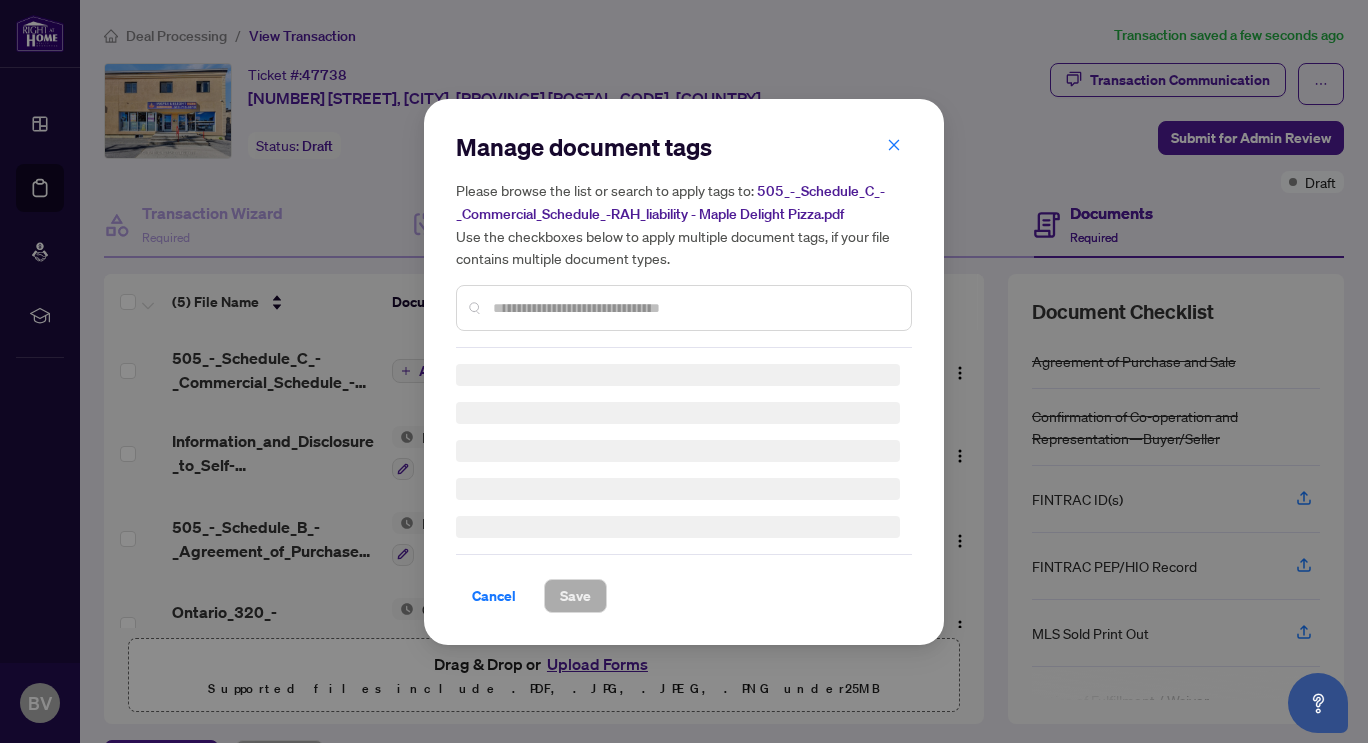 click on "Manage document tags Please browse the list or search to apply tags to: 505_-_Schedule_C_-_Commercial_Schedule_-RAH_liability - Maple Delight Pizza.pdf Use the checkboxes below to apply multiple document tags, if your file contains multiple document types." at bounding box center [684, 239] 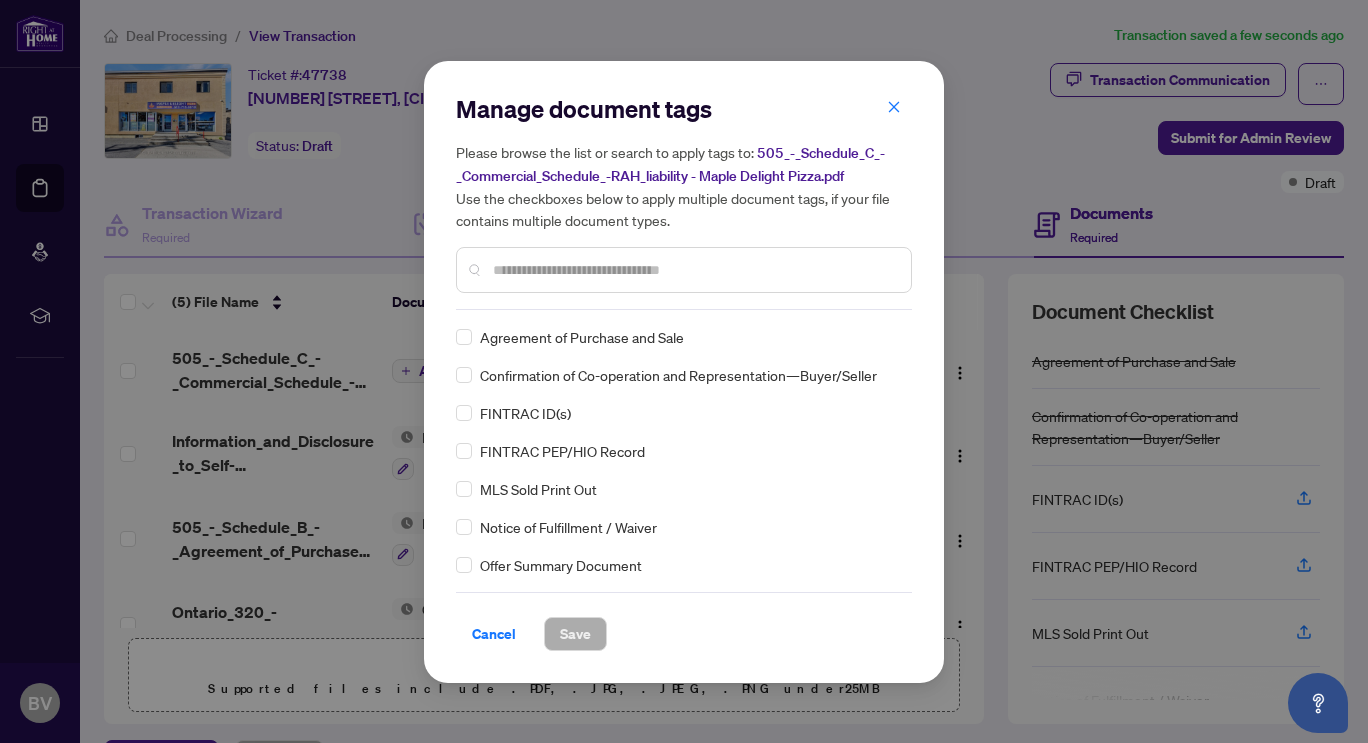 click at bounding box center [684, 270] 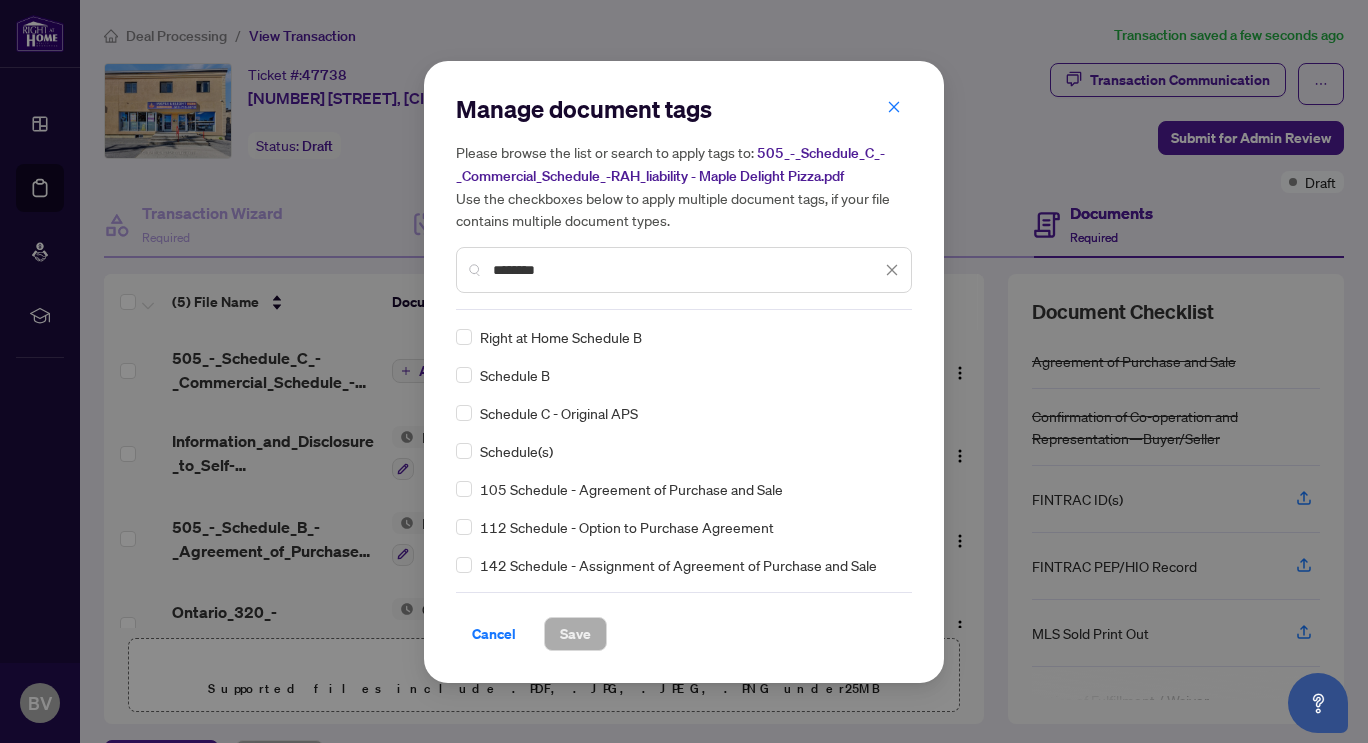type on "********" 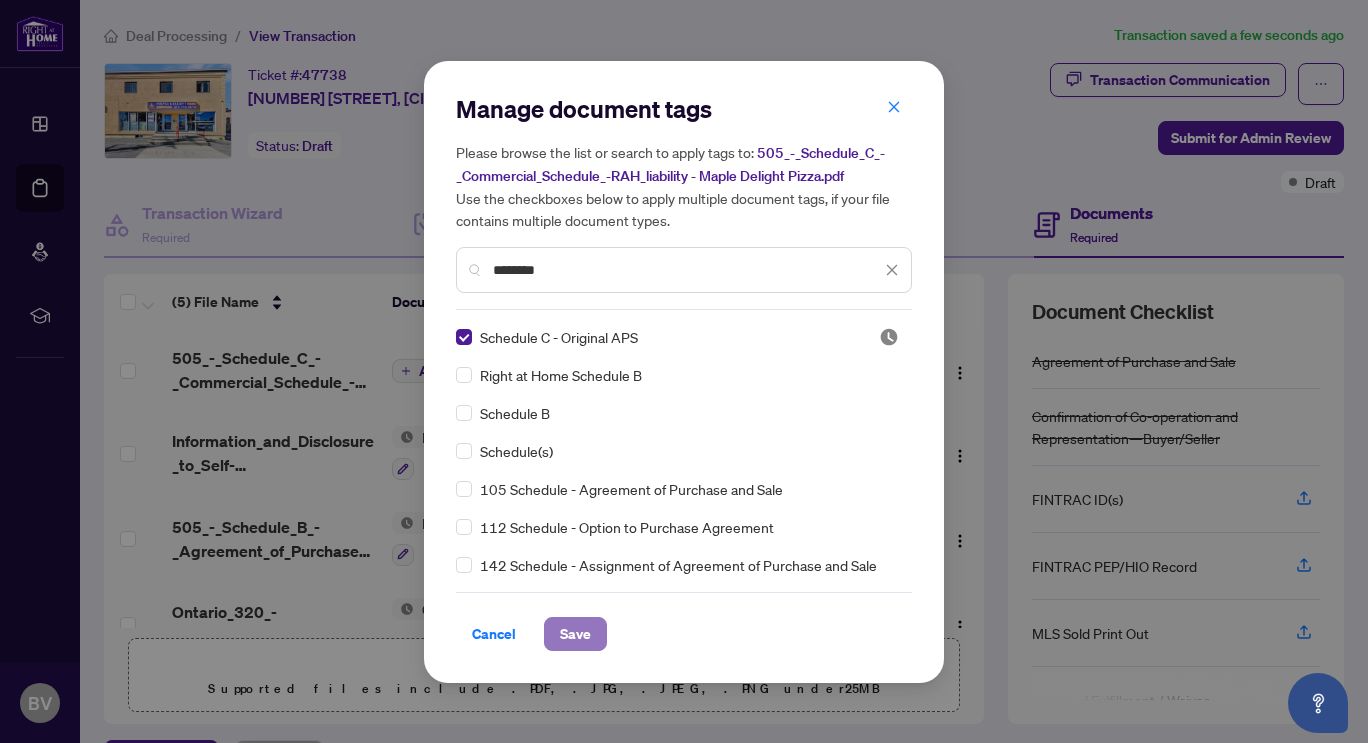 click on "Save" at bounding box center (575, 634) 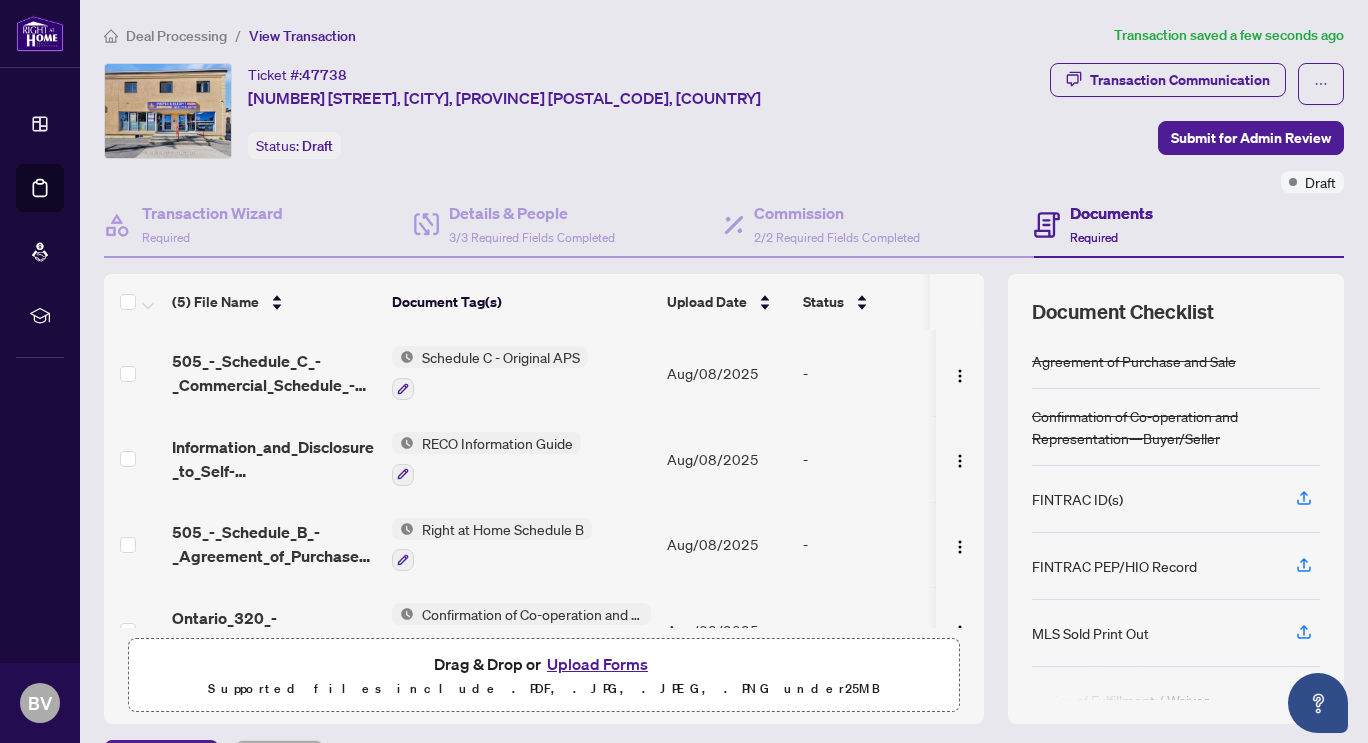 click on "Ticket #: [NUMBER] [NUMBER] [STREET], [CITY], [PROVINCE] [POSTAL_CODE], [COUNTRY] Status: Draft" at bounding box center (573, 128) 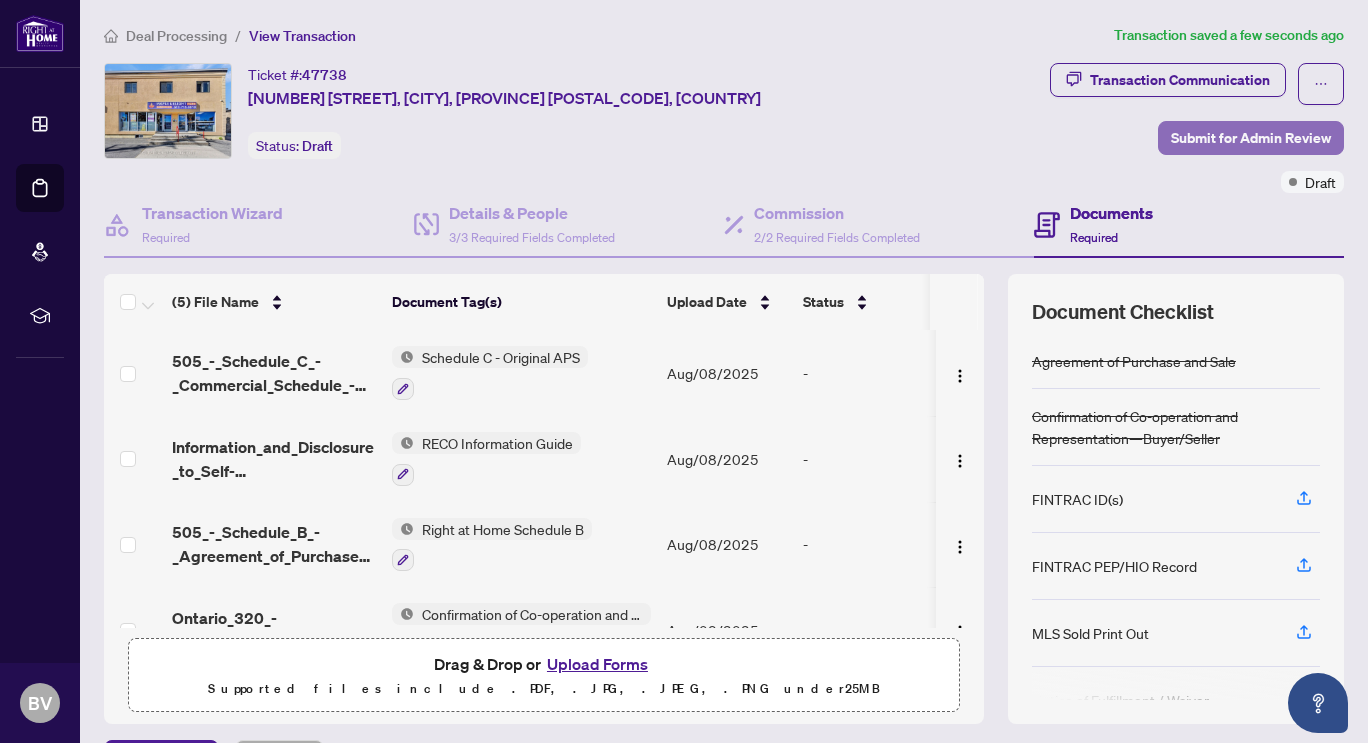 click on "Submit for Admin Review" at bounding box center (1251, 138) 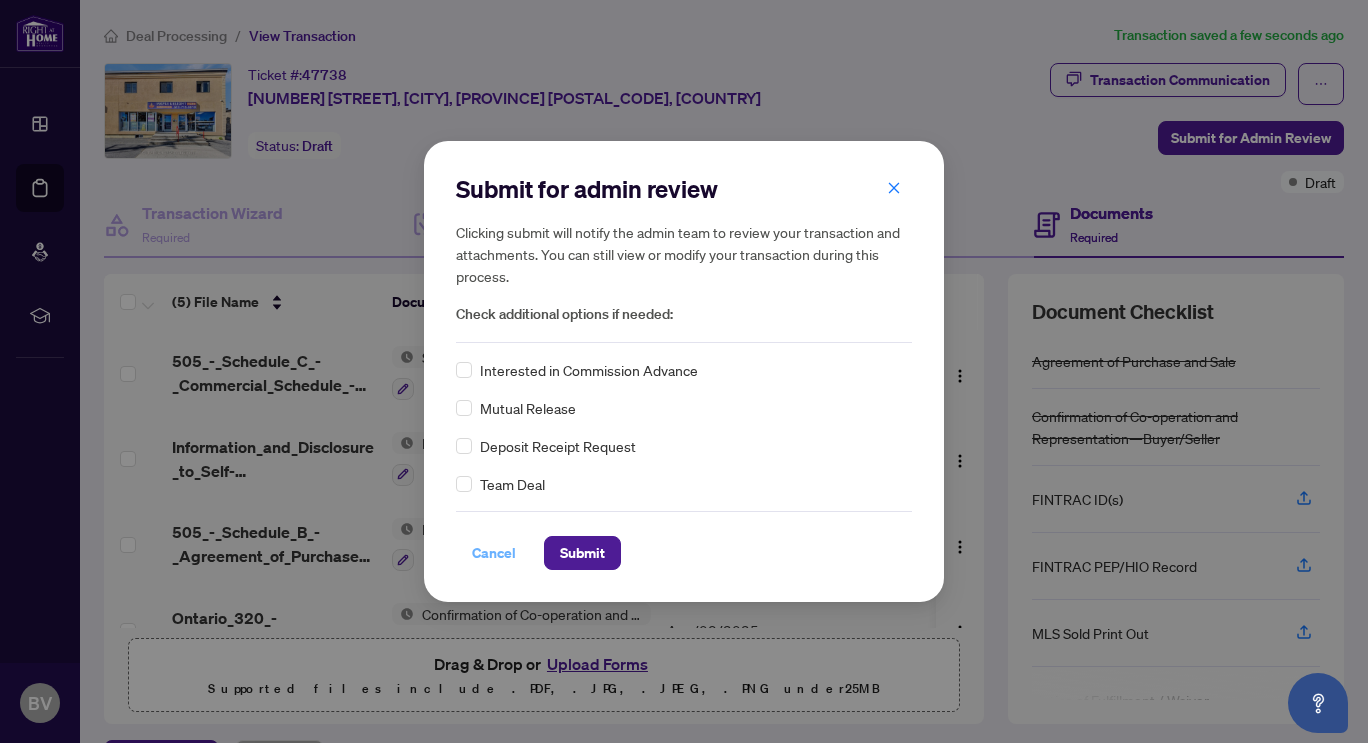 click on "Cancel" at bounding box center (494, 553) 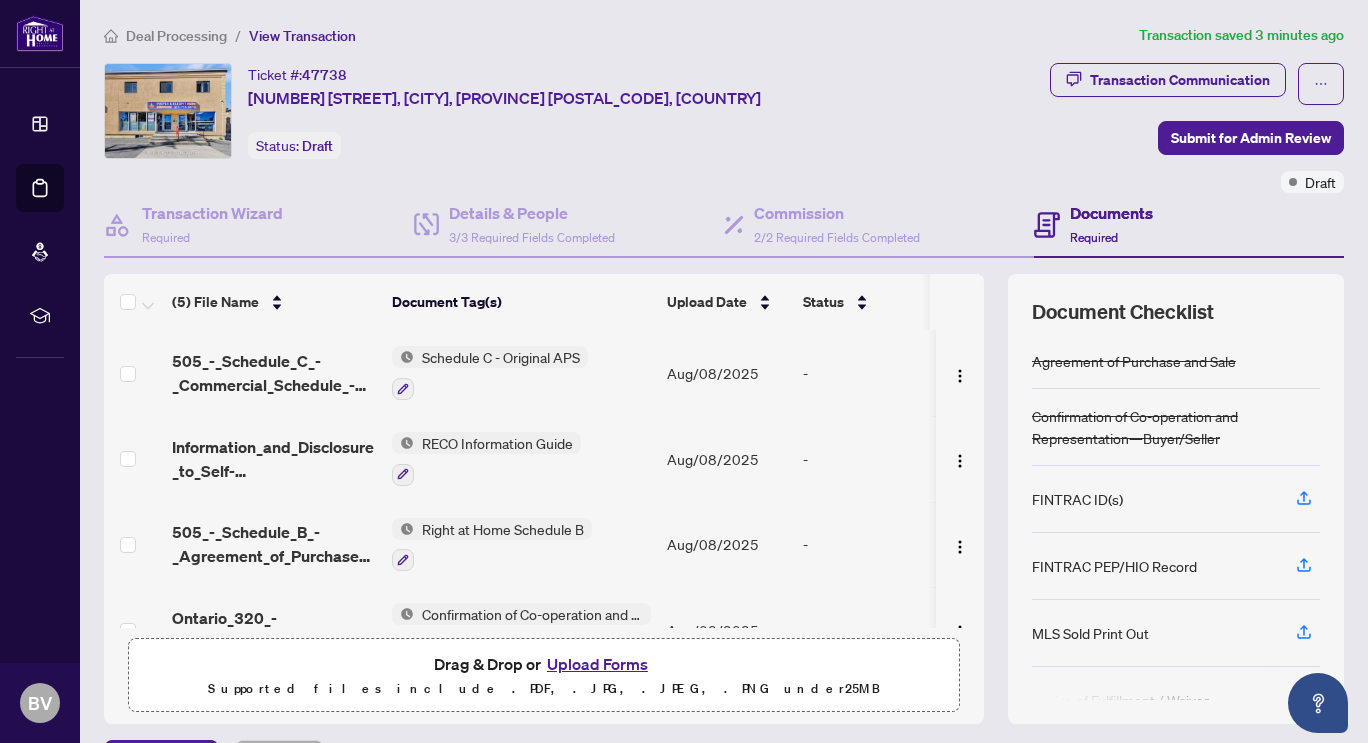 click on "Ticket #: [NUMBER] [NUMBER] [STREET], [CITY], [PROVINCE] [POSTAL_CODE], [COUNTRY] Status: Draft" at bounding box center (504, 111) 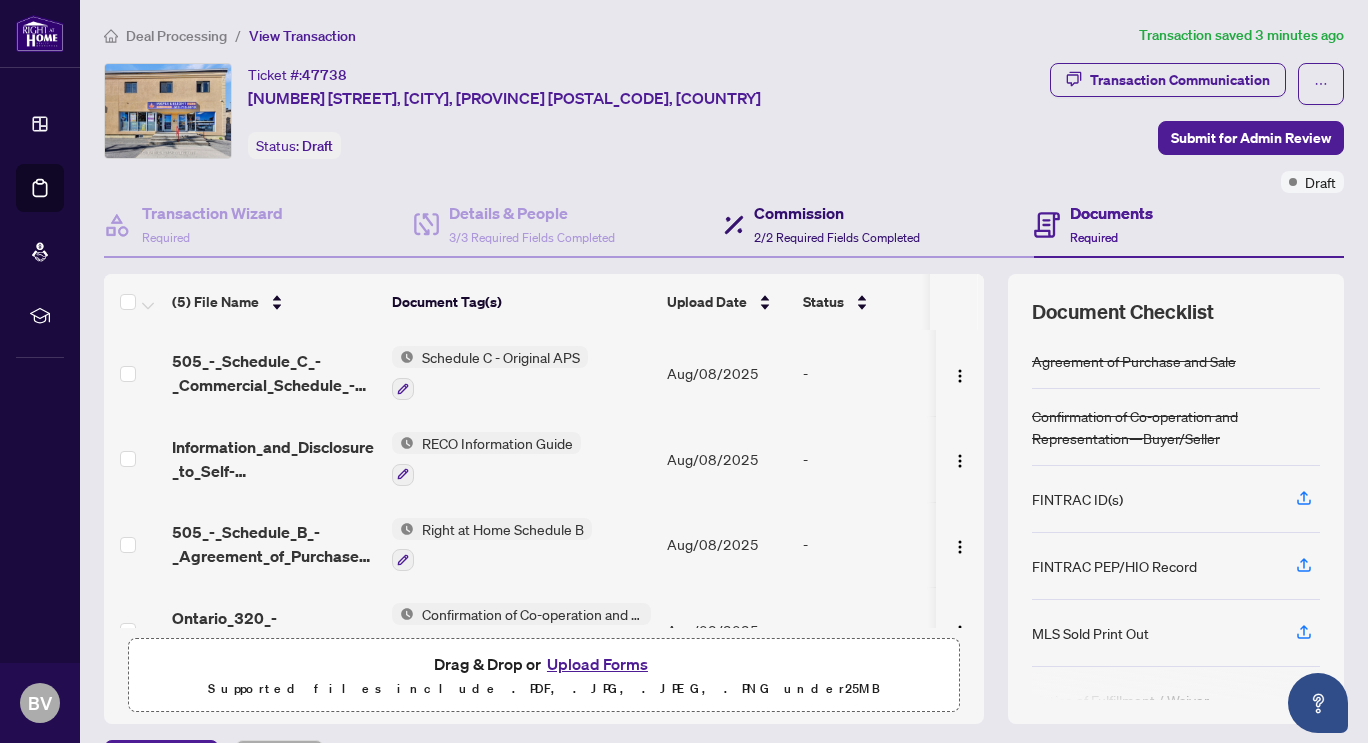click on "Commission" at bounding box center (837, 213) 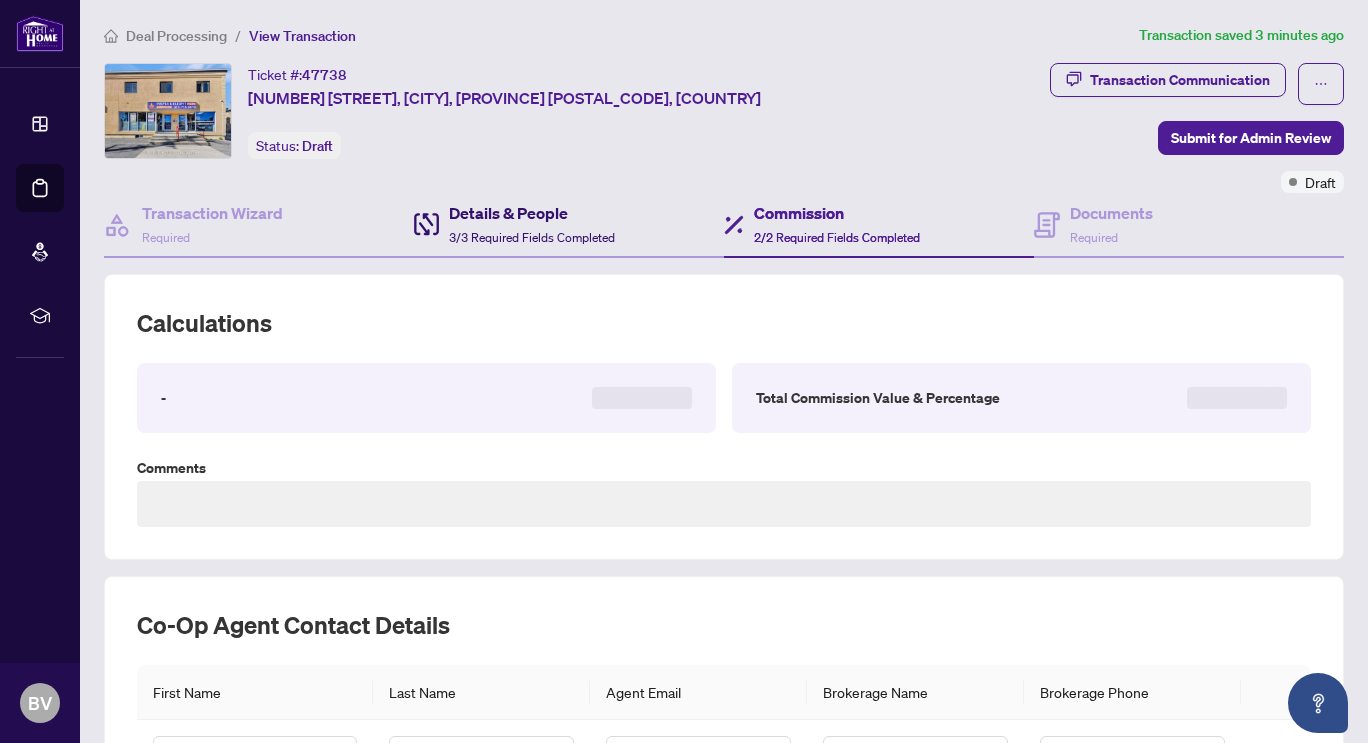 click on "Details & People" at bounding box center [532, 213] 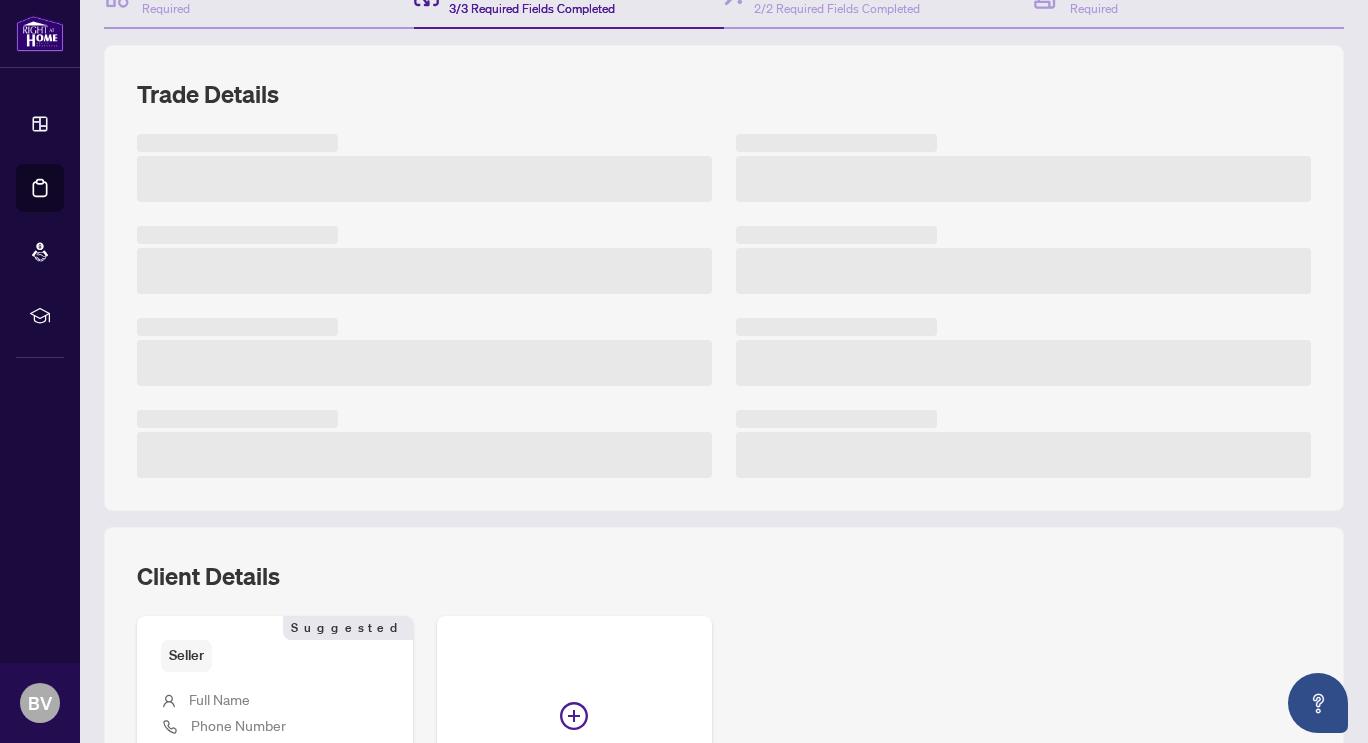 scroll, scrollTop: 0, scrollLeft: 0, axis: both 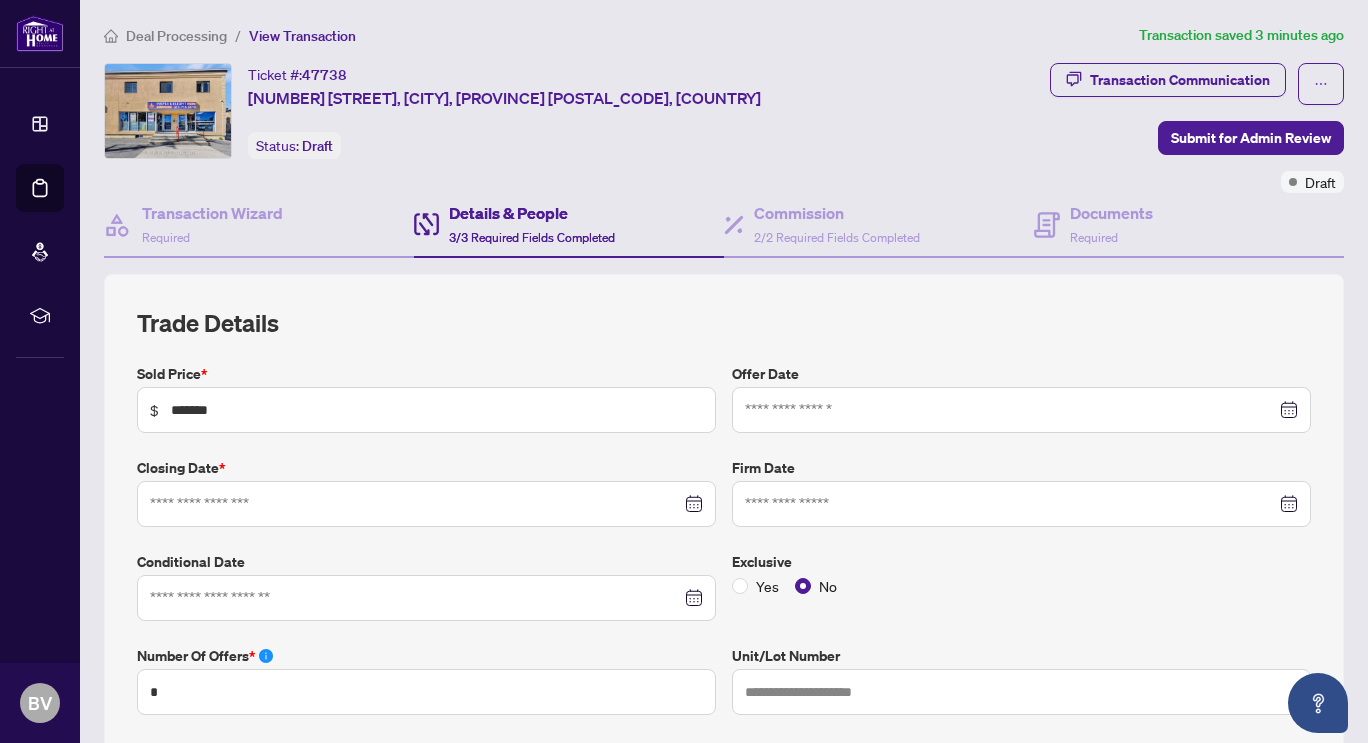 type on "**********" 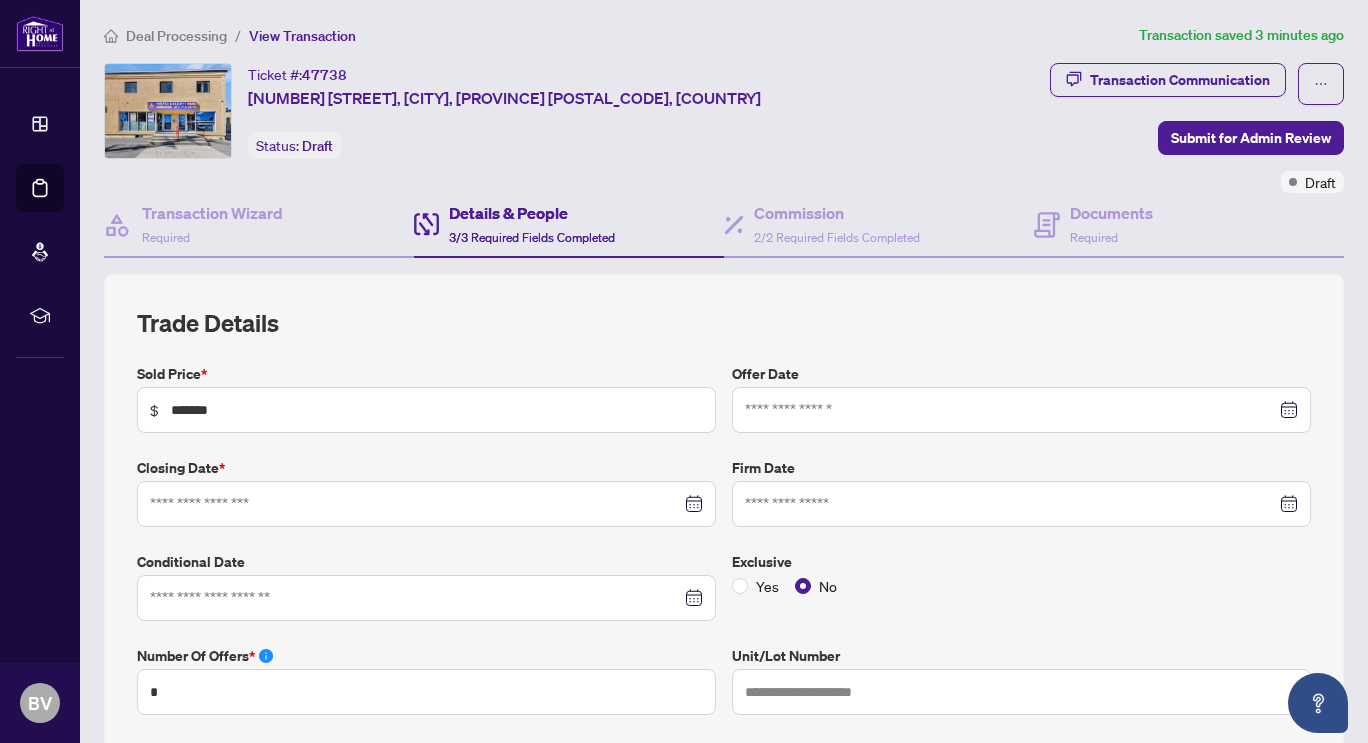 type on "**********" 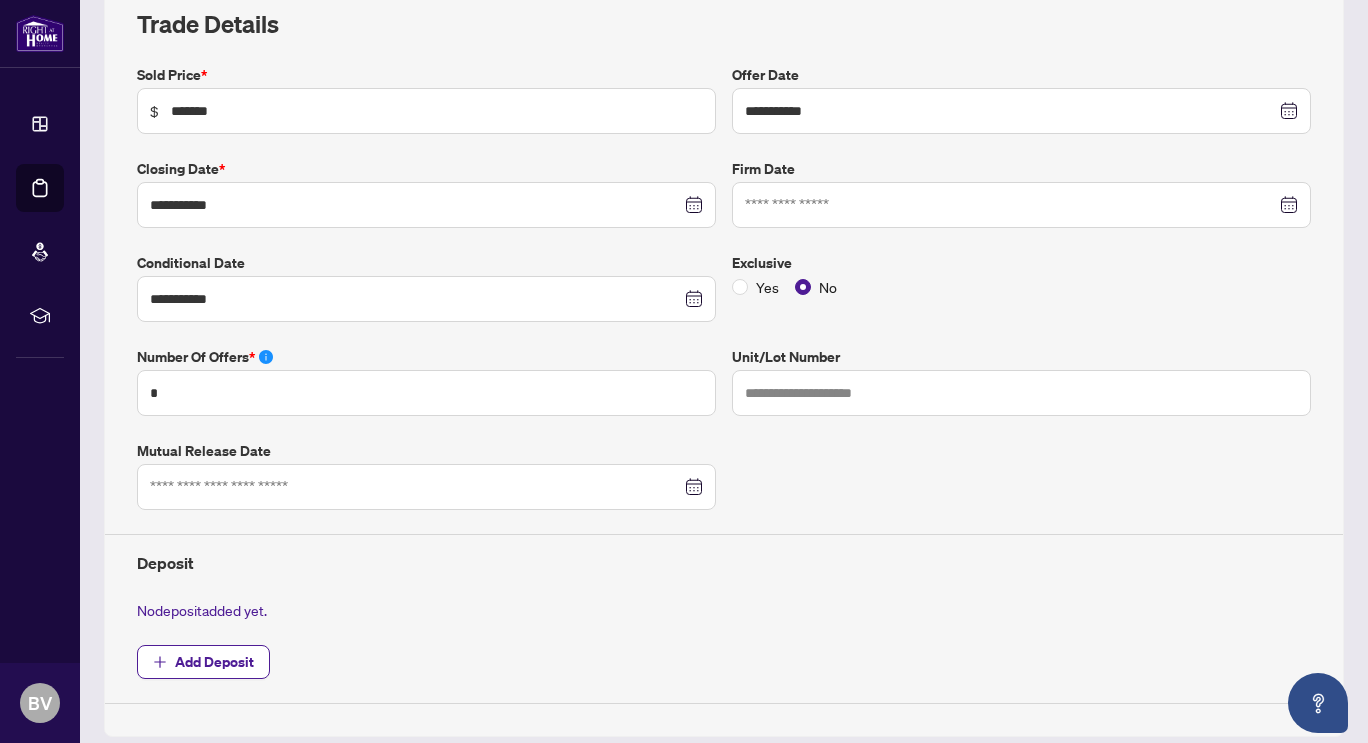 scroll, scrollTop: 500, scrollLeft: 0, axis: vertical 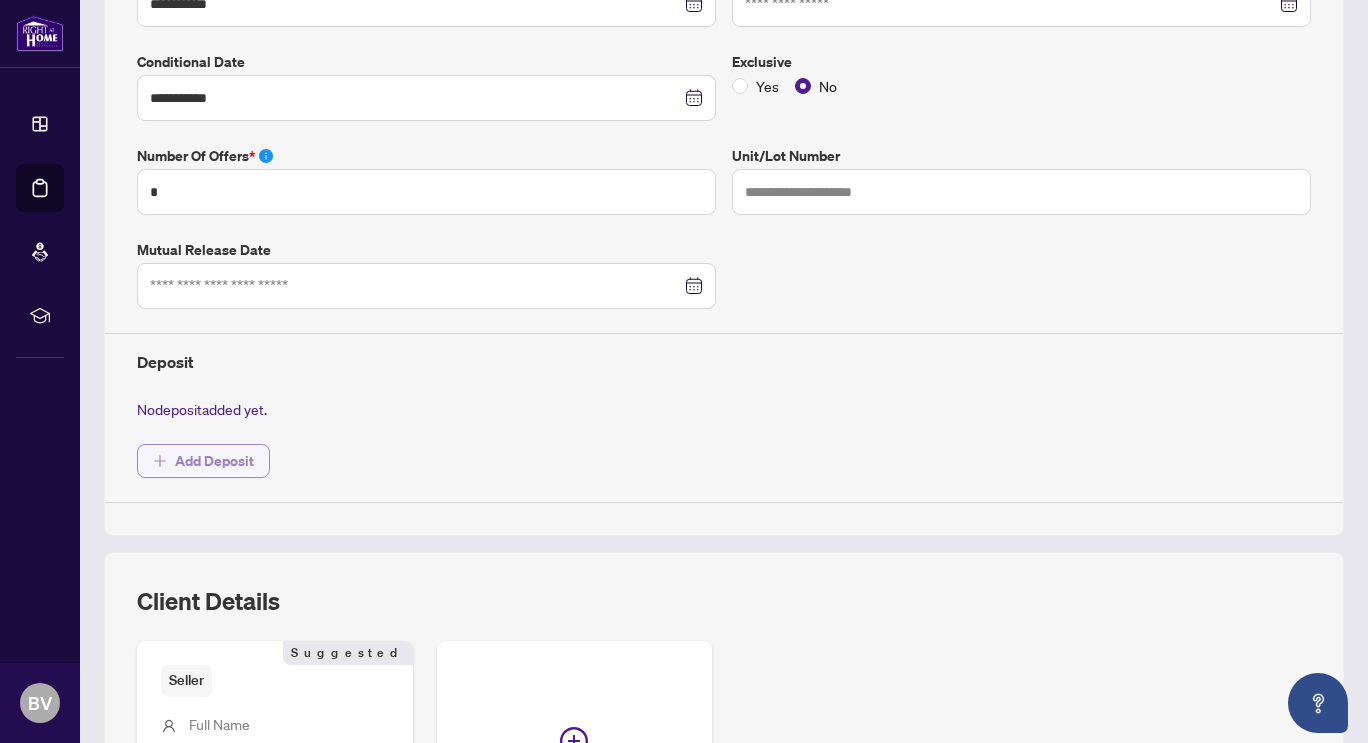 click on "Add Deposit" at bounding box center (214, 461) 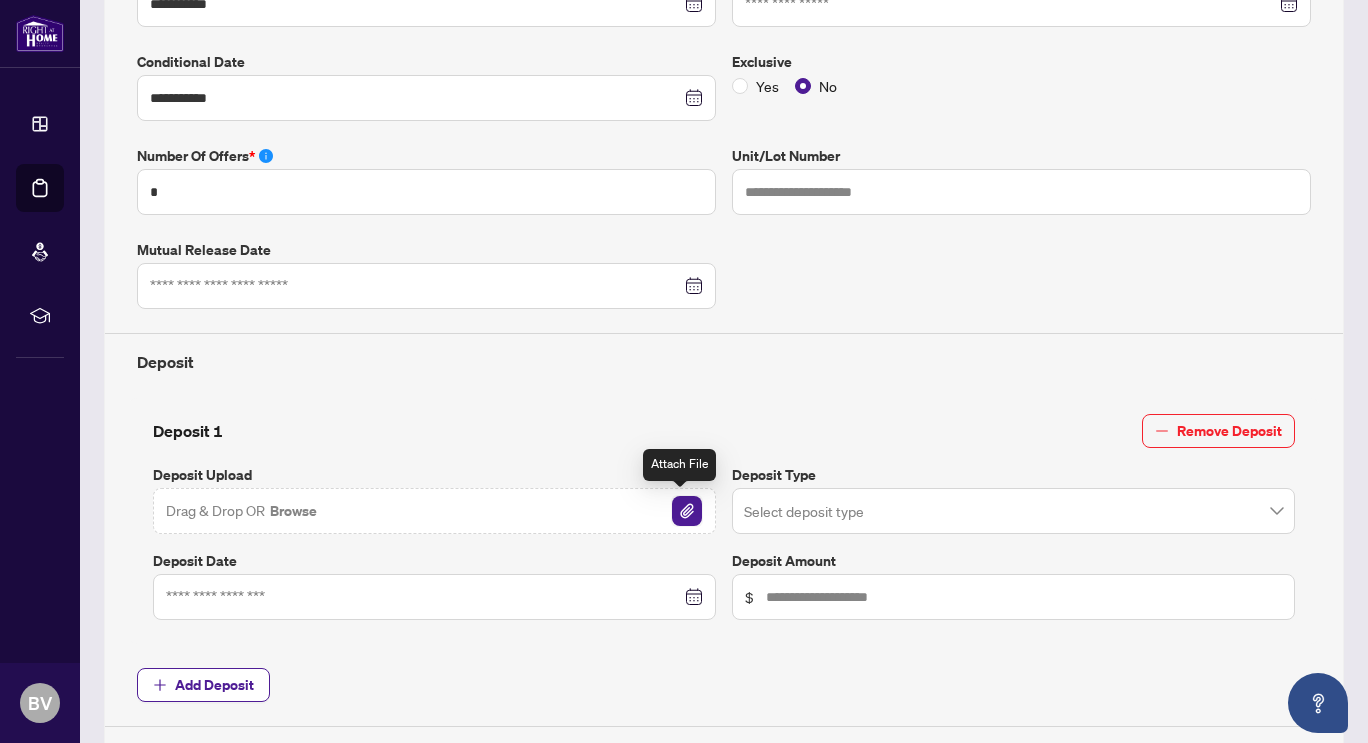 click at bounding box center (687, 511) 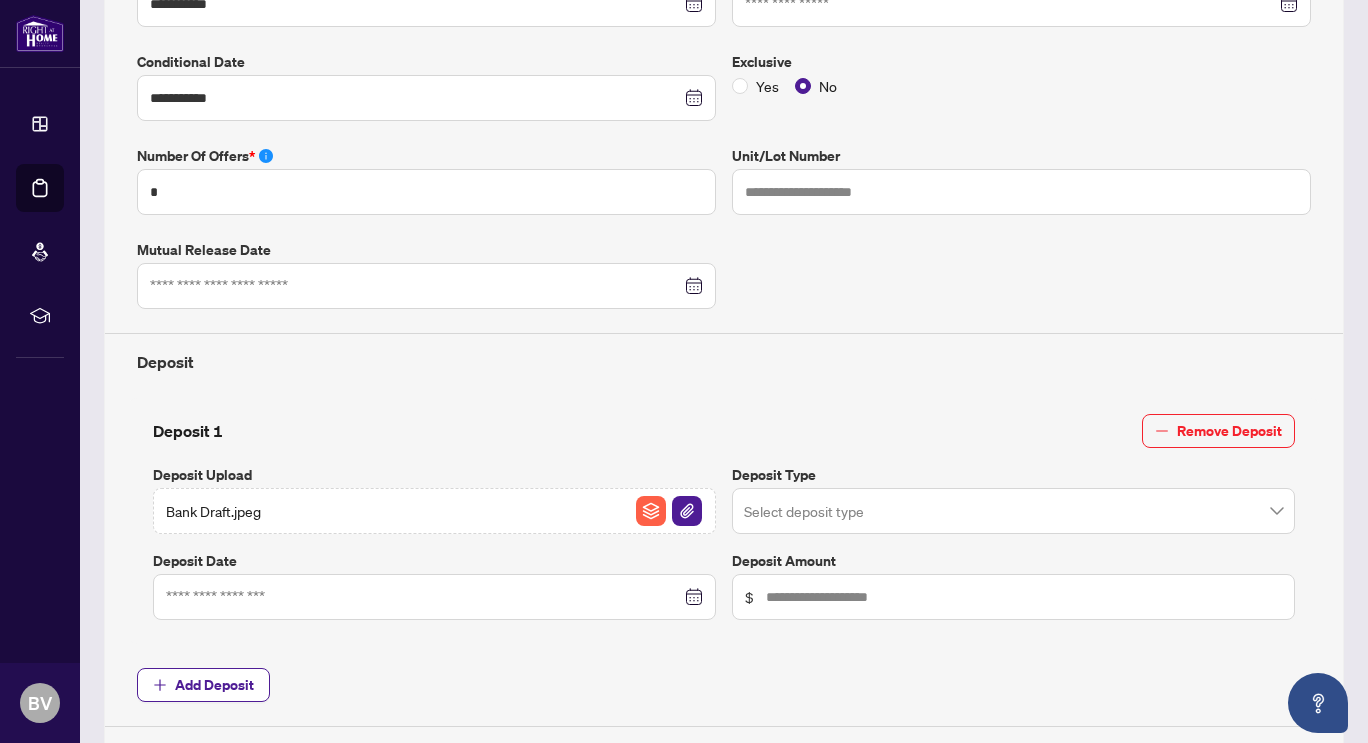 click at bounding box center (1004, 514) 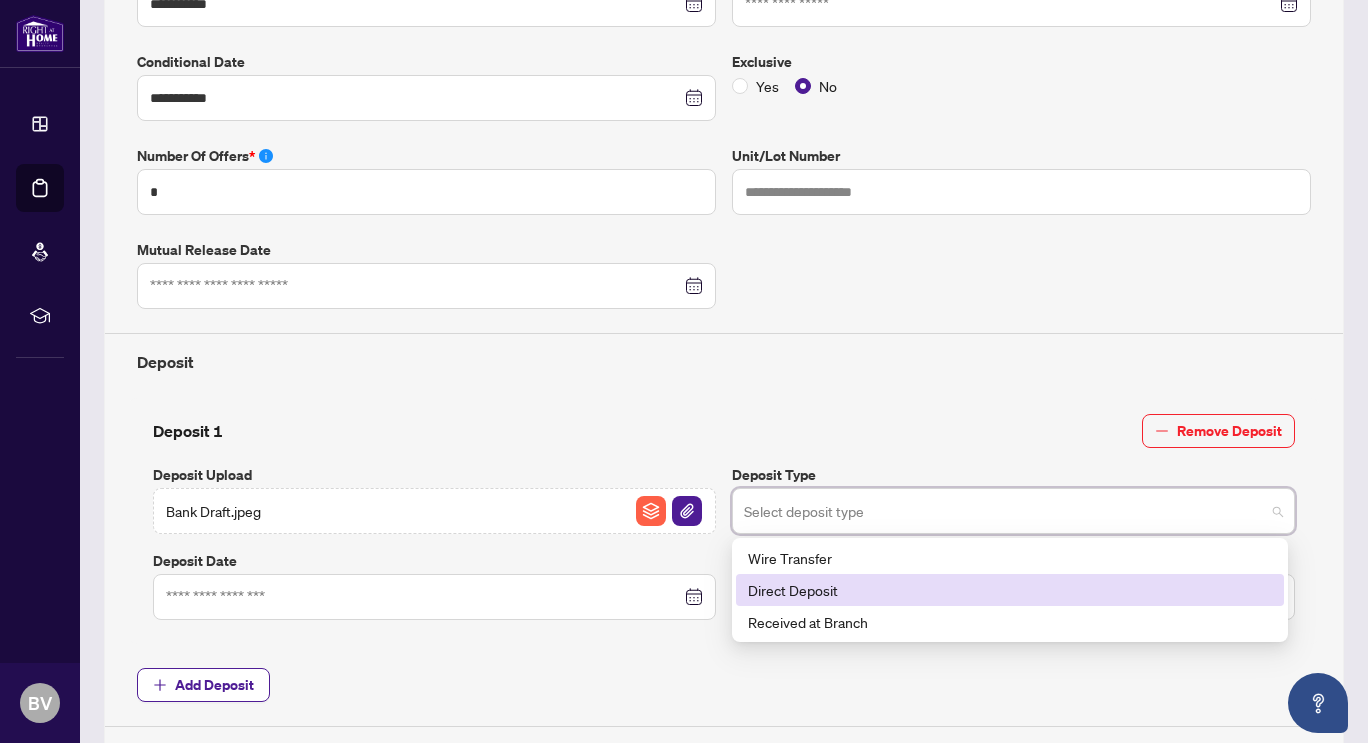 click on "Direct Deposit" at bounding box center [1010, 590] 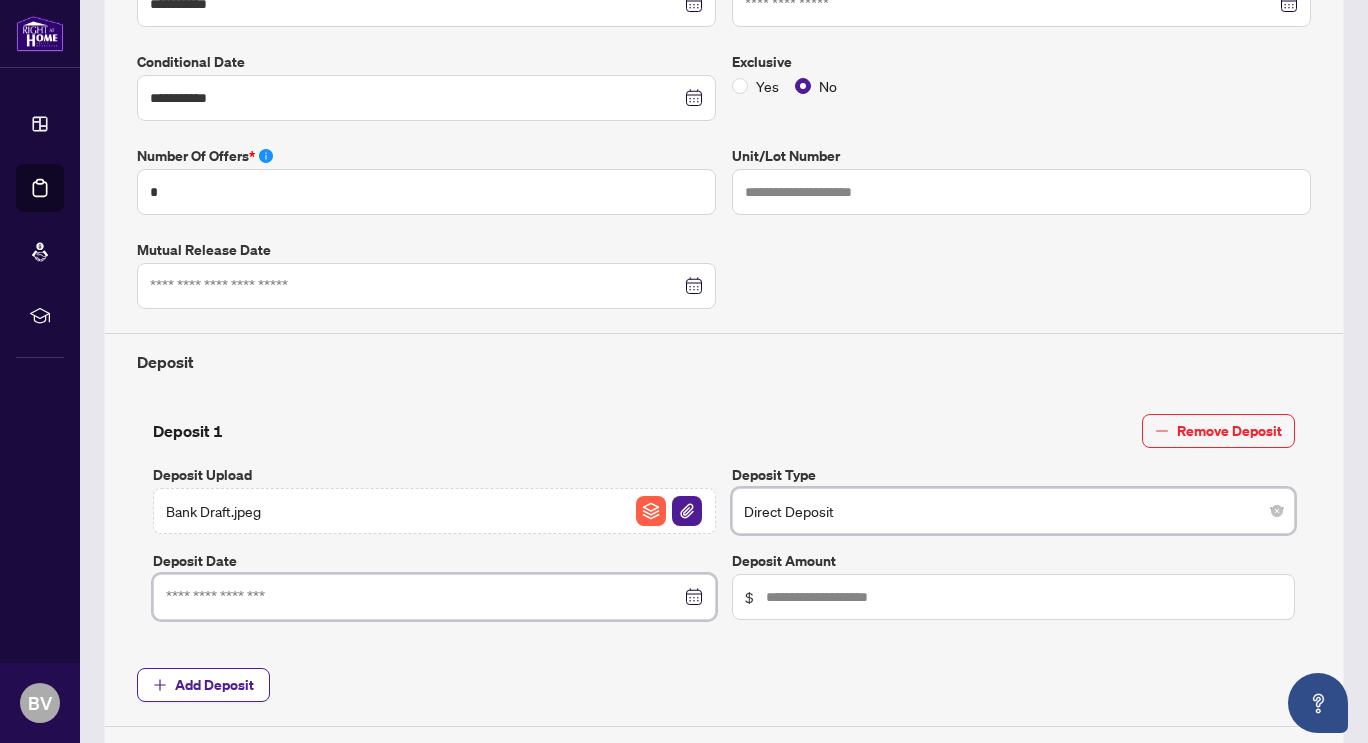 click at bounding box center [423, 597] 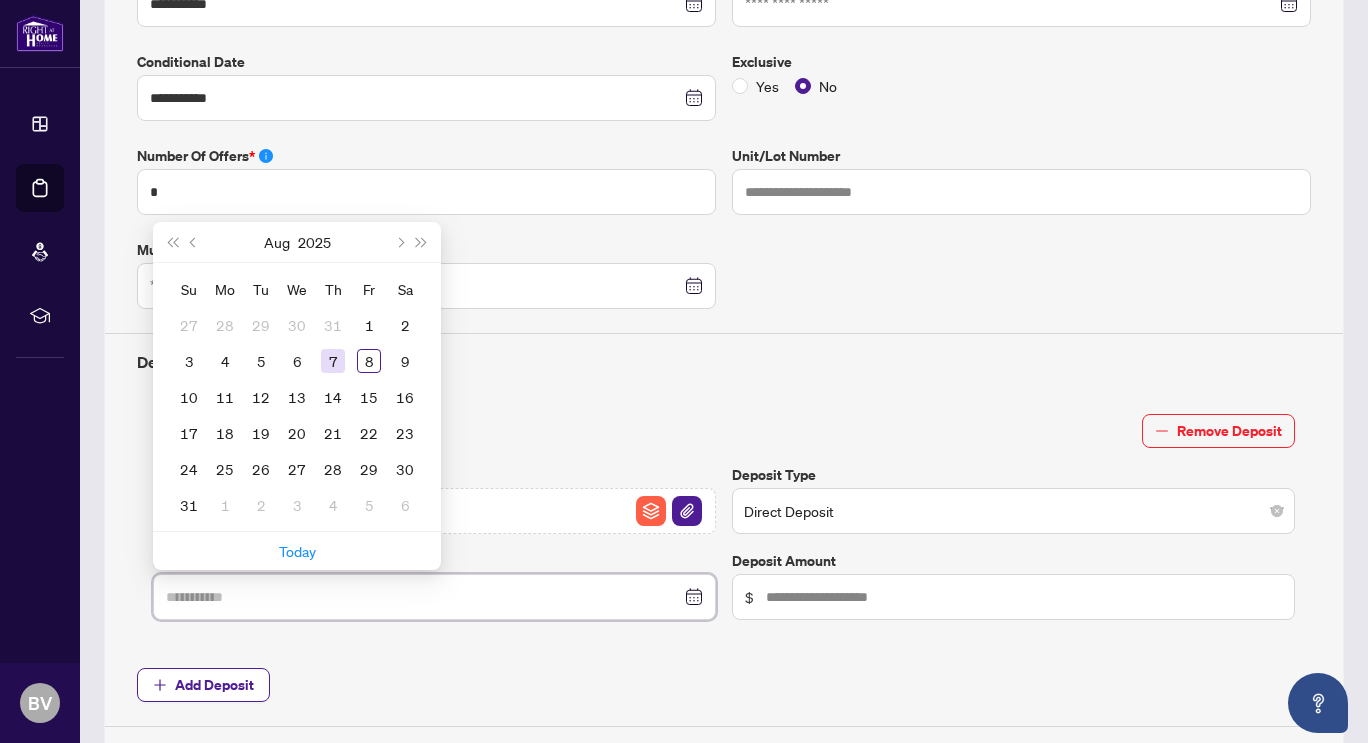 type on "**********" 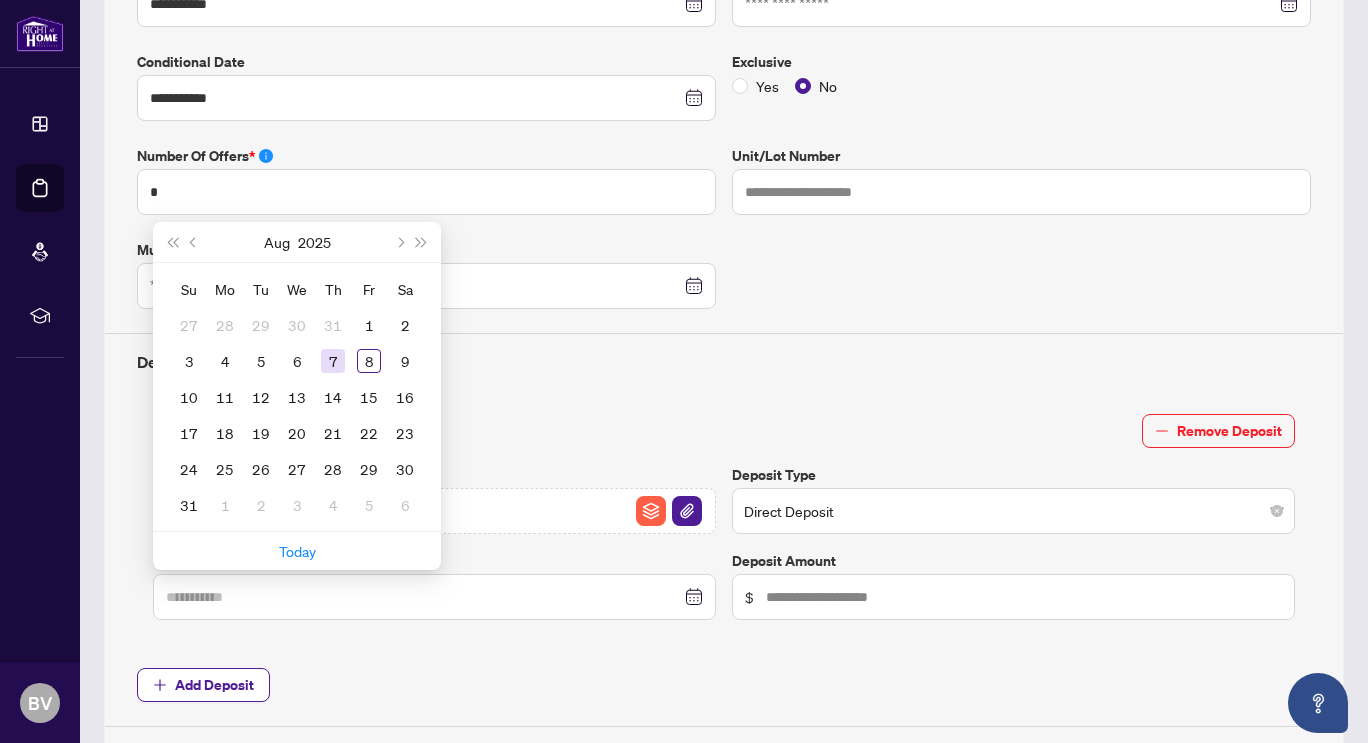 click on "7" at bounding box center [333, 361] 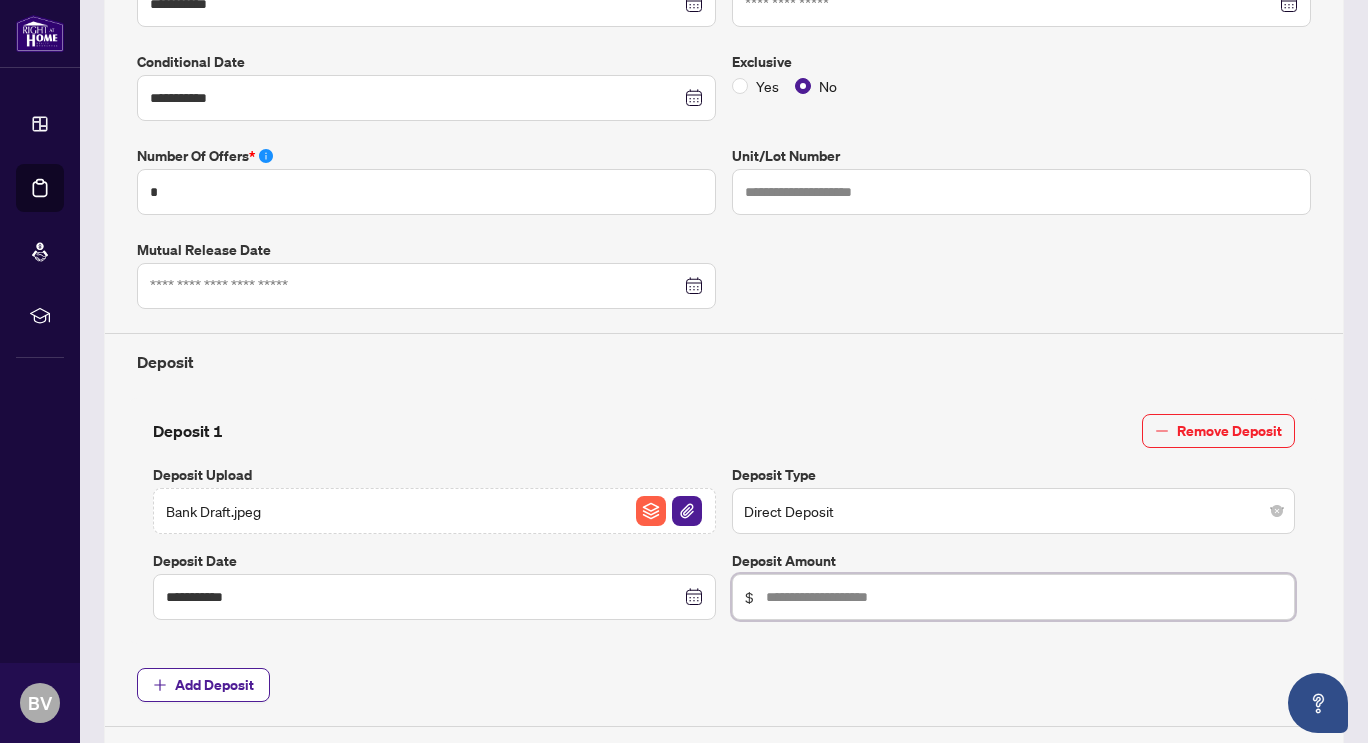 click at bounding box center [1024, 597] 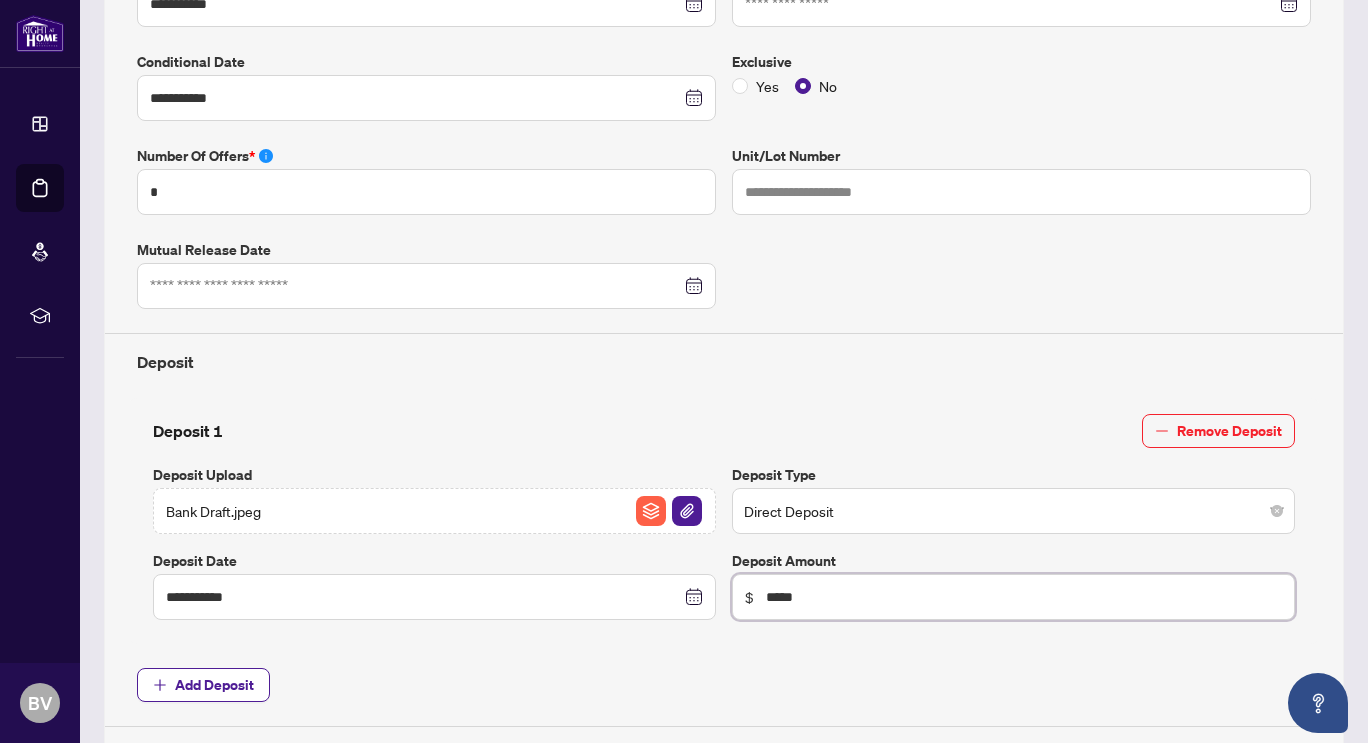 type on "*****" 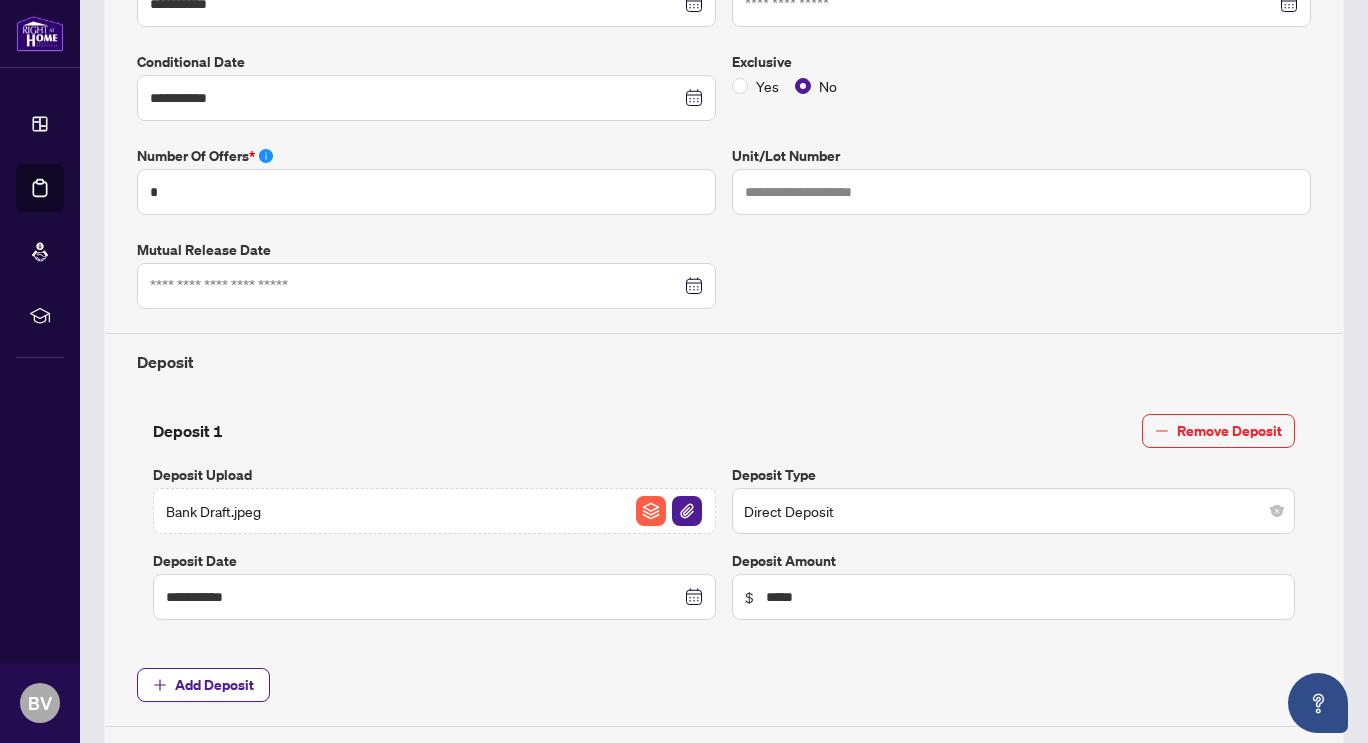 click on "**********" at bounding box center [724, 295] 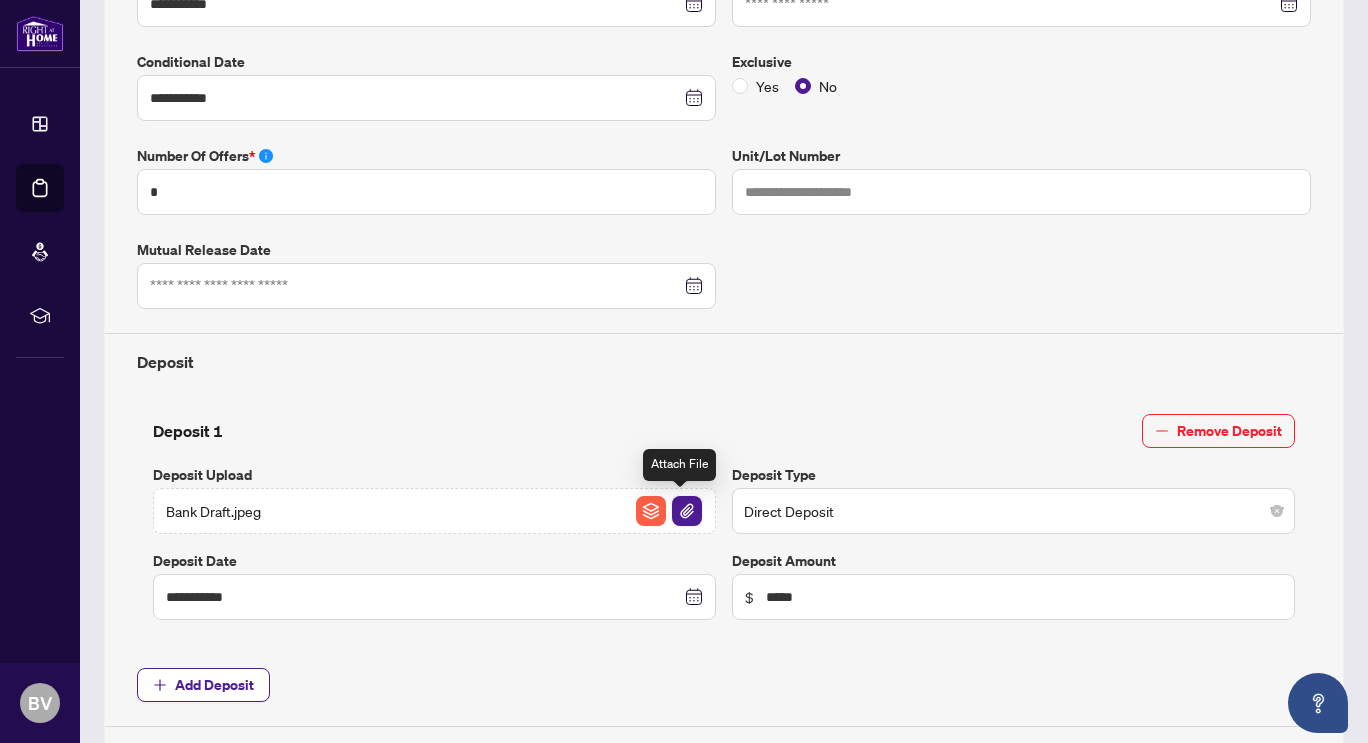 click at bounding box center [687, 511] 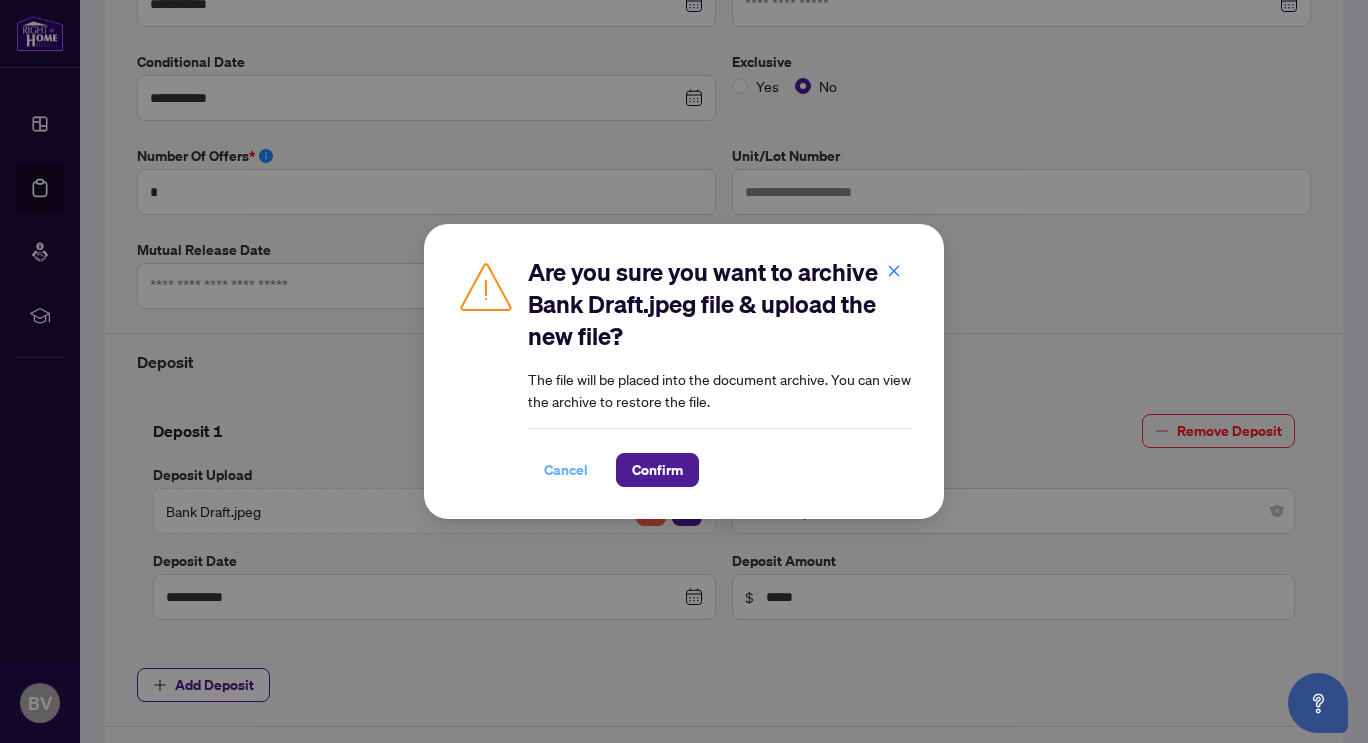 click on "Cancel" at bounding box center [566, 470] 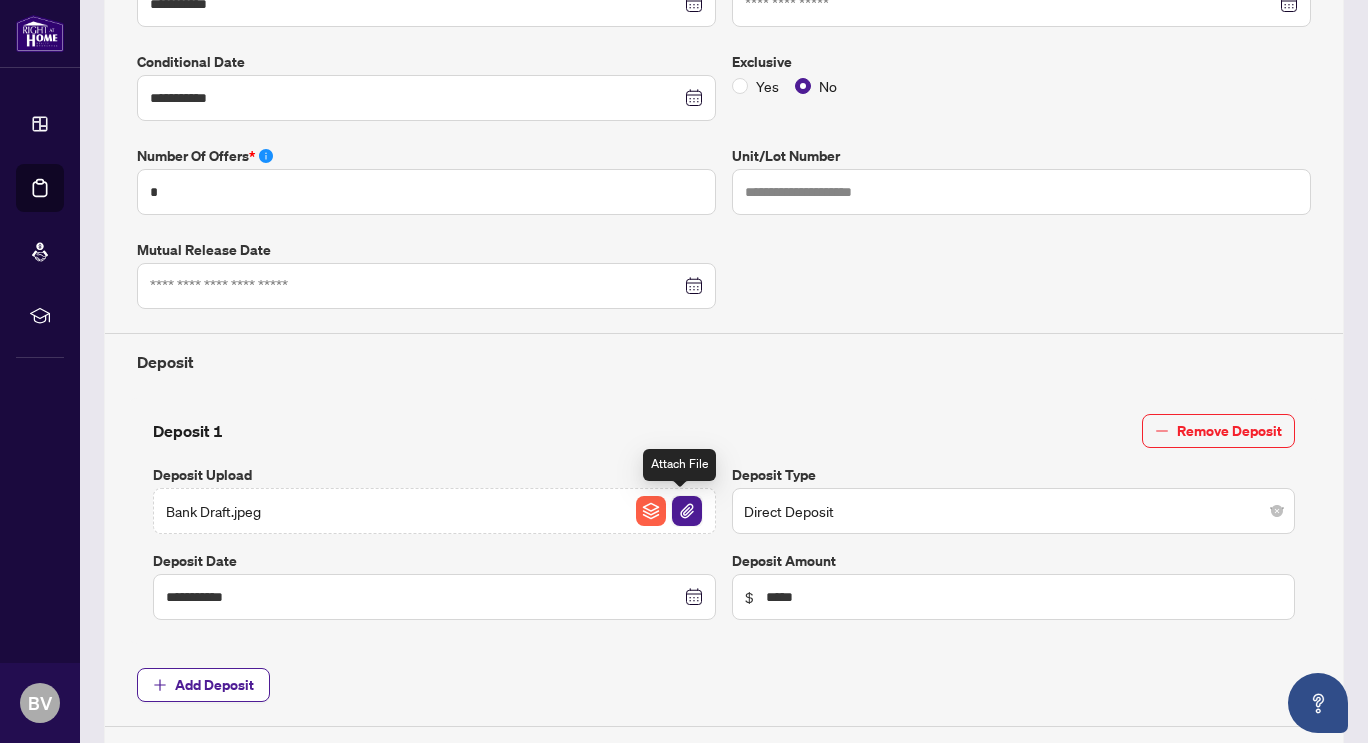 click at bounding box center (687, 511) 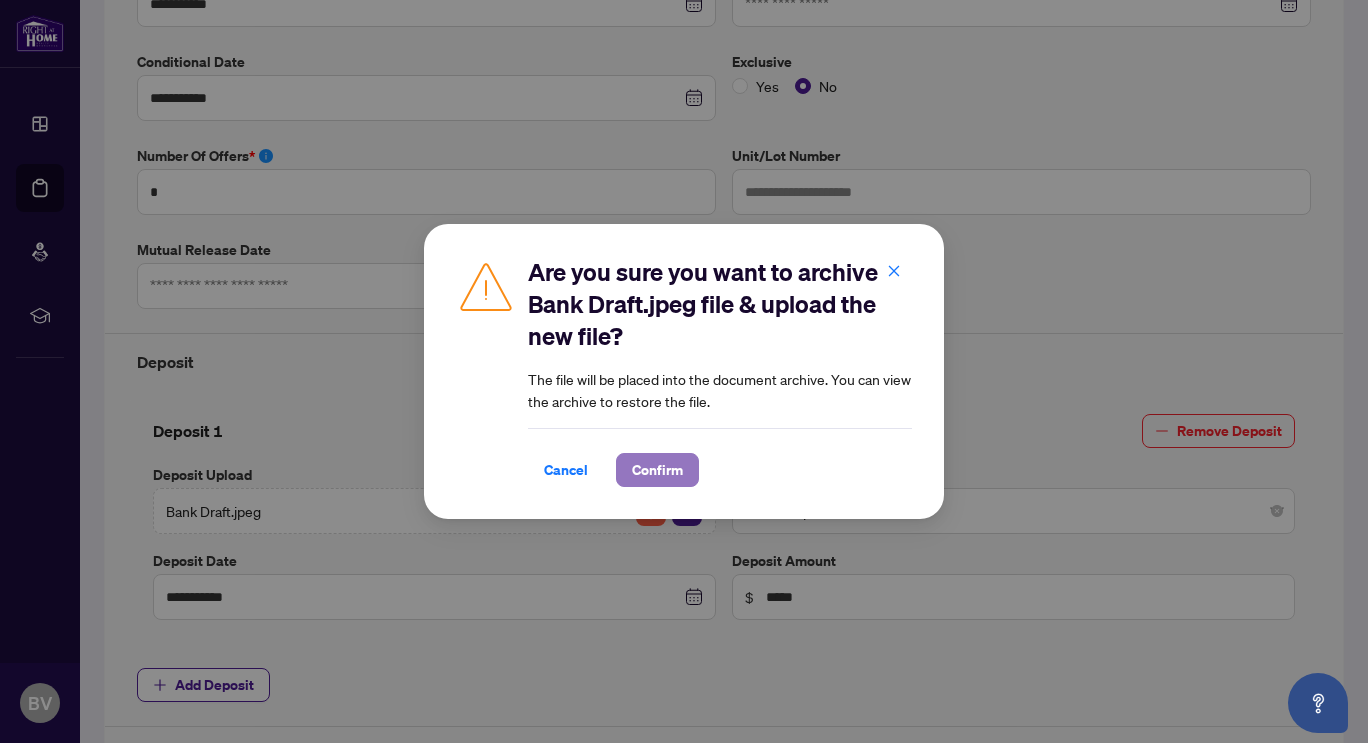 click on "Confirm" at bounding box center (657, 470) 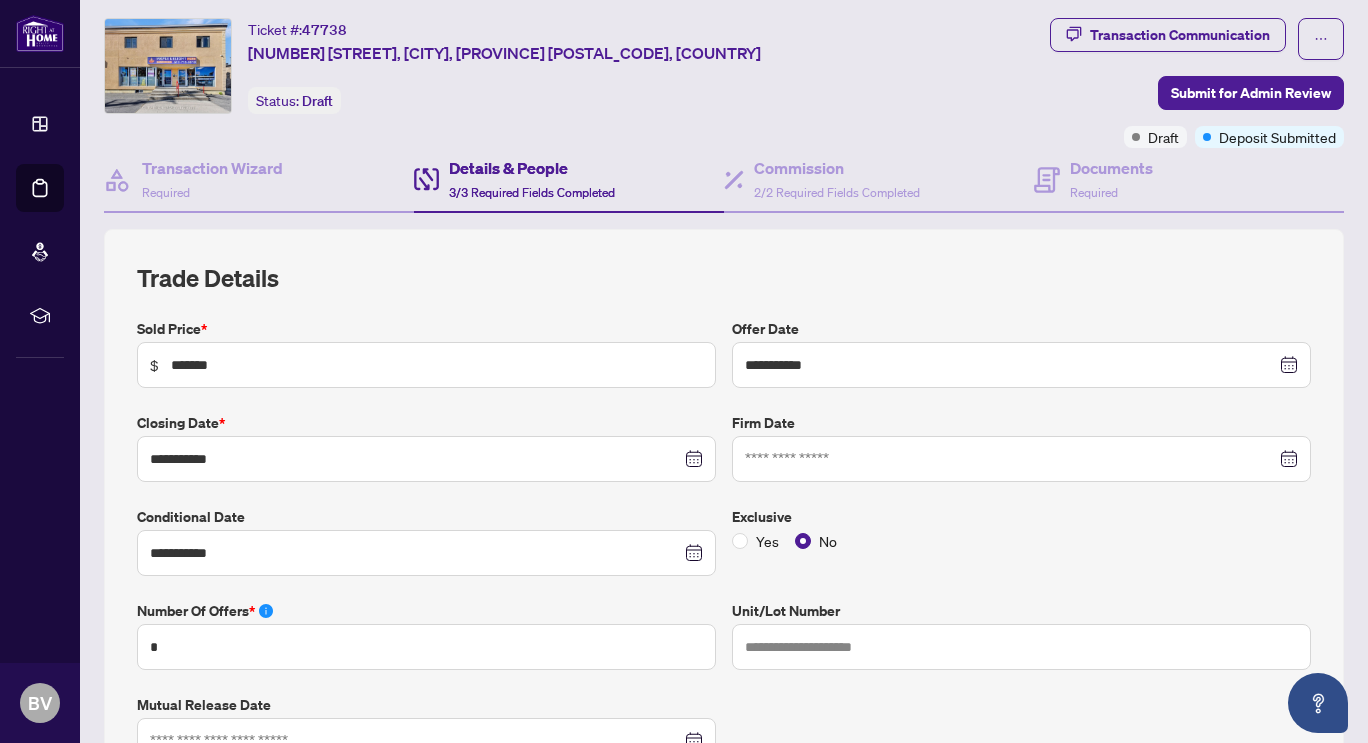 scroll, scrollTop: 0, scrollLeft: 0, axis: both 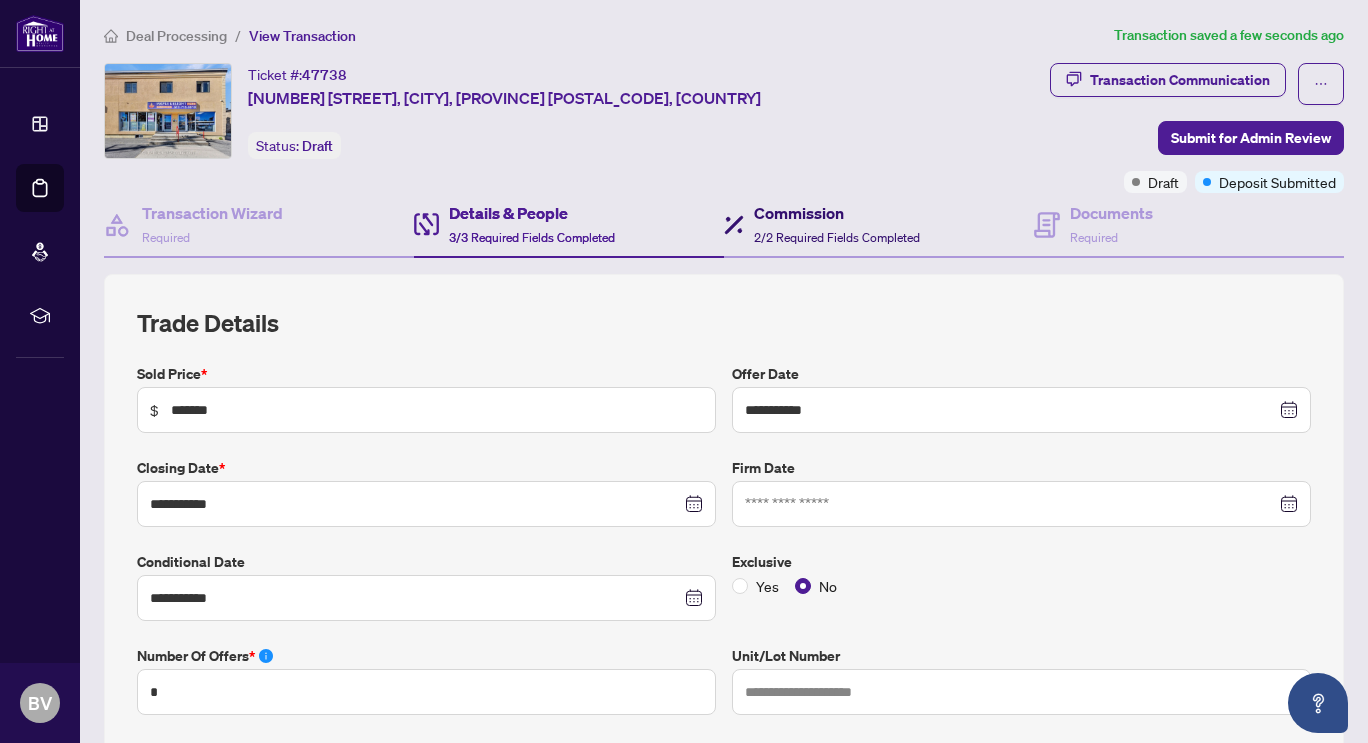 click on "Commission" at bounding box center (837, 213) 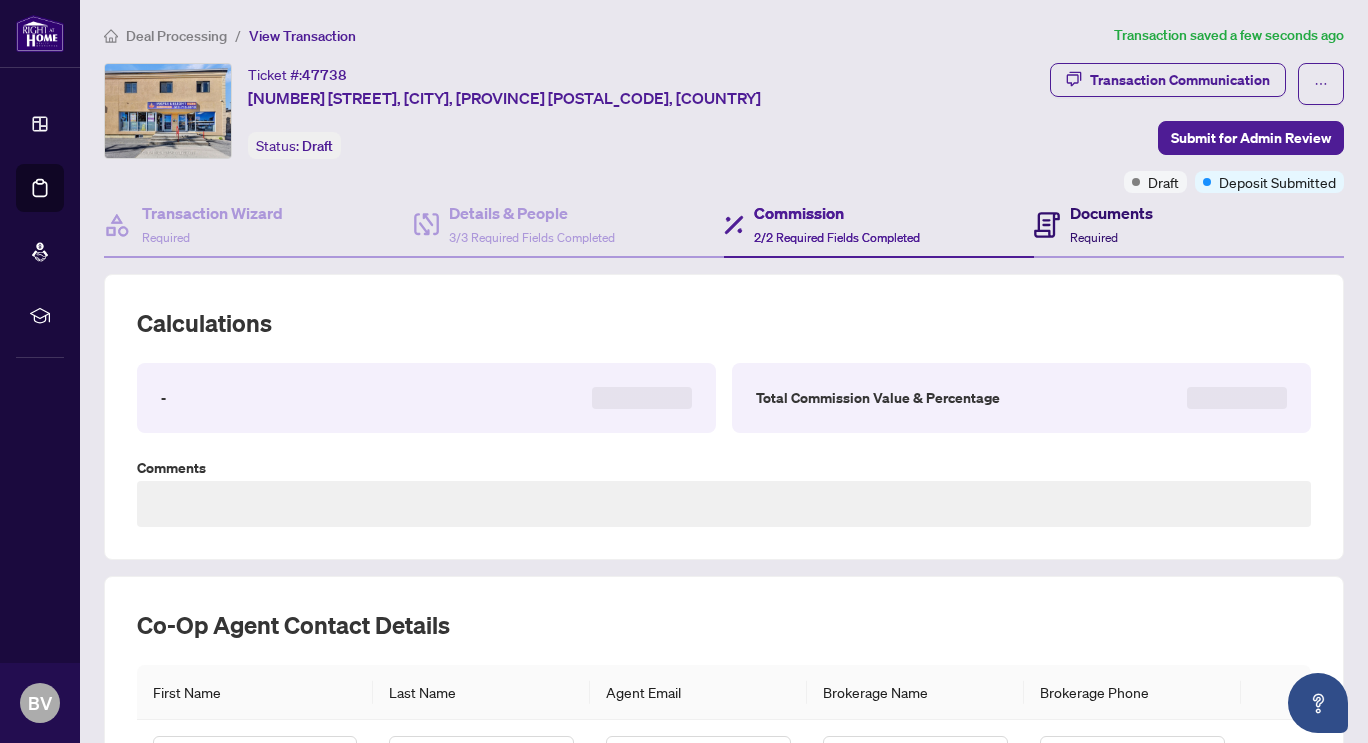 click on "Documents" at bounding box center (1111, 213) 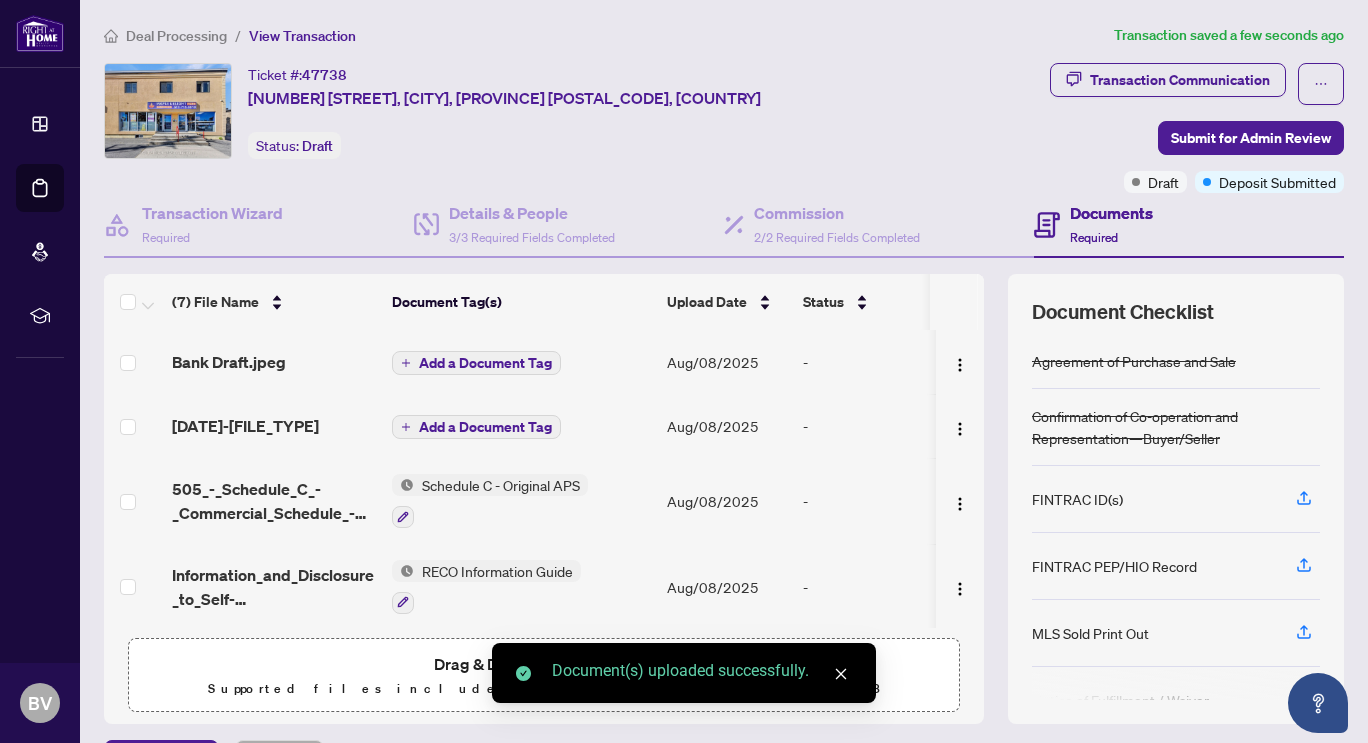 click on "Add a Document Tag" at bounding box center (485, 363) 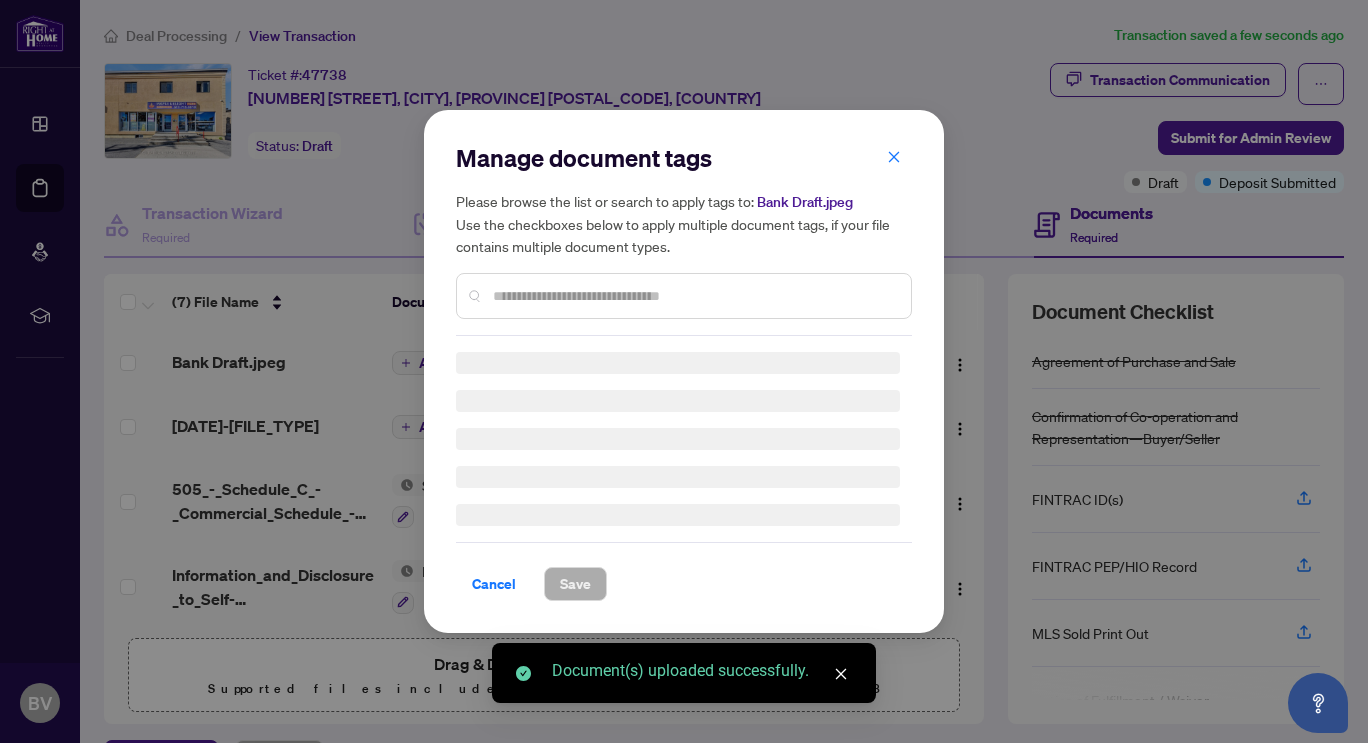 click on "Manage document tags Please browse the list or search to apply tags to:   Bank Draft.jpeg   Use the checkboxes below to apply multiple document tags, if your file contains multiple document types." at bounding box center [684, 239] 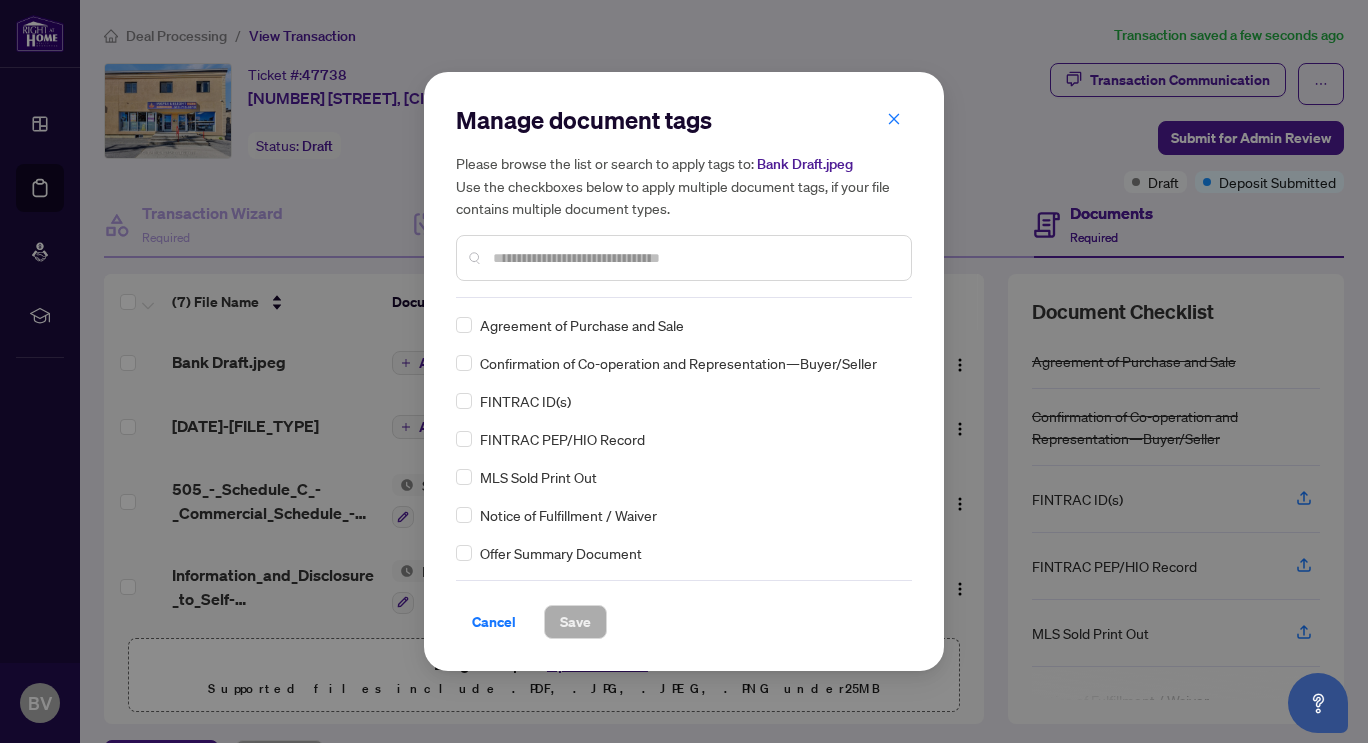 click at bounding box center (694, 258) 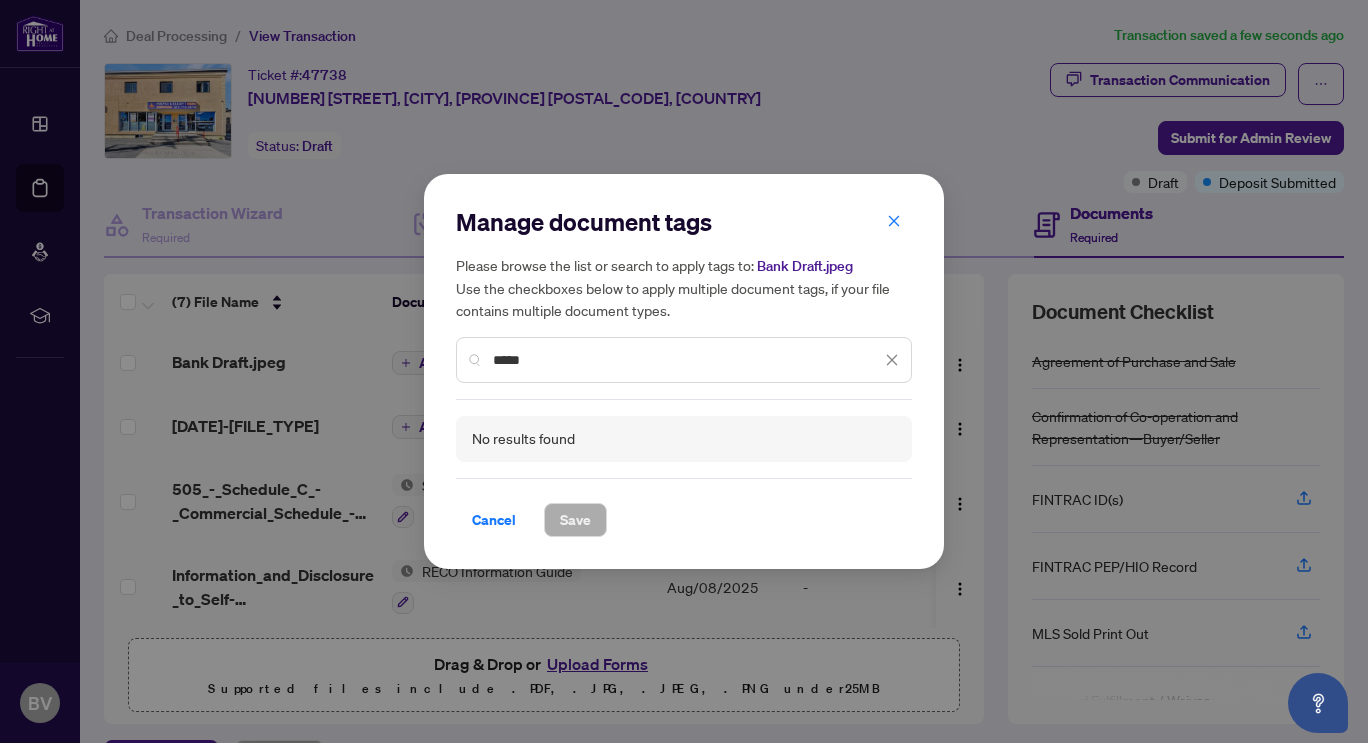 drag, startPoint x: 564, startPoint y: 354, endPoint x: 380, endPoint y: 389, distance: 187.29922 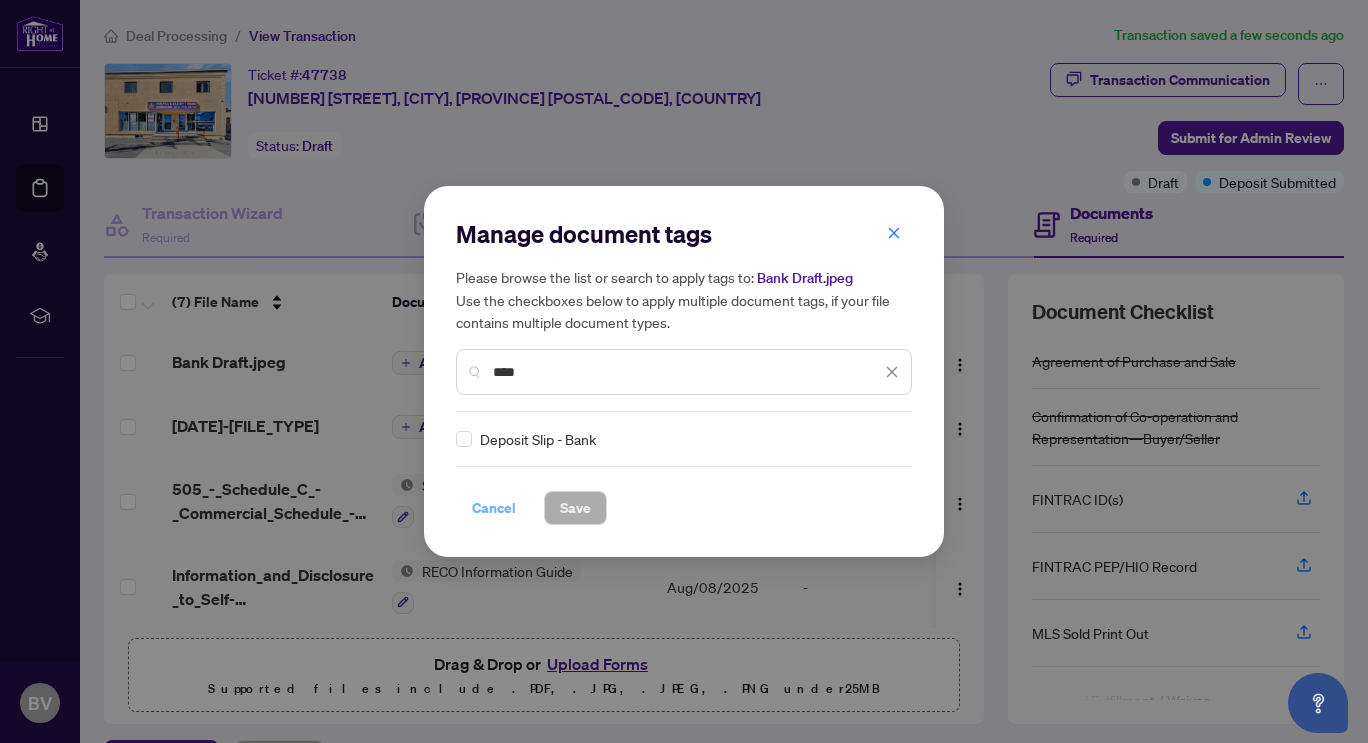 type on "****" 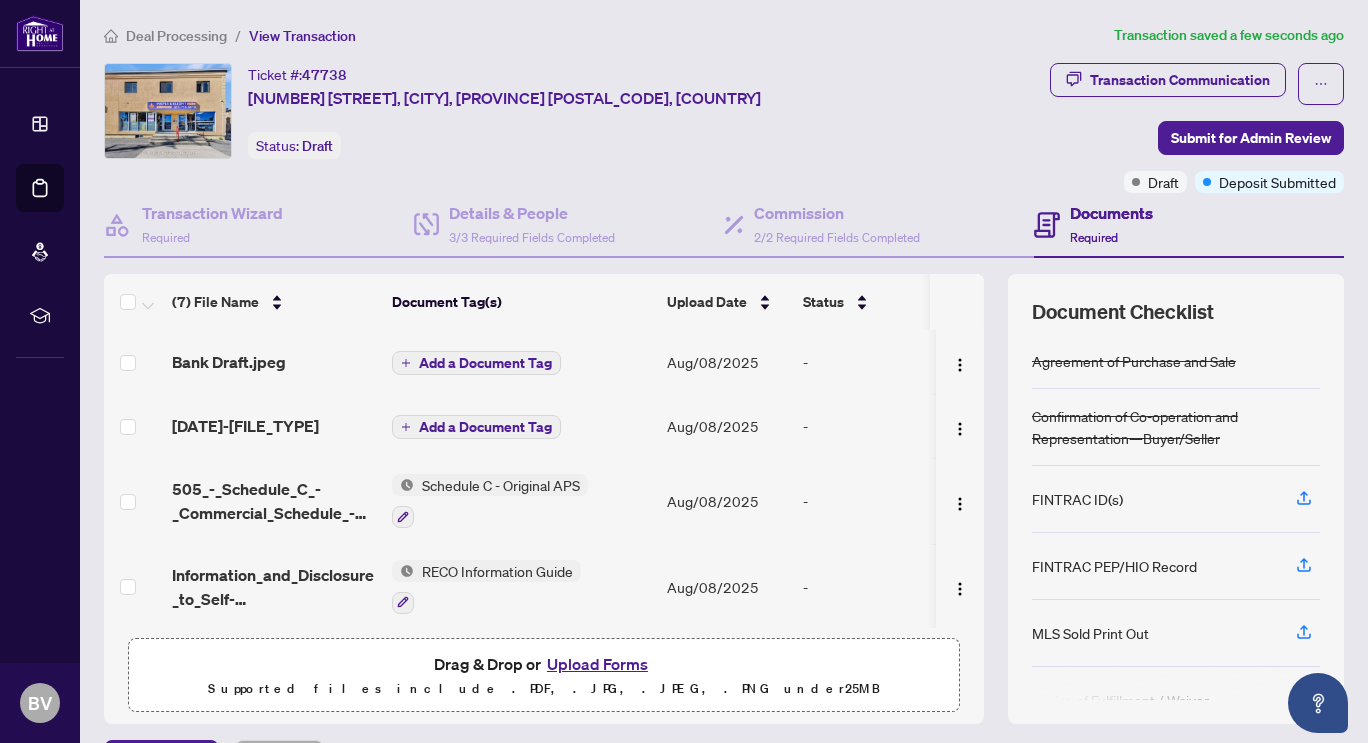 click on "Add a Document Tag" at bounding box center (485, 427) 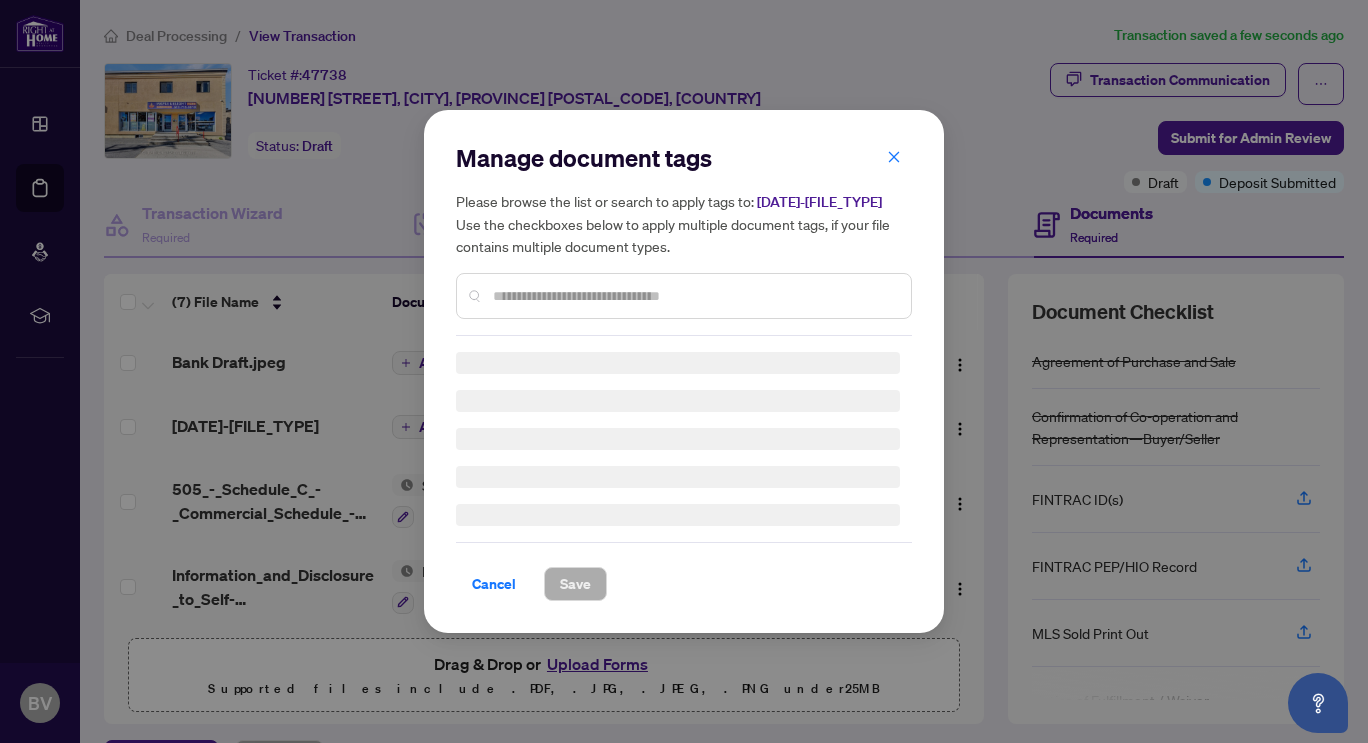 click on "Manage document tags Please browse the list or search to apply tags to: 1754665998126-BankDepositSlip.jpeg Use the checkboxes below to apply multiple document tags, if your file contains multiple document types." at bounding box center (684, 239) 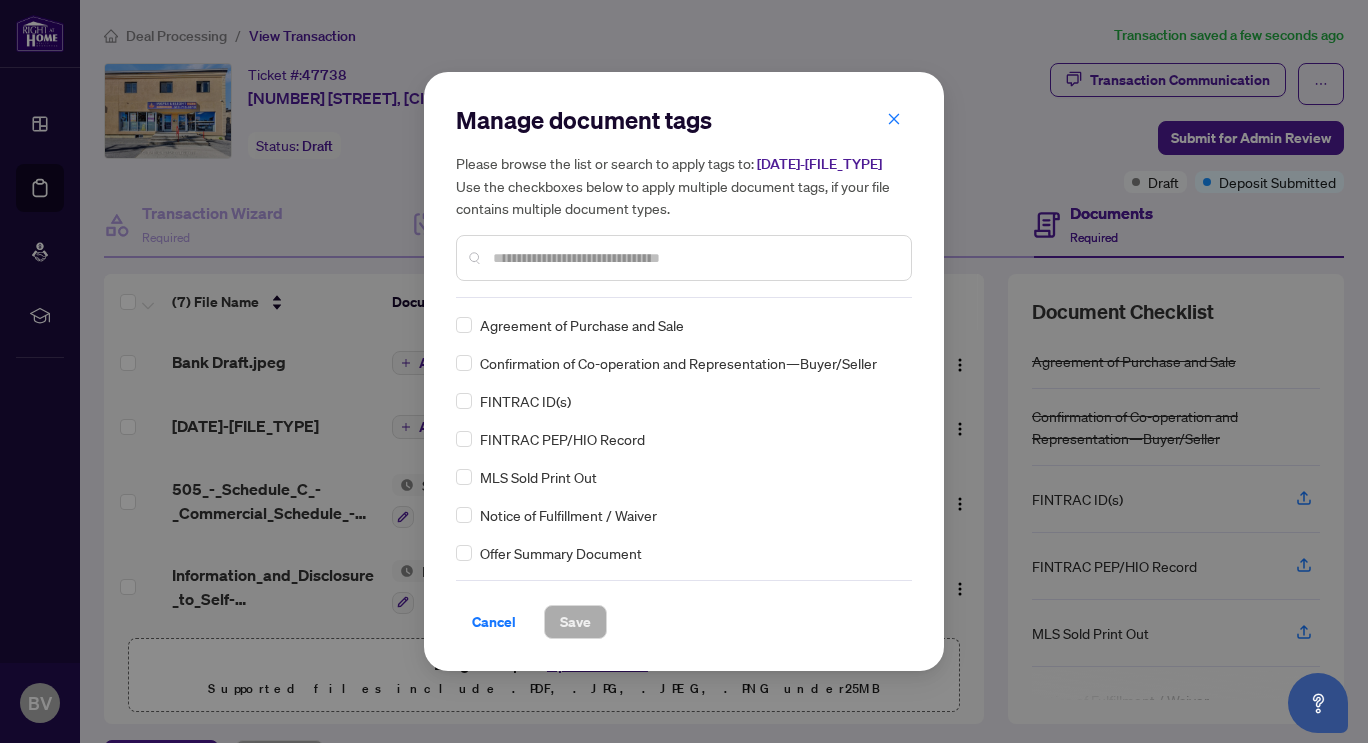click at bounding box center [694, 258] 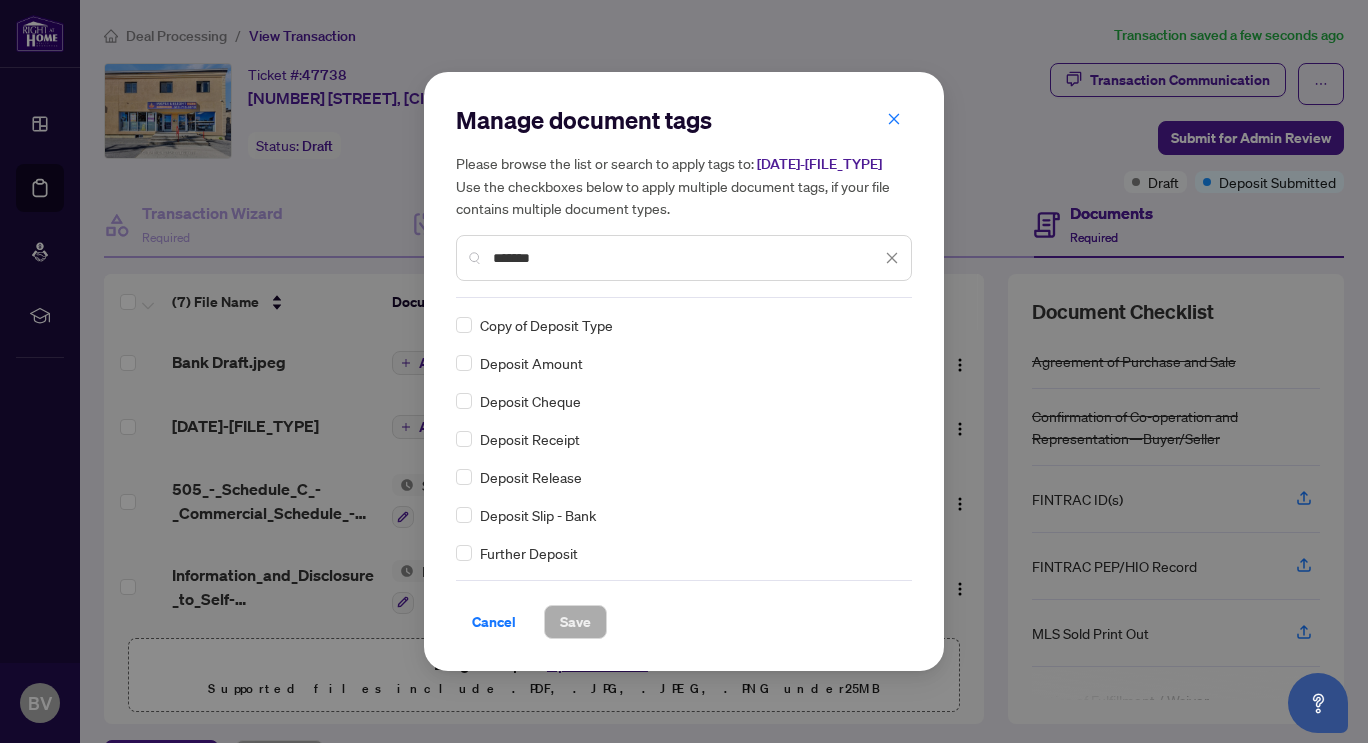 scroll, scrollTop: 100, scrollLeft: 0, axis: vertical 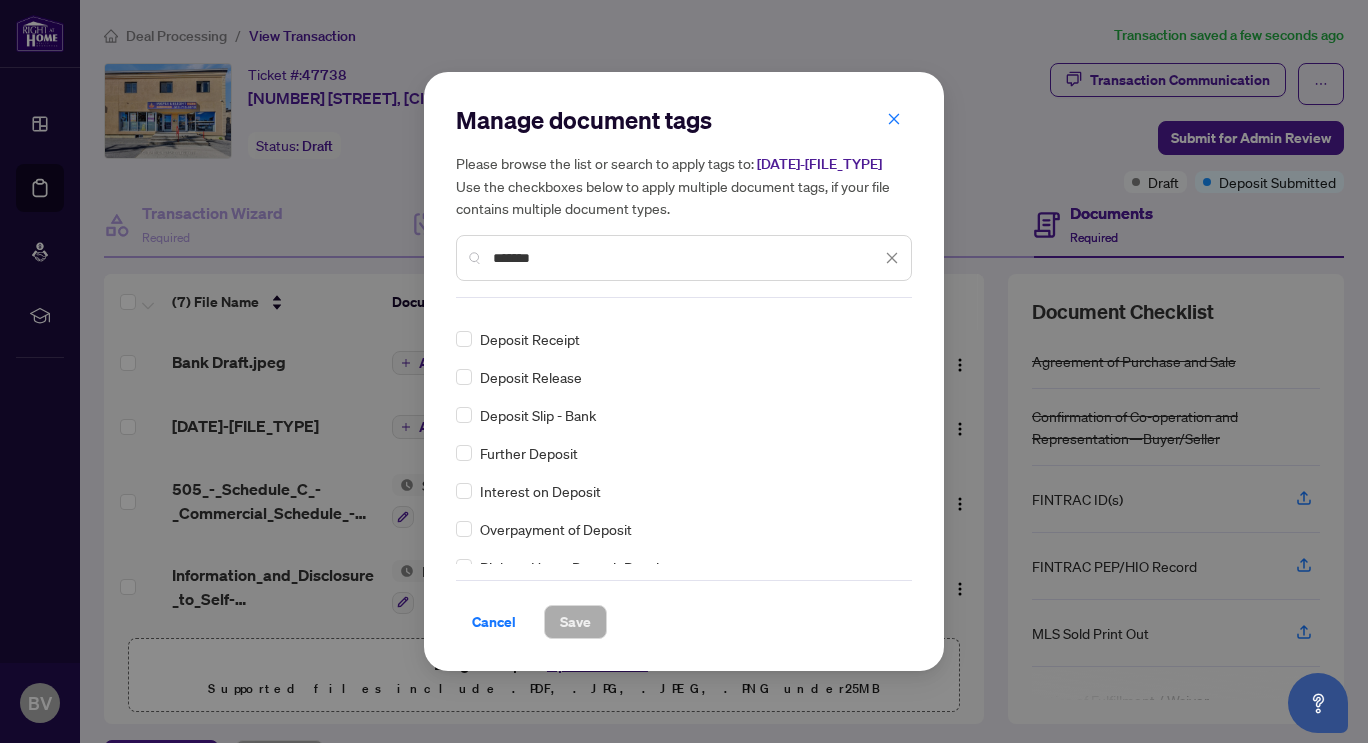 type on "*******" 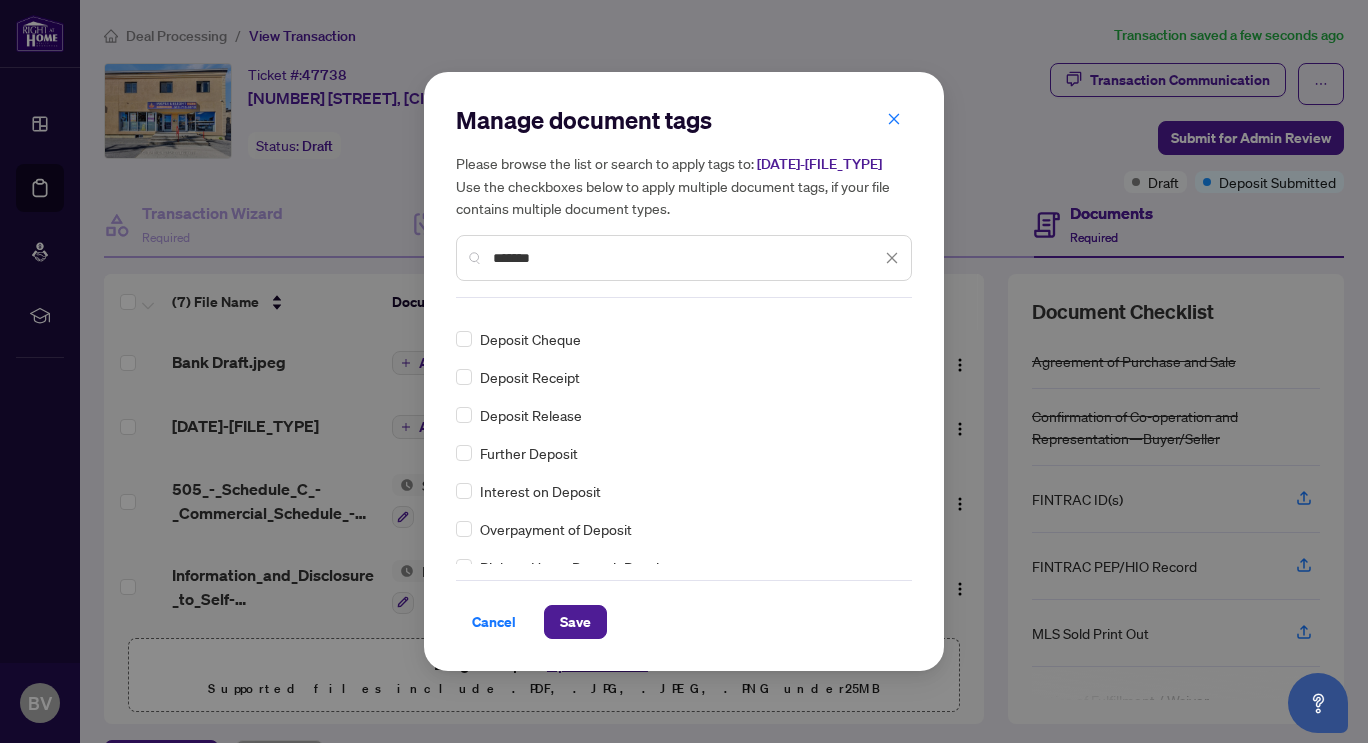scroll, scrollTop: 0, scrollLeft: 0, axis: both 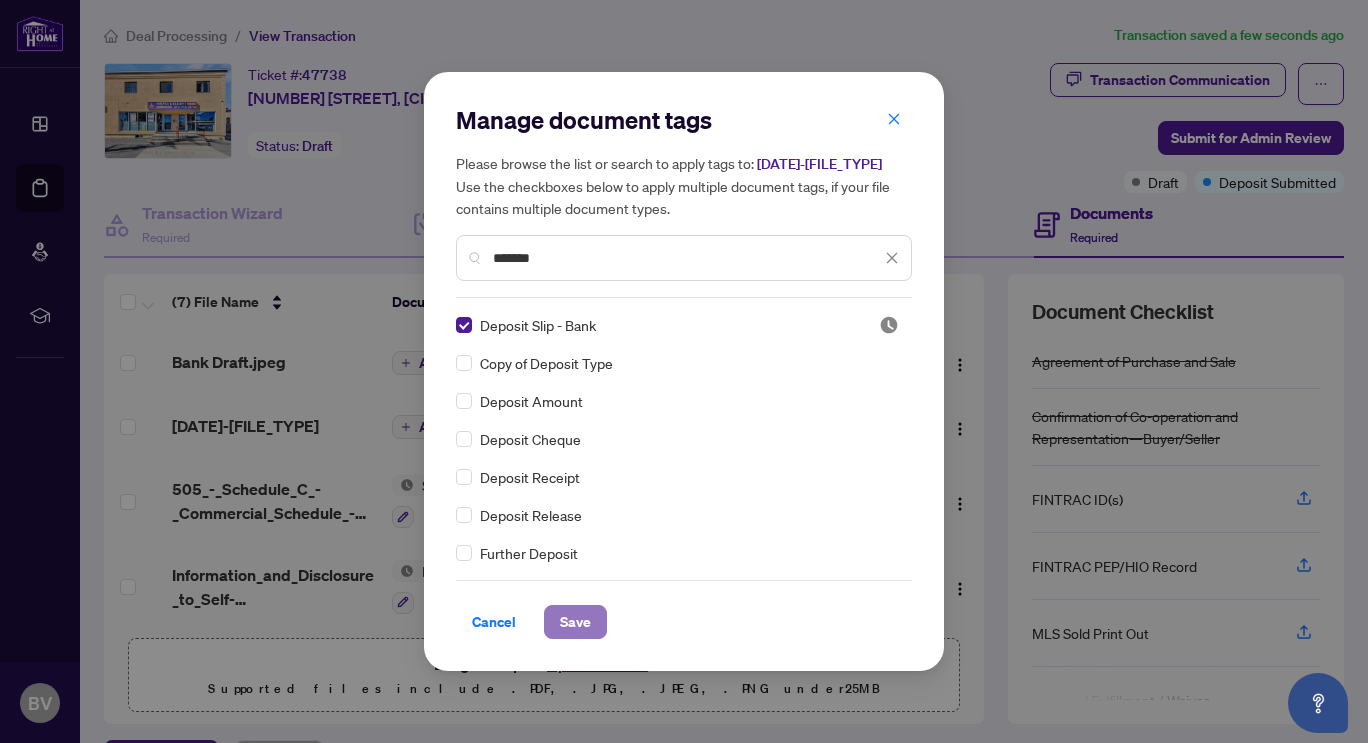 click on "Save" at bounding box center [575, 622] 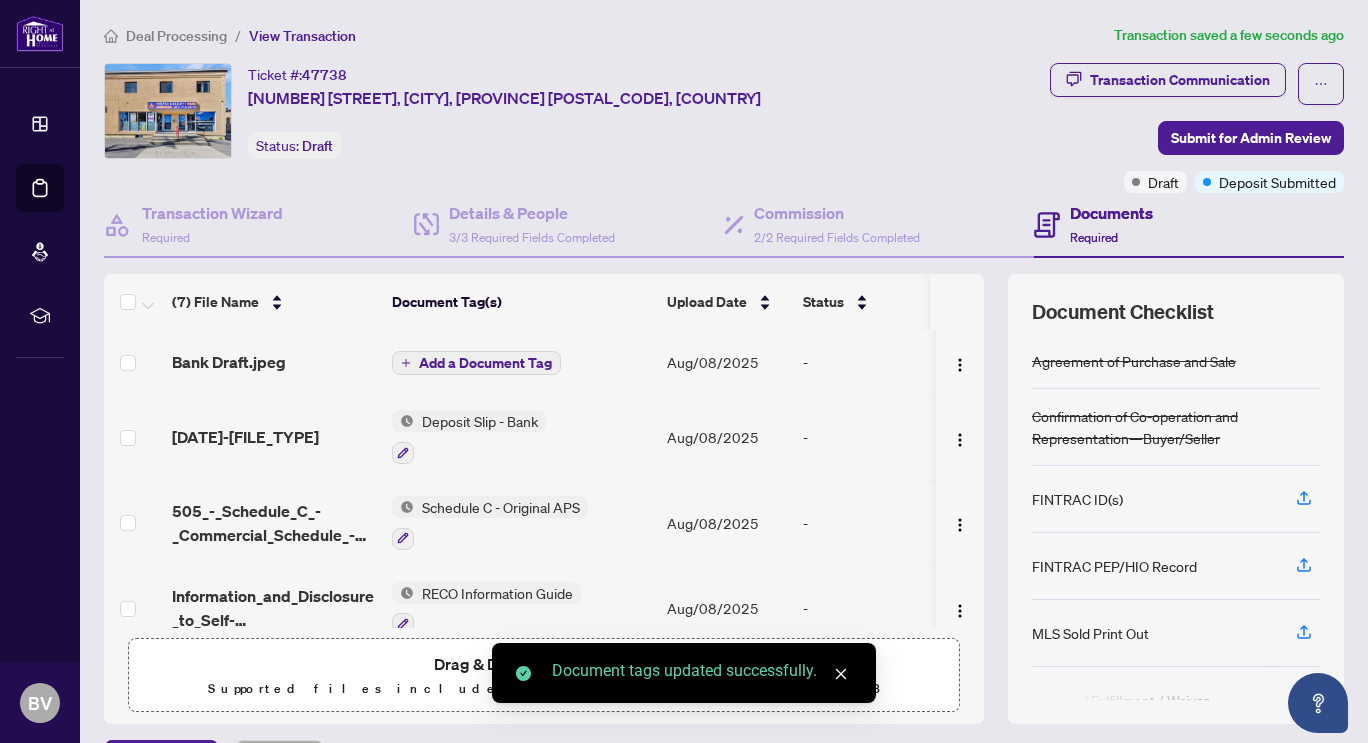 click on "Add a Document Tag" at bounding box center [485, 363] 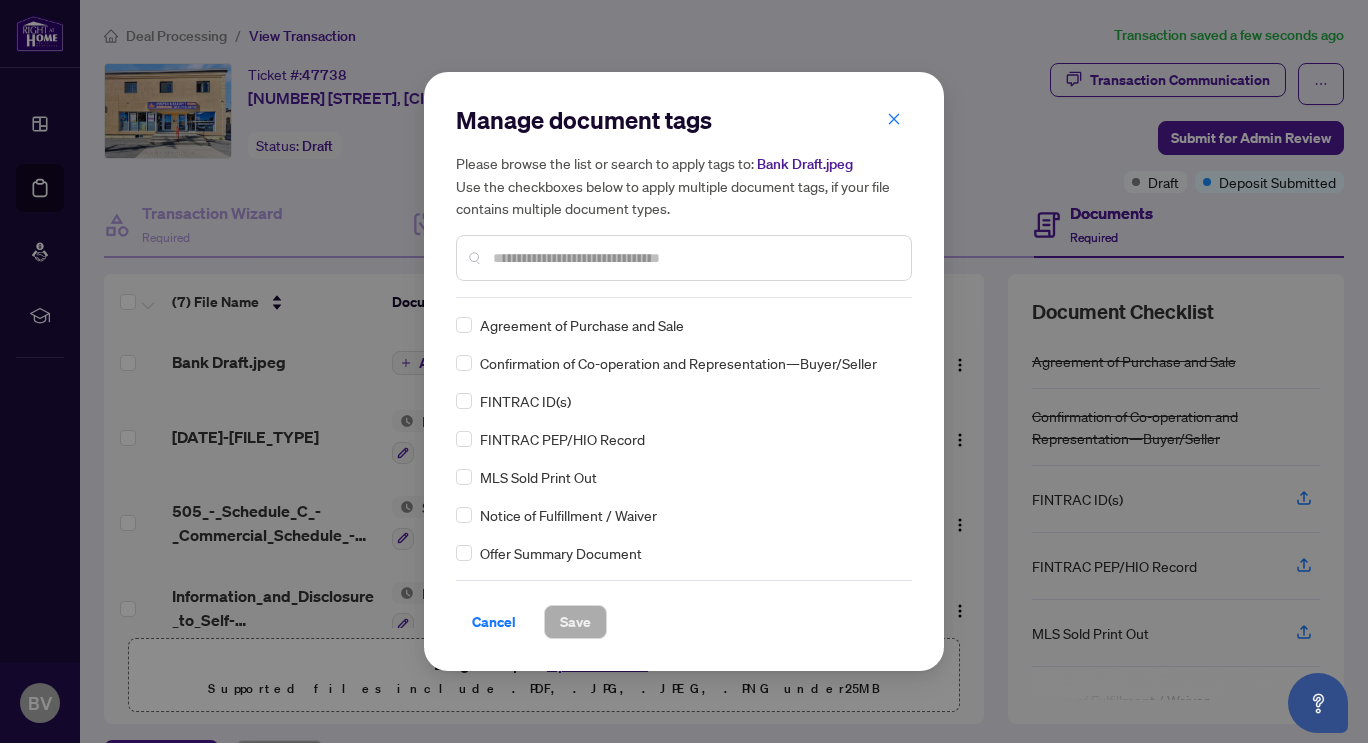 click at bounding box center [694, 258] 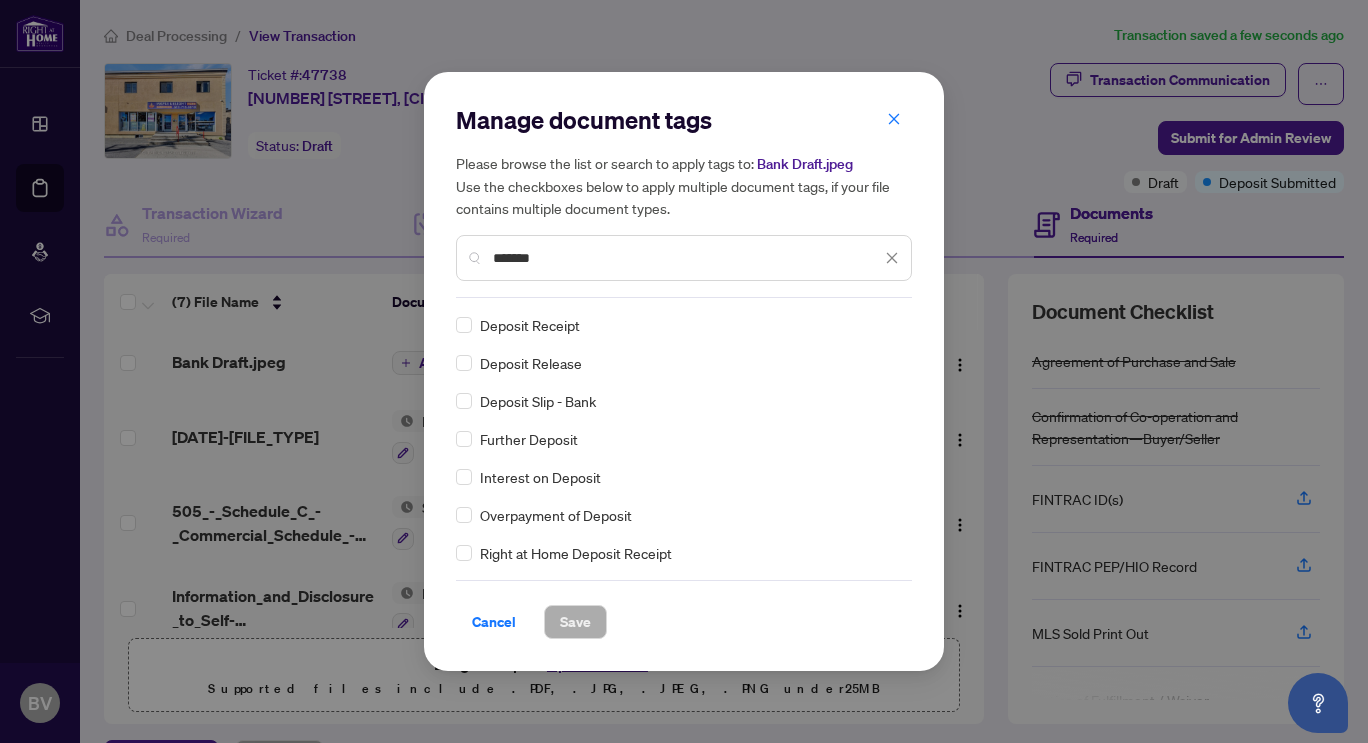 scroll, scrollTop: 0, scrollLeft: 0, axis: both 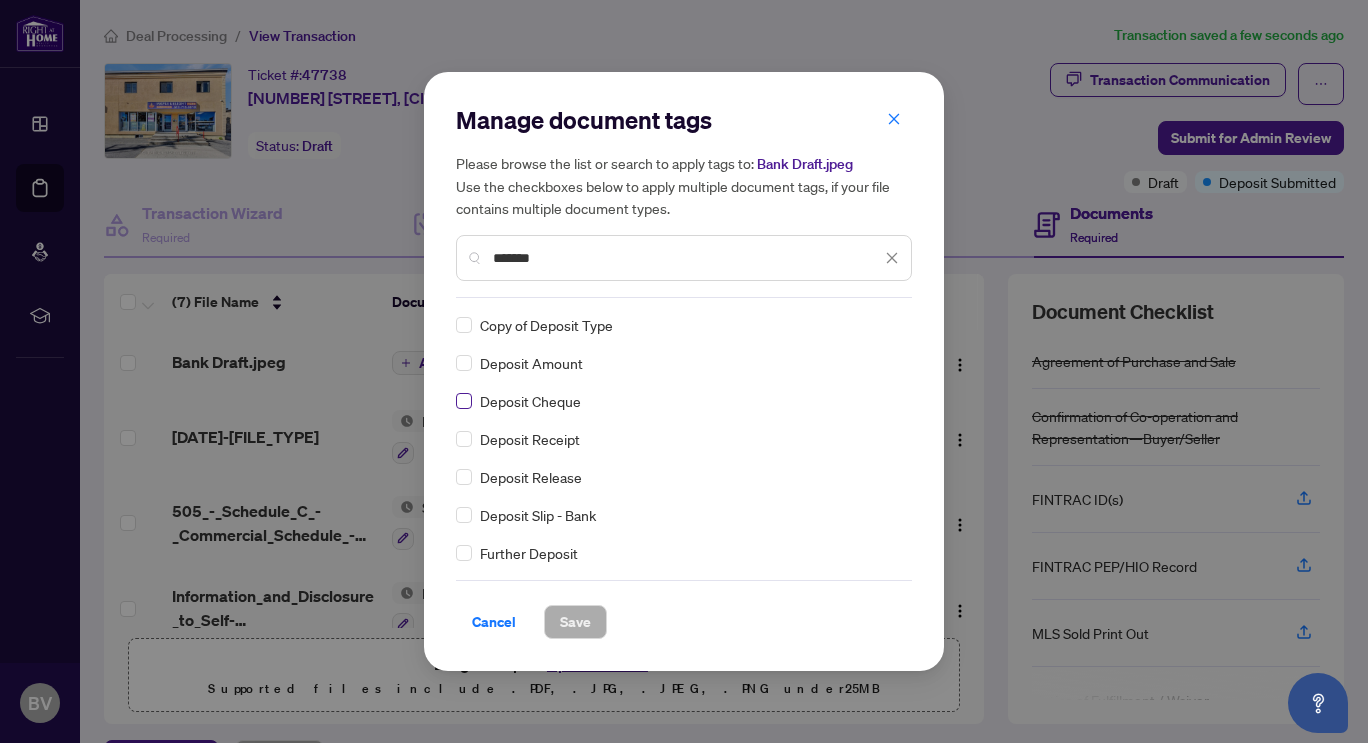 type on "*******" 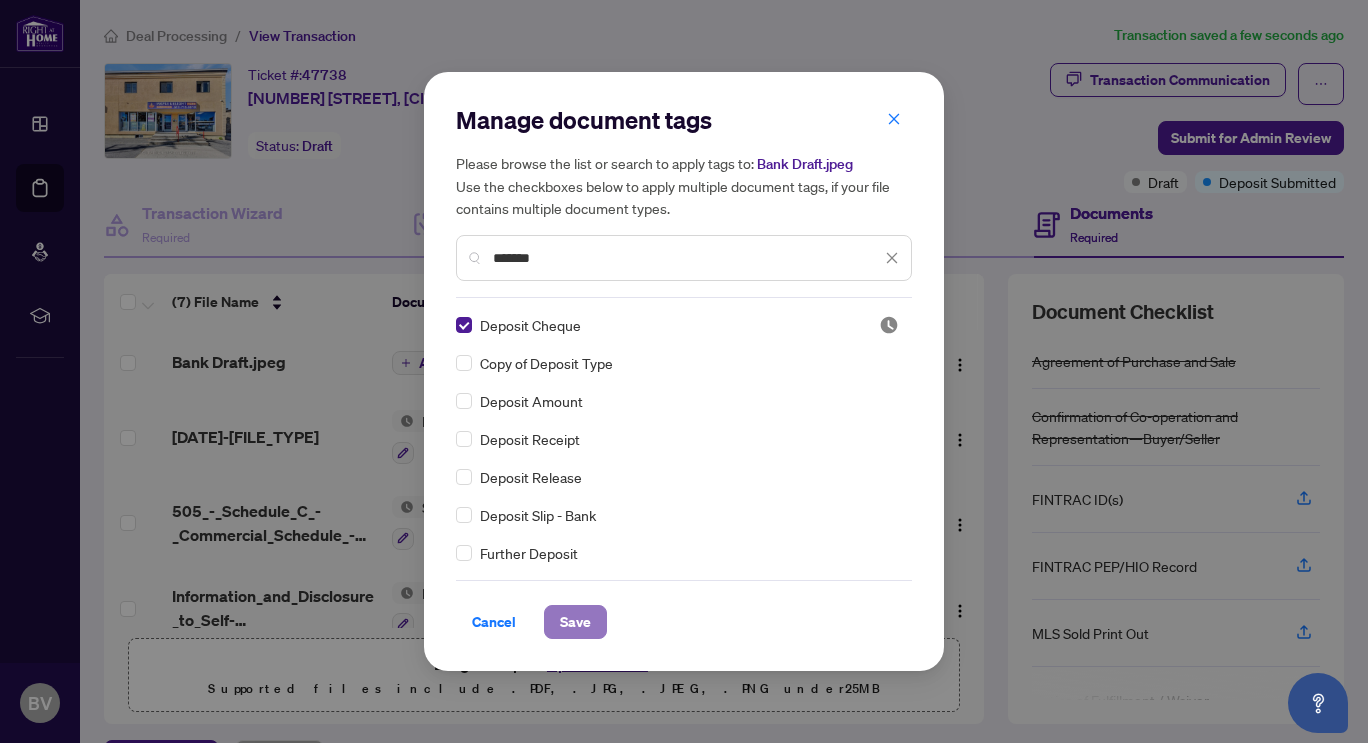 click on "Save" at bounding box center (575, 622) 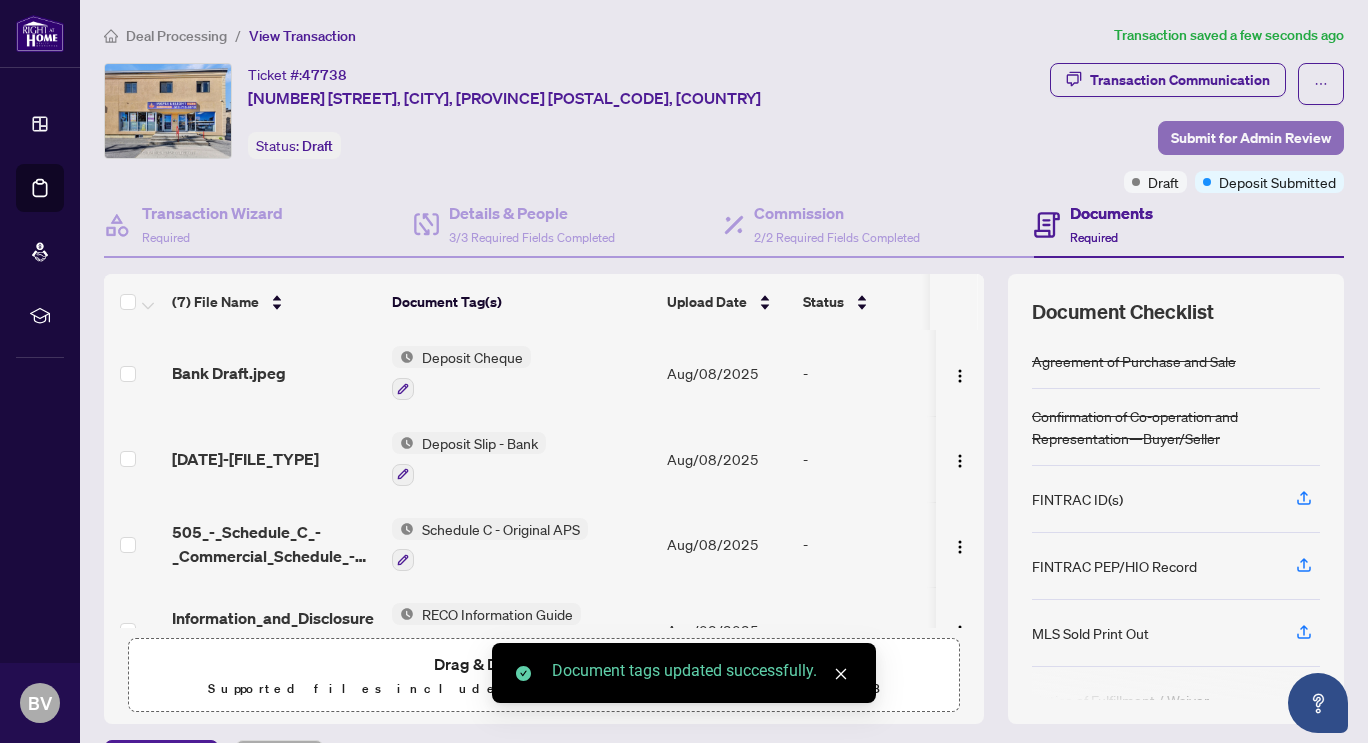 click on "Submit for Admin Review" at bounding box center (1251, 138) 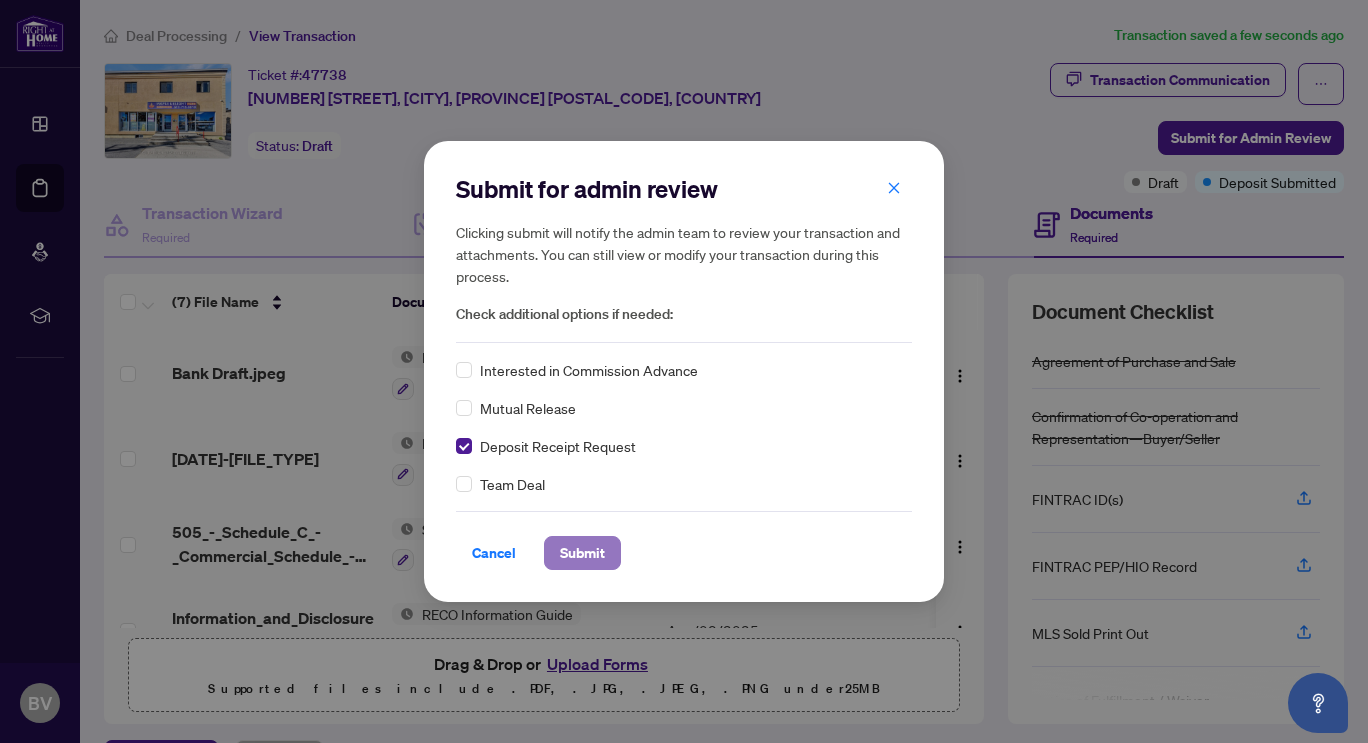 click on "Submit" at bounding box center (582, 553) 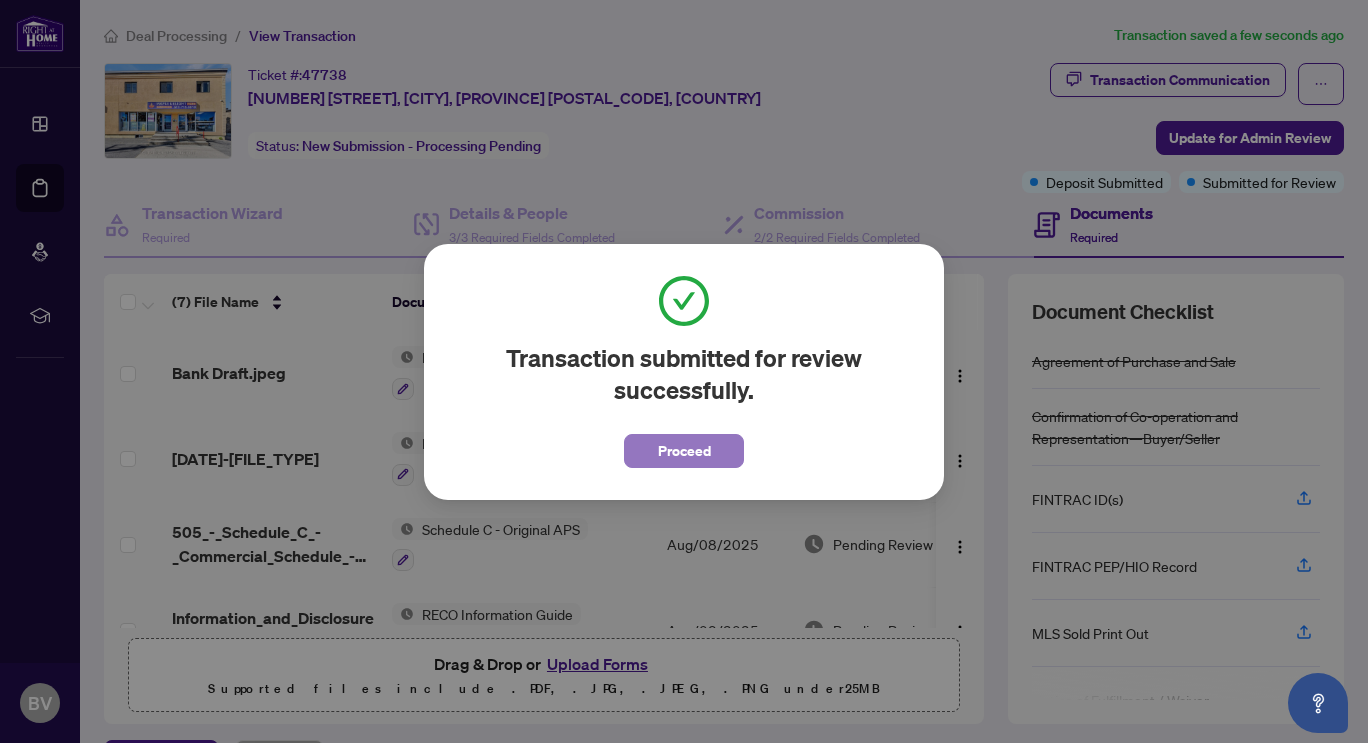 click on "Proceed" at bounding box center [684, 451] 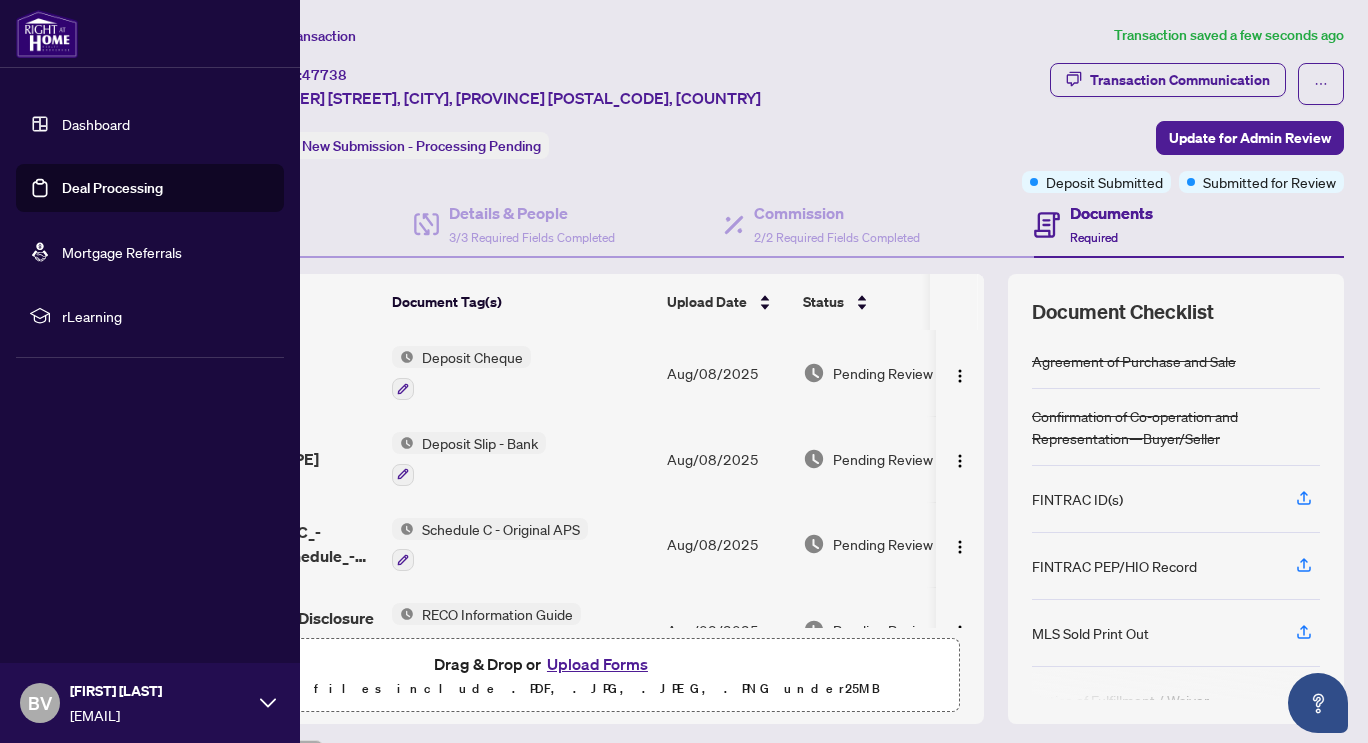 click on "Deal Processing" at bounding box center [112, 188] 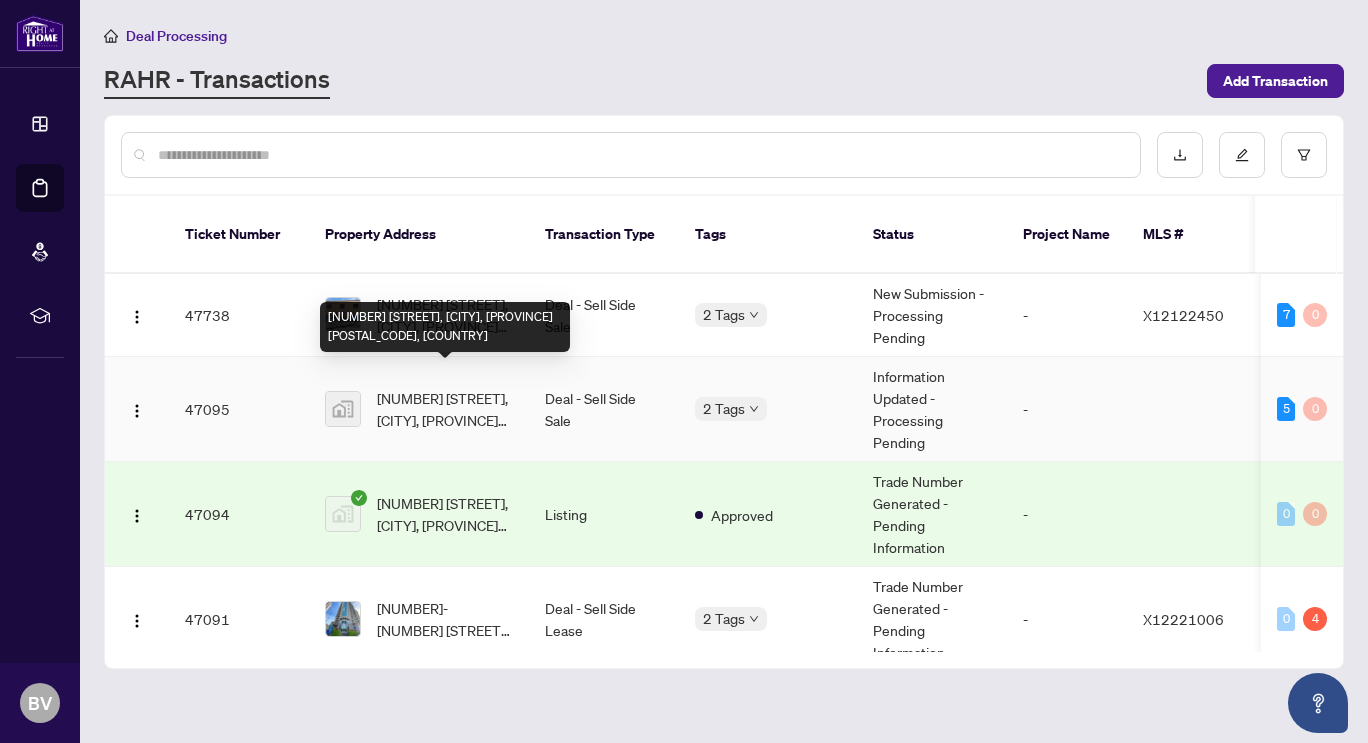 click on "[NUMBER] [STREET], [CITY], [PROVINCE] [POSTAL_CODE], [COUNTRY]" at bounding box center (445, 409) 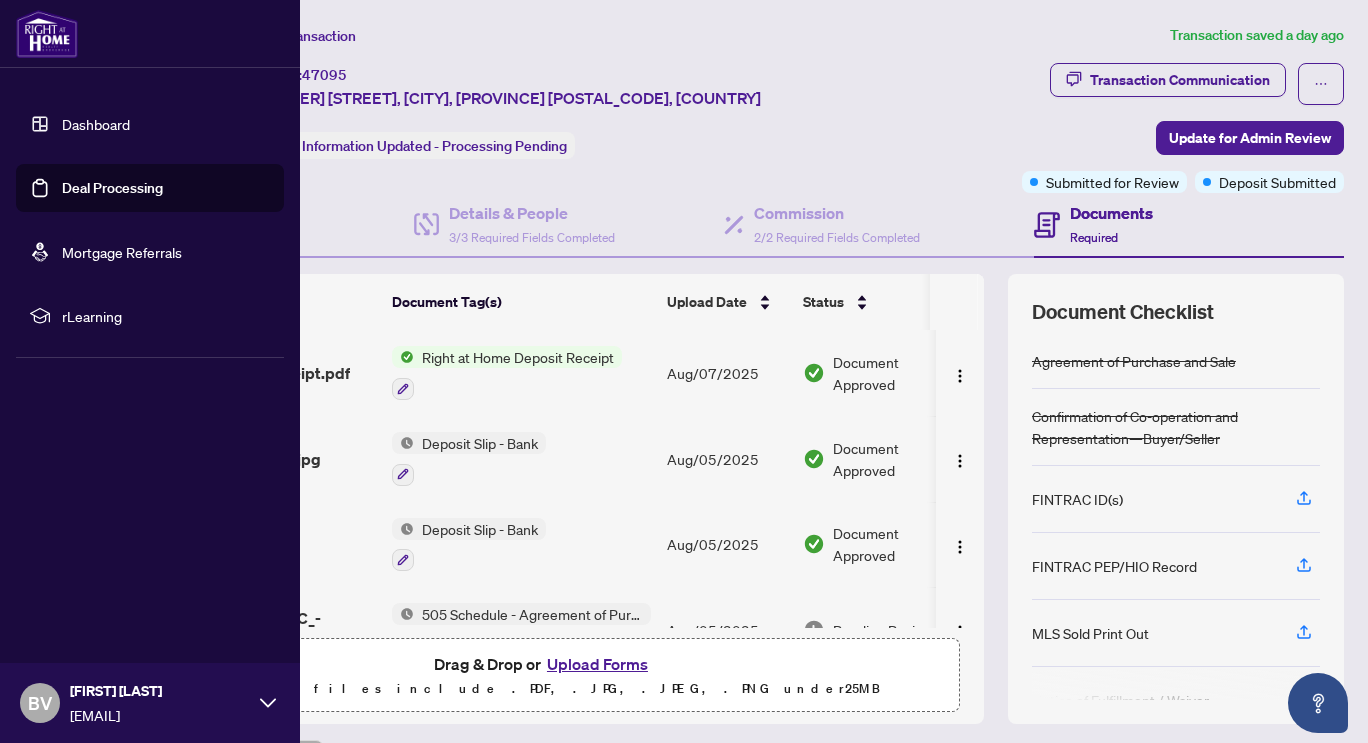 click on "Deal Processing" at bounding box center (112, 188) 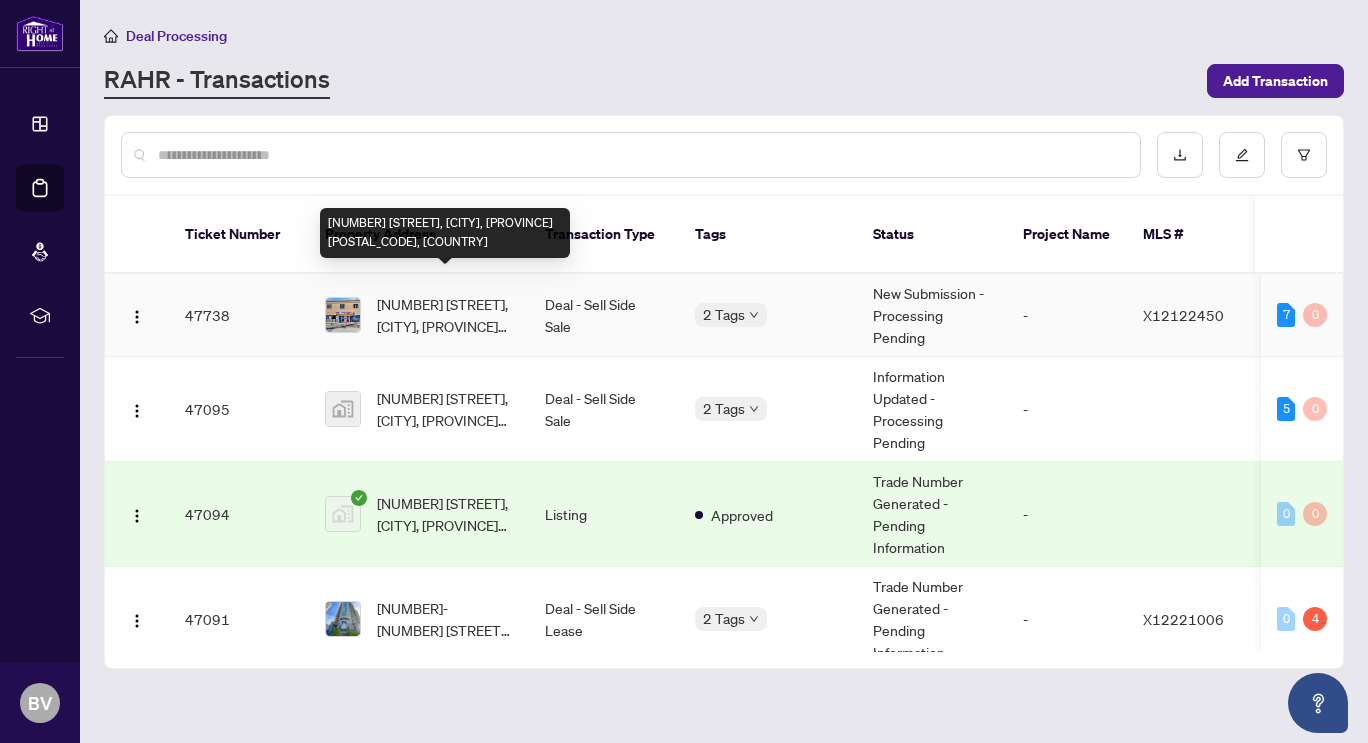 click on "[NUMBER] [STREET], [CITY], [PROVINCE] [POSTAL_CODE], [COUNTRY]" at bounding box center [445, 315] 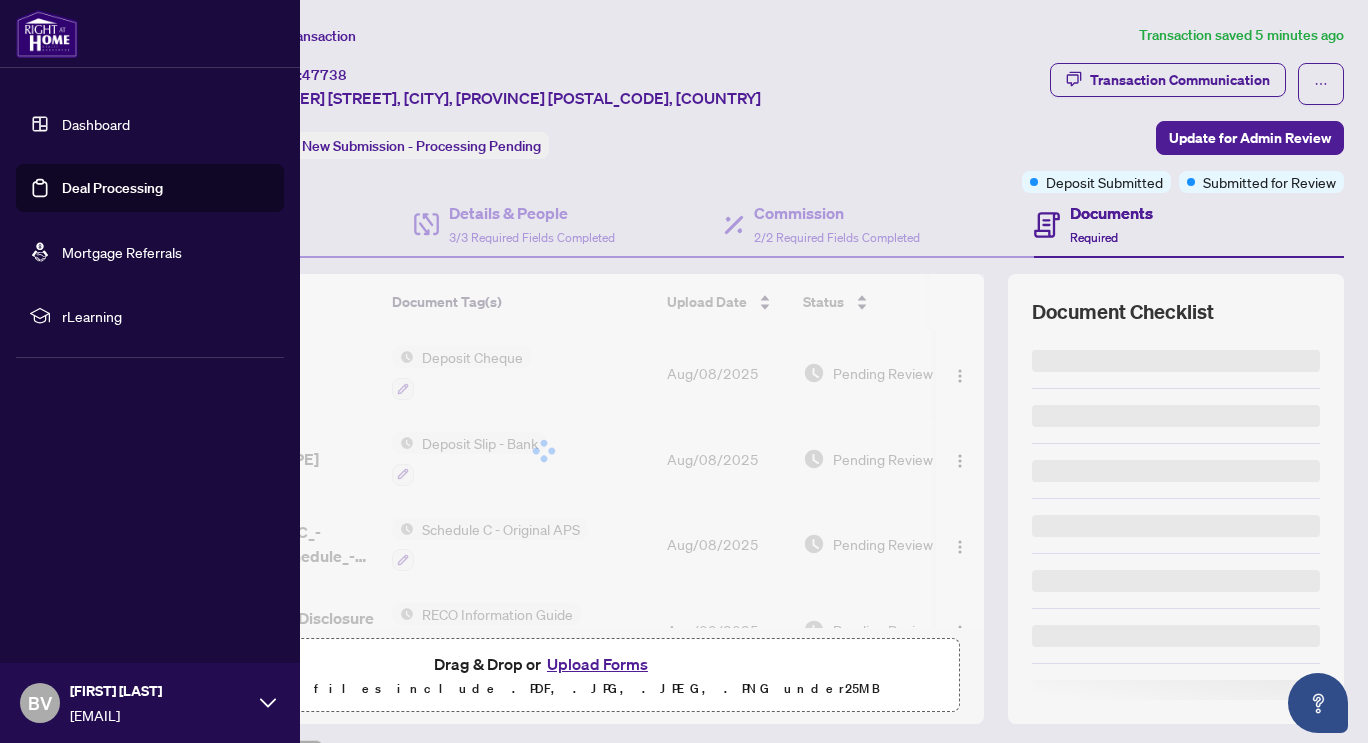 click on "Deal Processing" at bounding box center (112, 188) 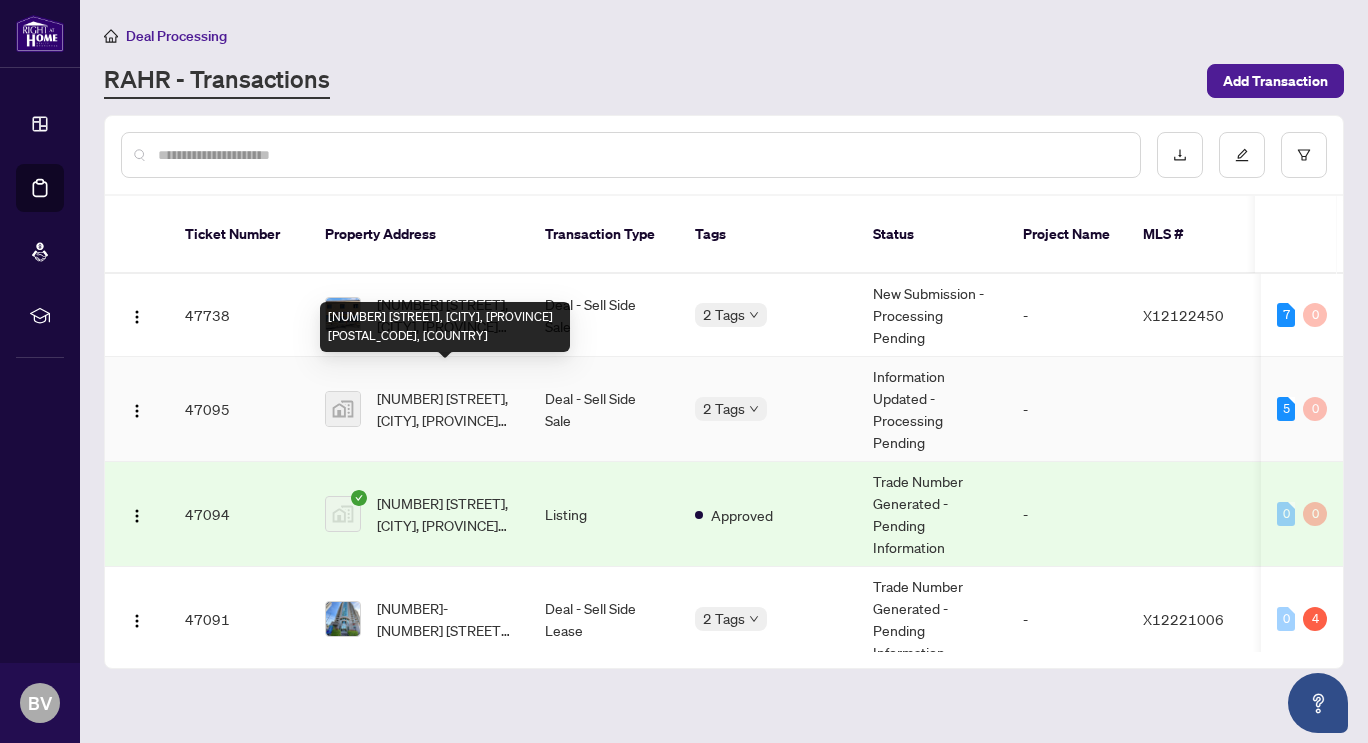 click on "[NUMBER] [STREET], [CITY], [PROVINCE] [POSTAL_CODE], [COUNTRY]" at bounding box center (445, 409) 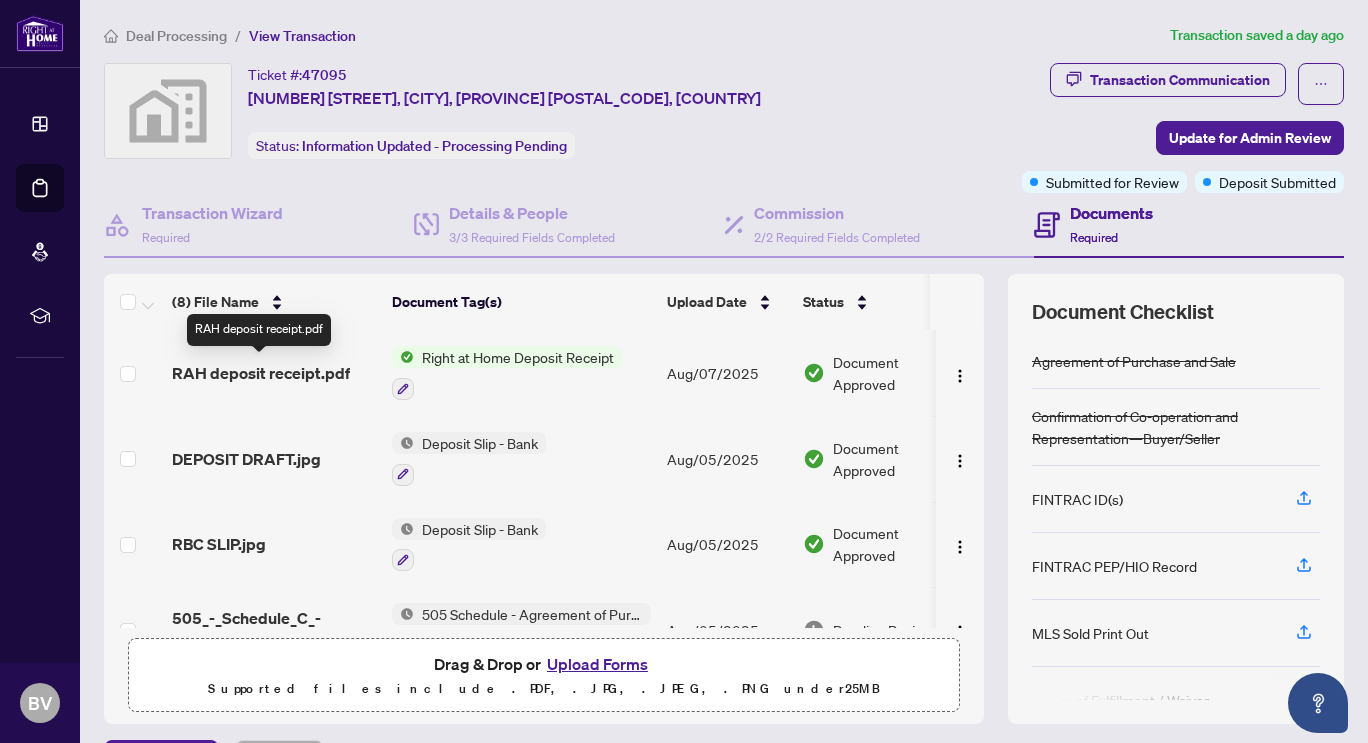 click on "RAH deposit receipt.pdf" at bounding box center (261, 373) 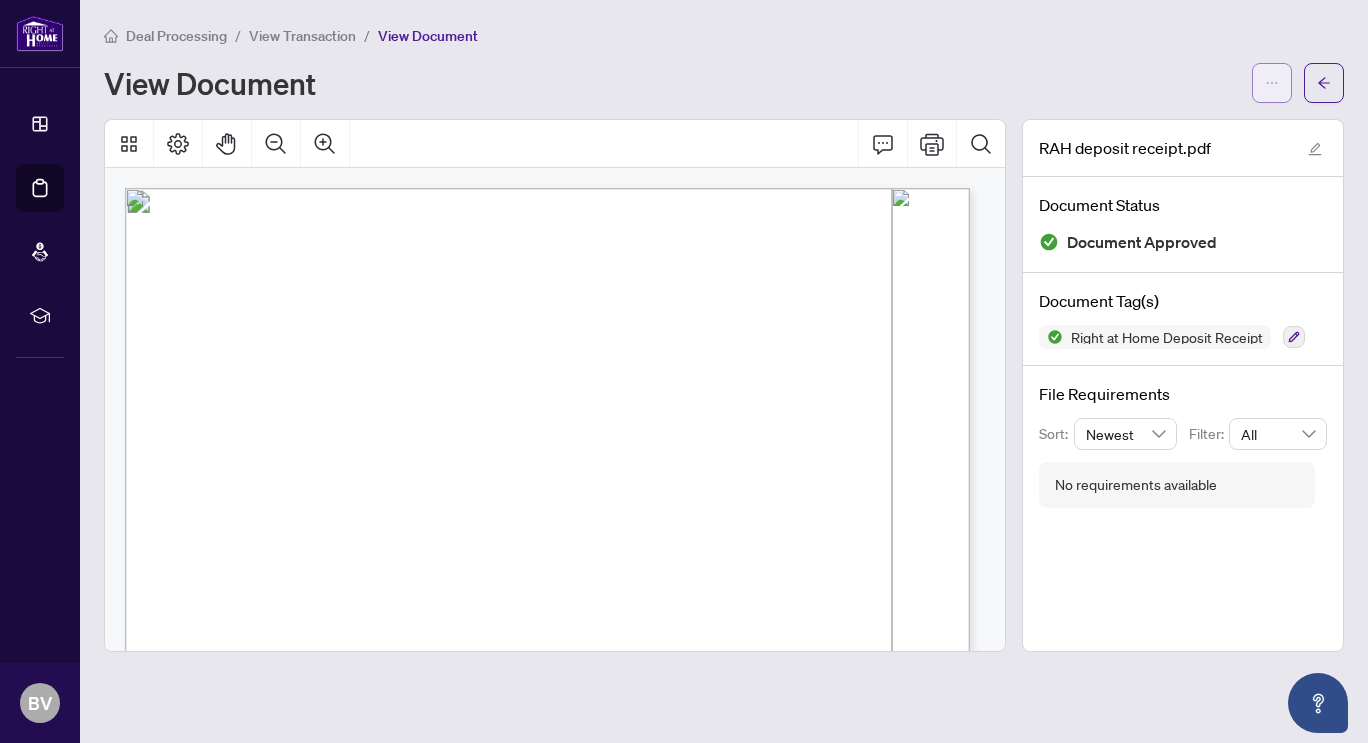 click 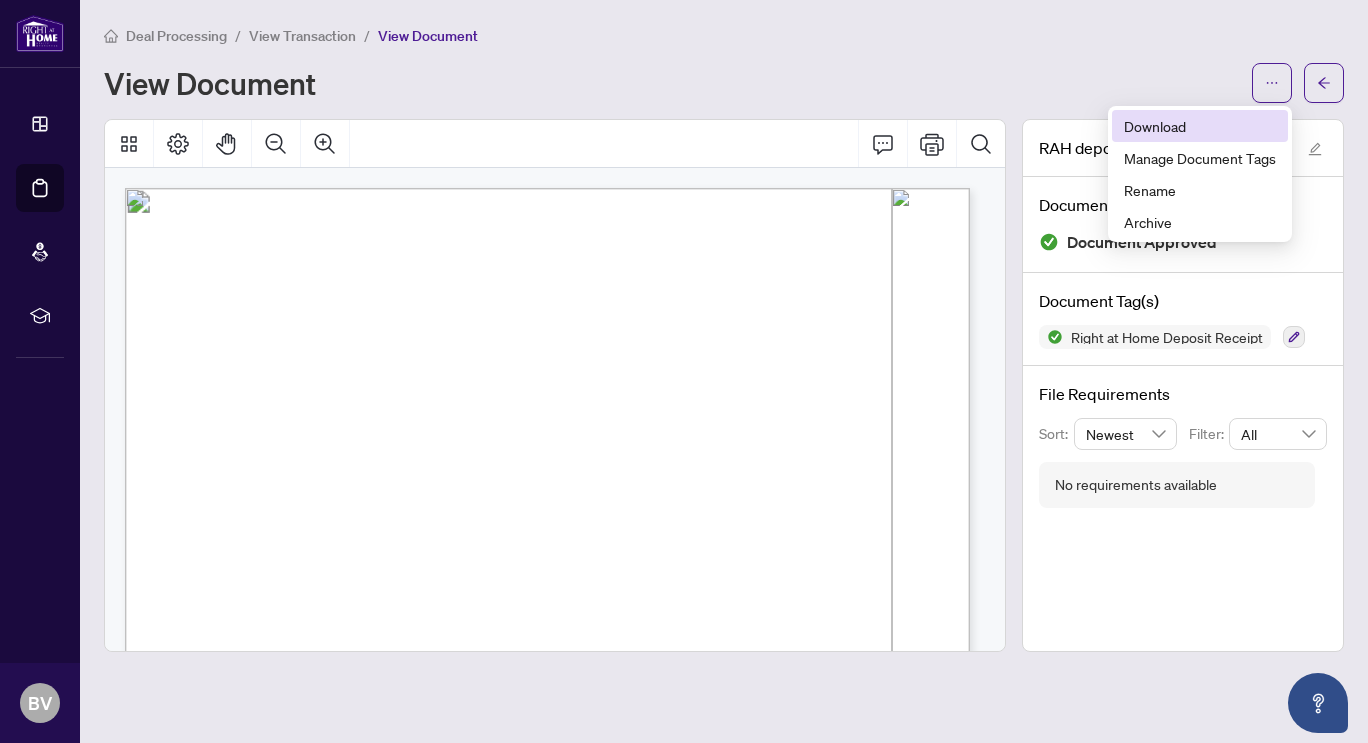 click on "Download" at bounding box center (1200, 126) 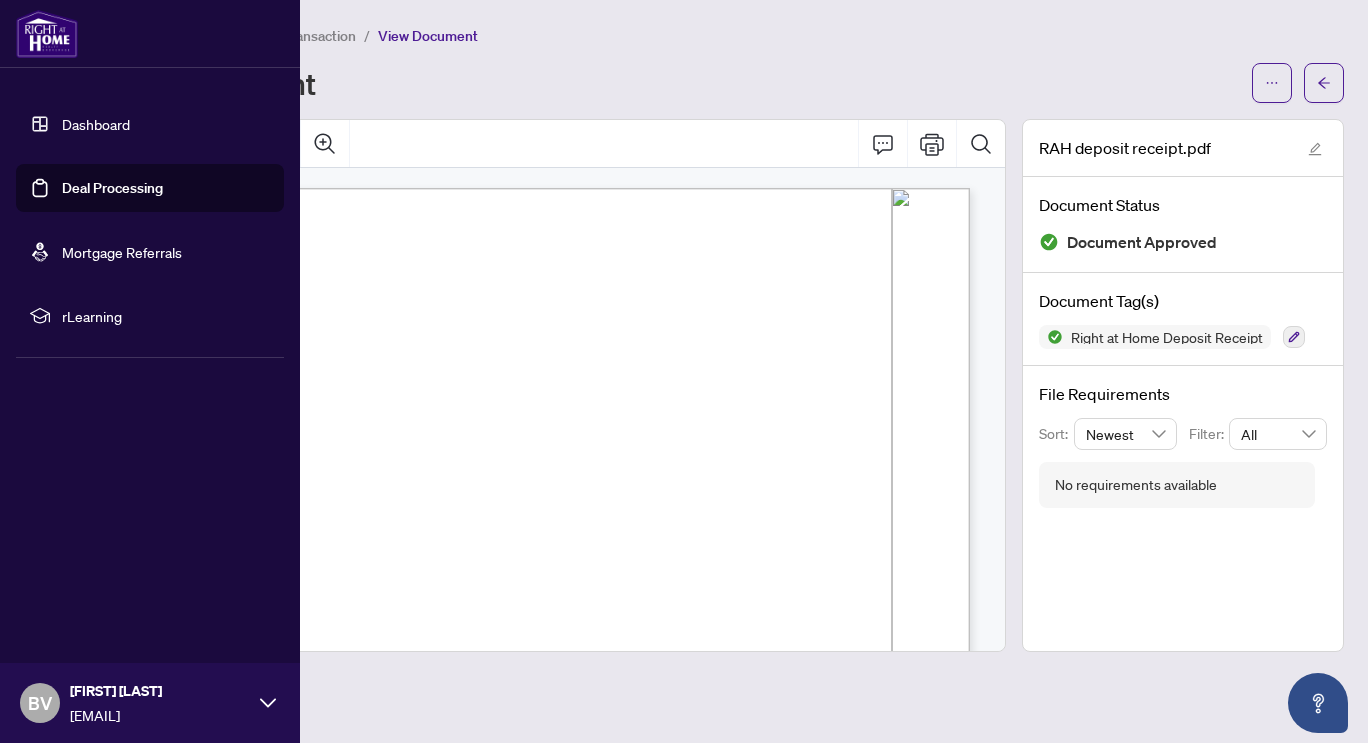 click on "Deal Processing" at bounding box center (112, 188) 